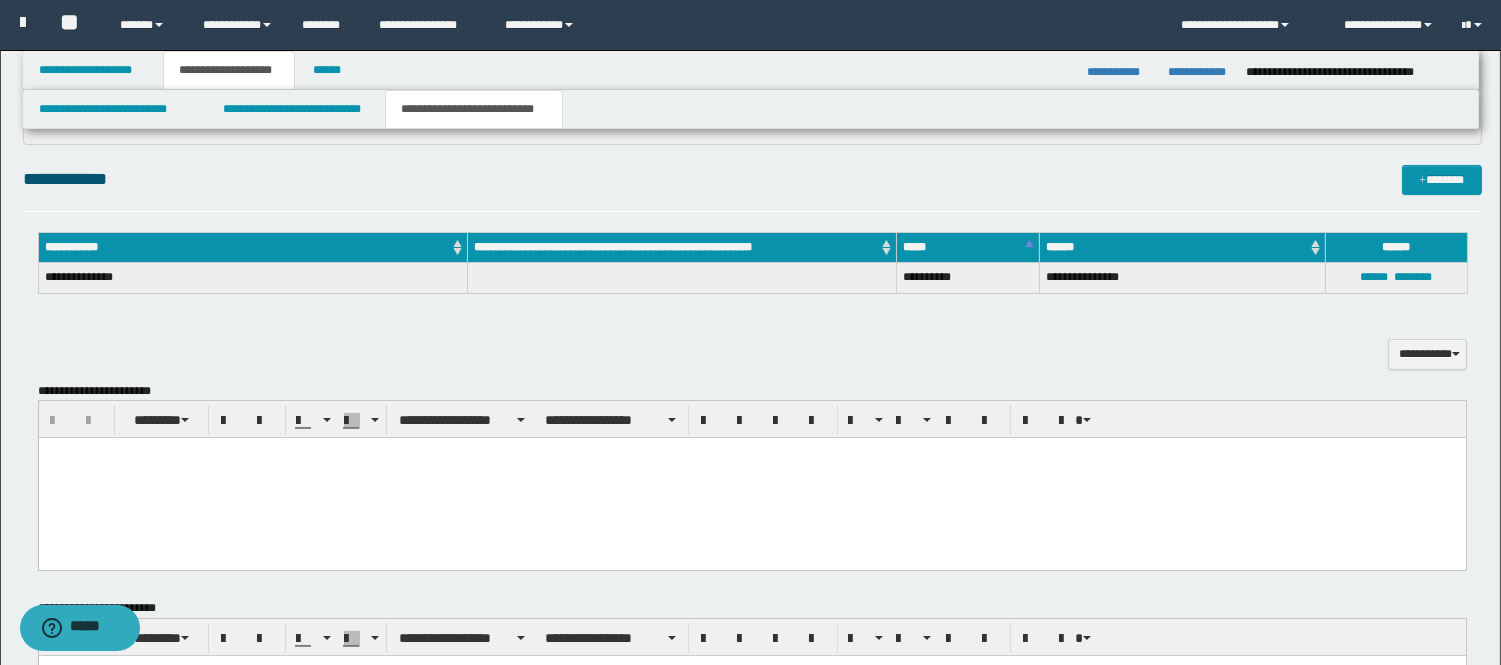 scroll, scrollTop: 0, scrollLeft: 0, axis: both 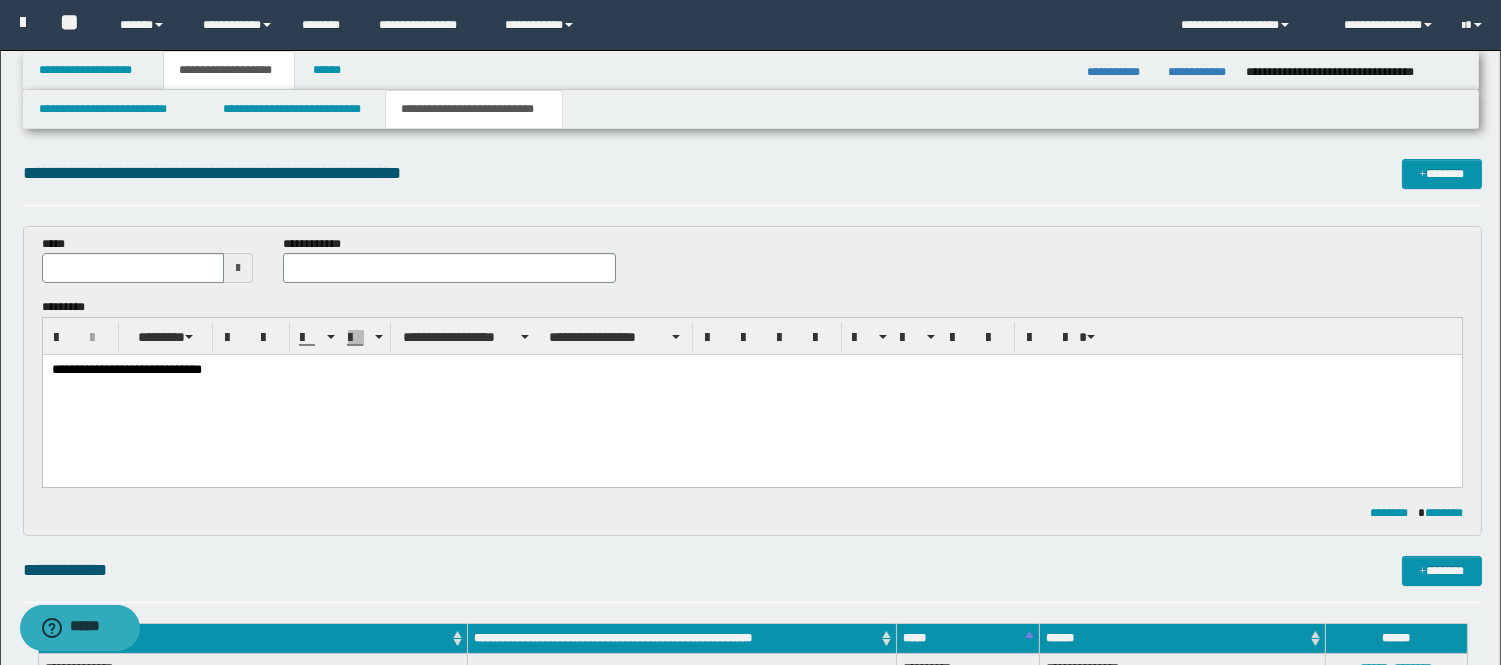click on "**********" at bounding box center [751, 396] 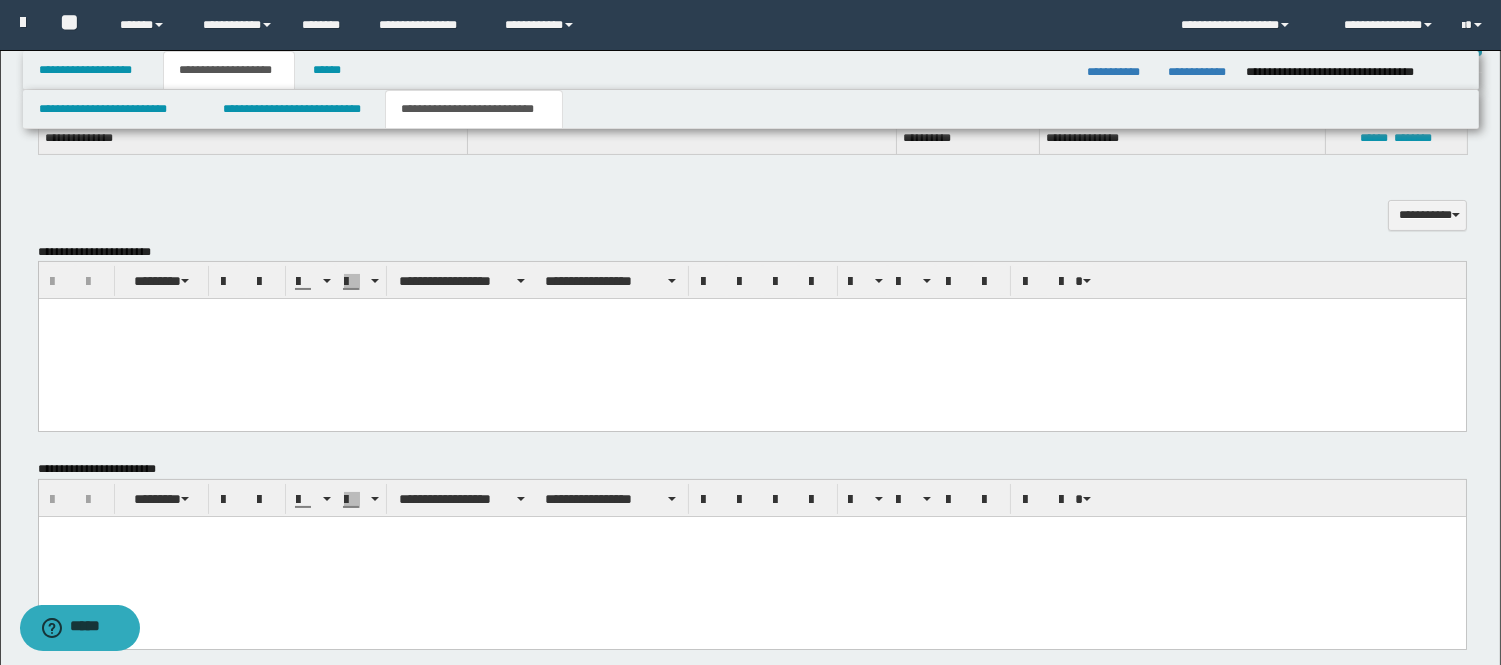 scroll, scrollTop: 555, scrollLeft: 0, axis: vertical 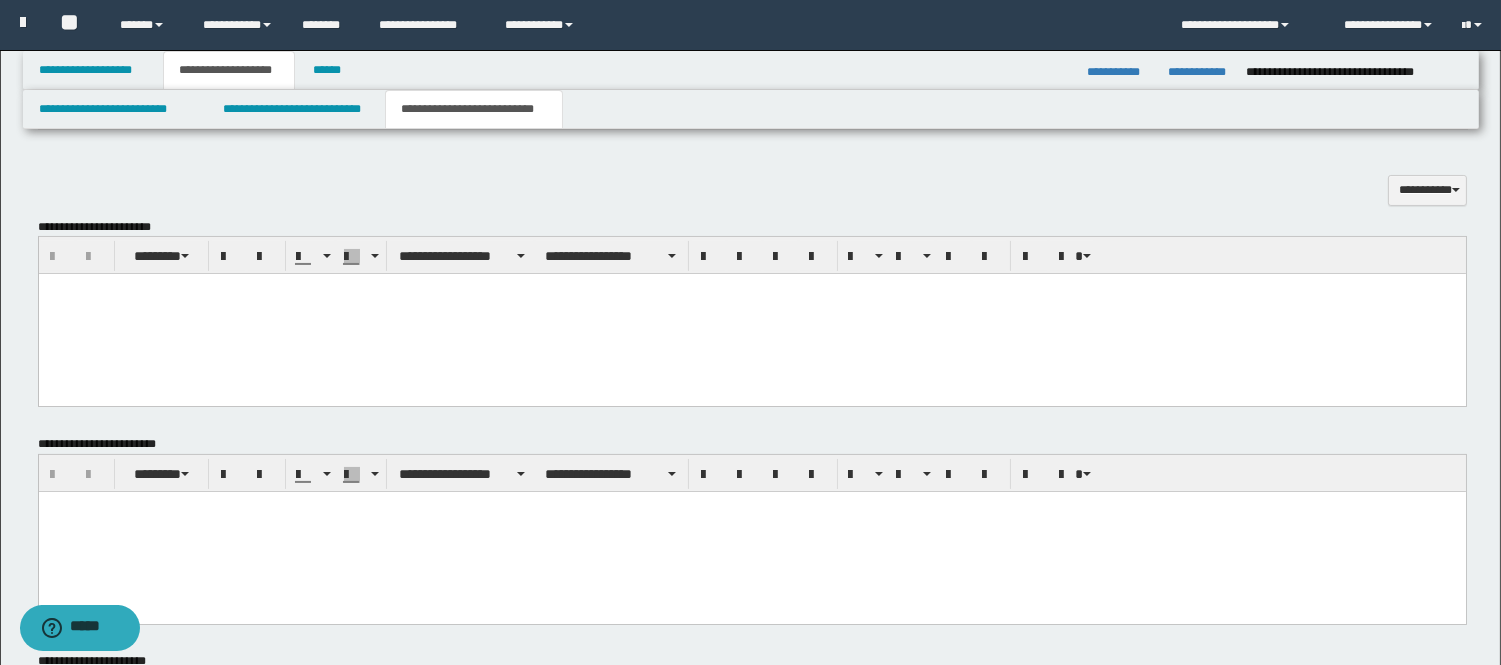 click at bounding box center [751, 314] 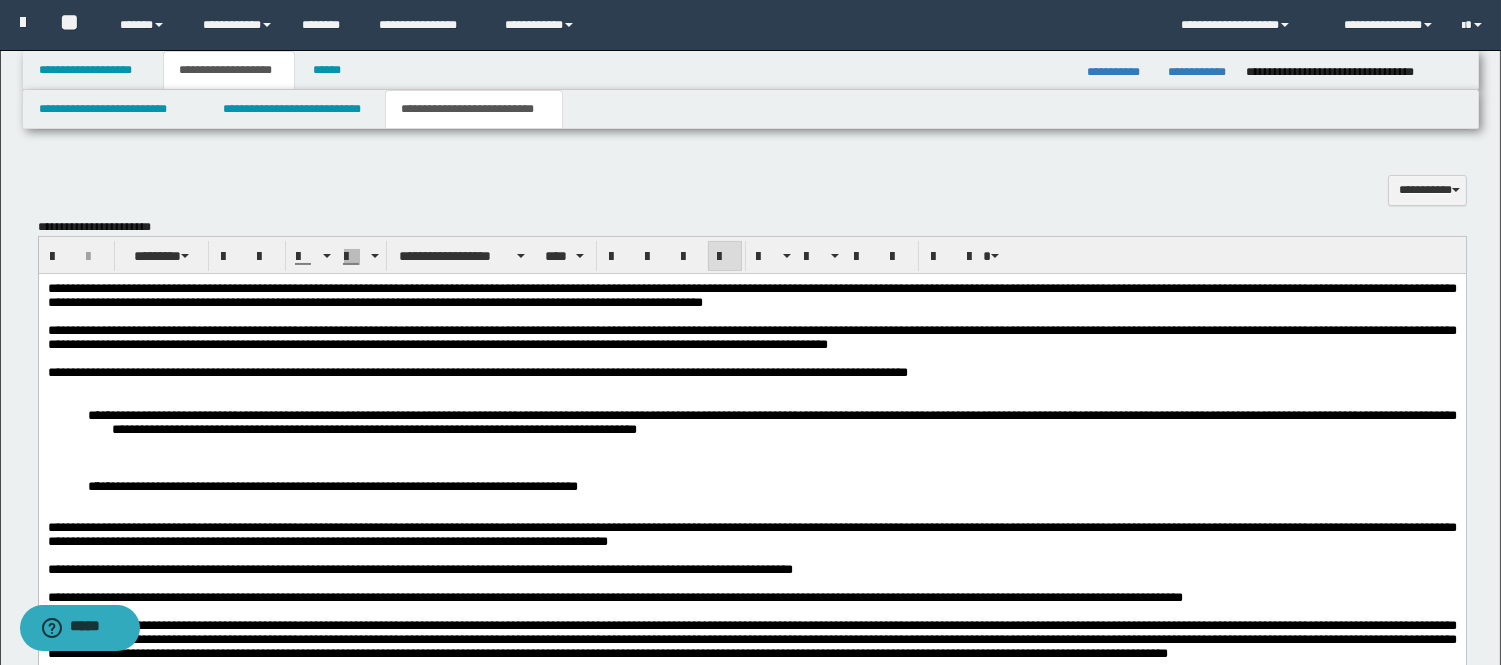 click on "**********" at bounding box center [751, 338] 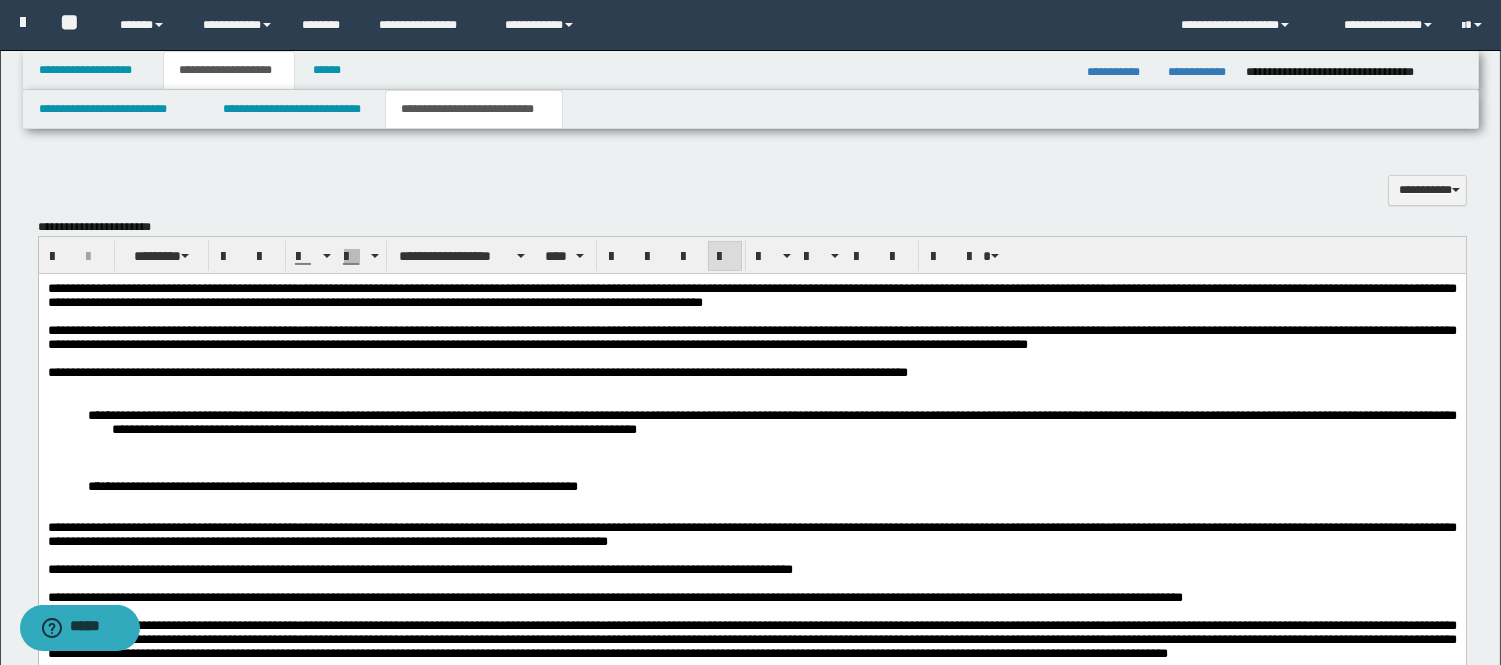 click on "**********" at bounding box center [751, 337] 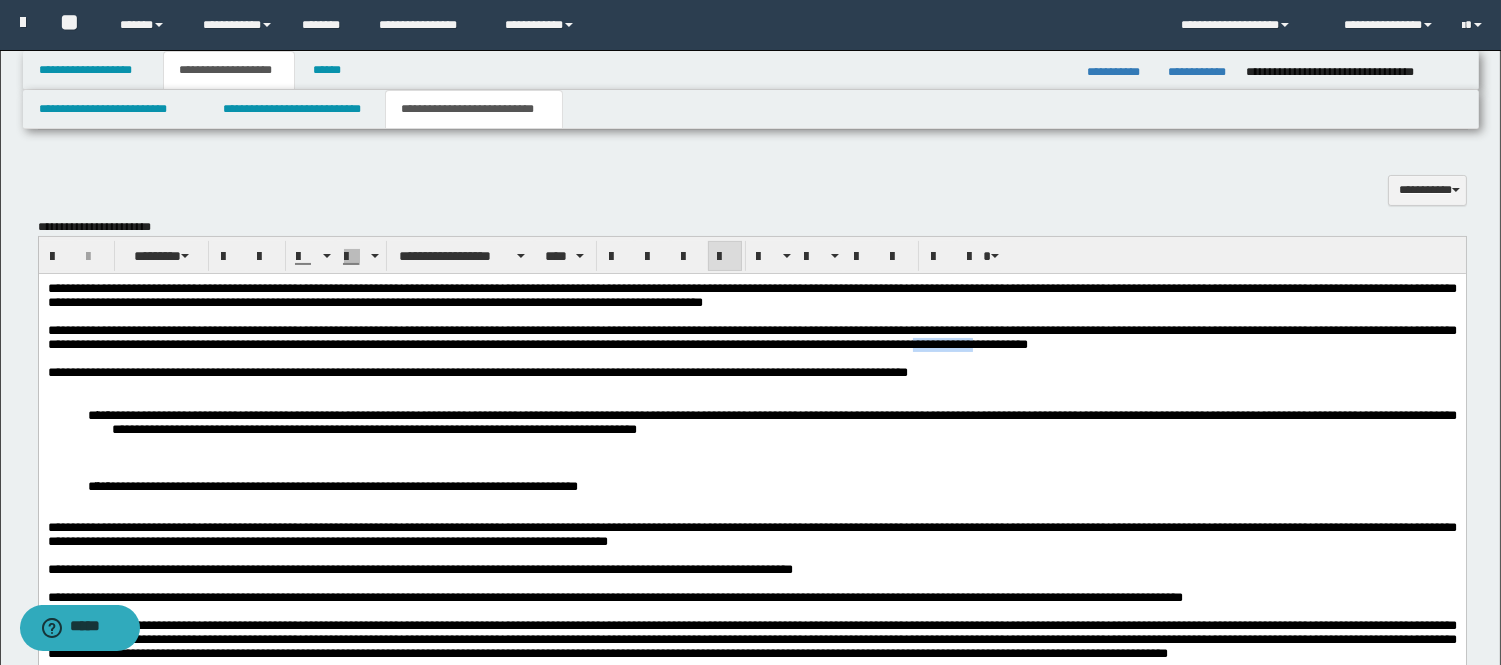 click on "**********" at bounding box center [751, 337] 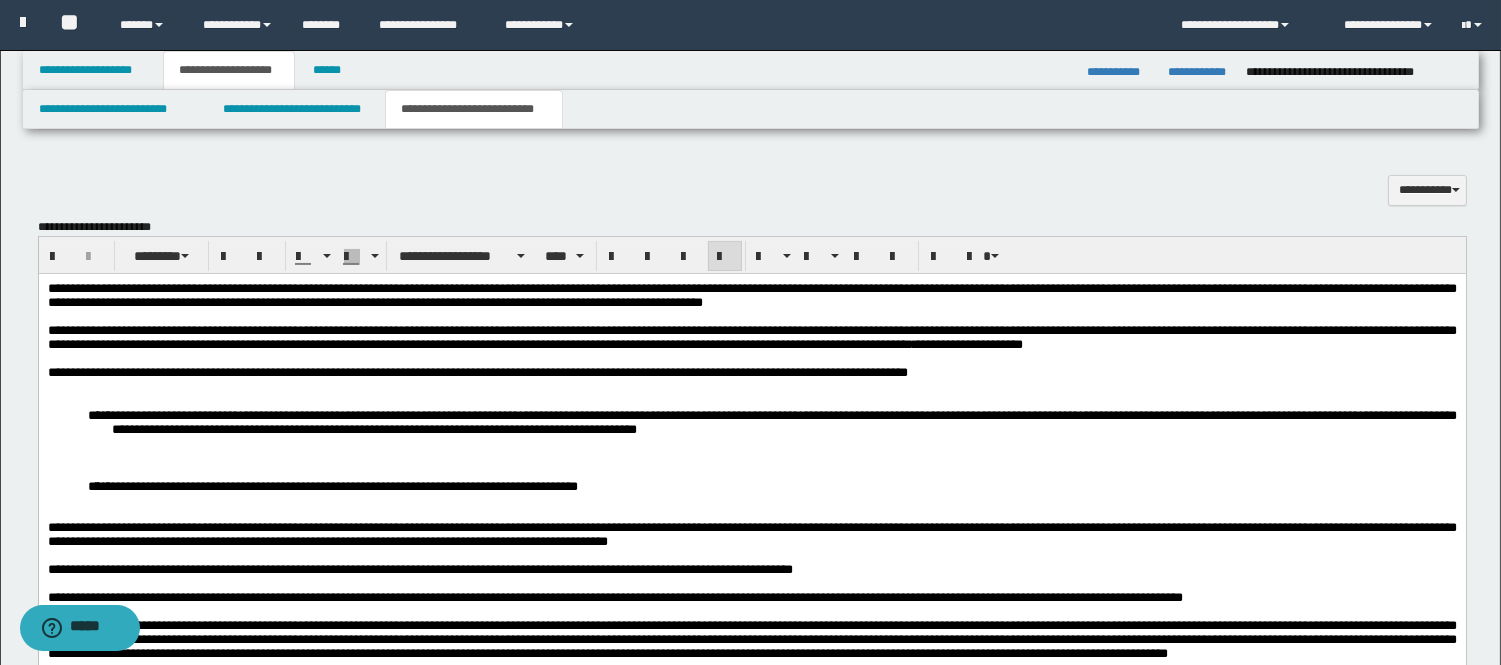 click at bounding box center (751, 359) 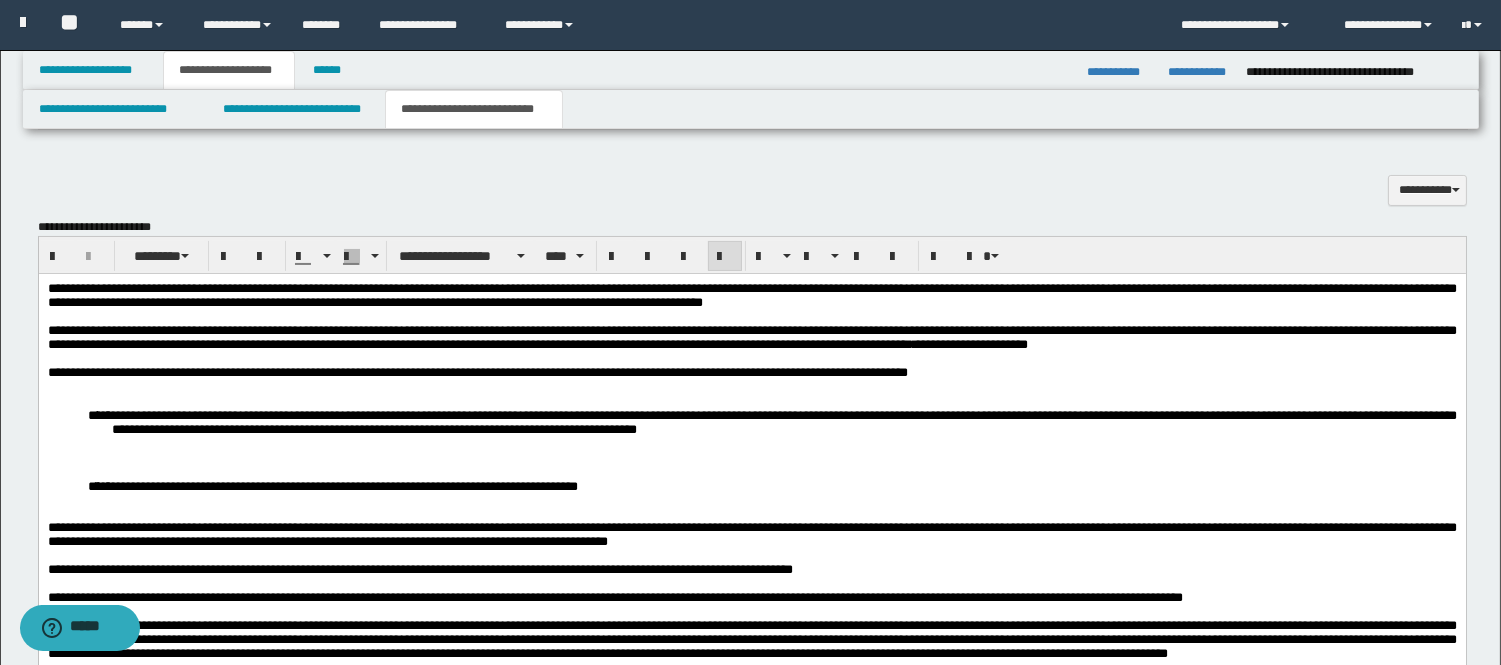 click on "**********" at bounding box center (751, 337) 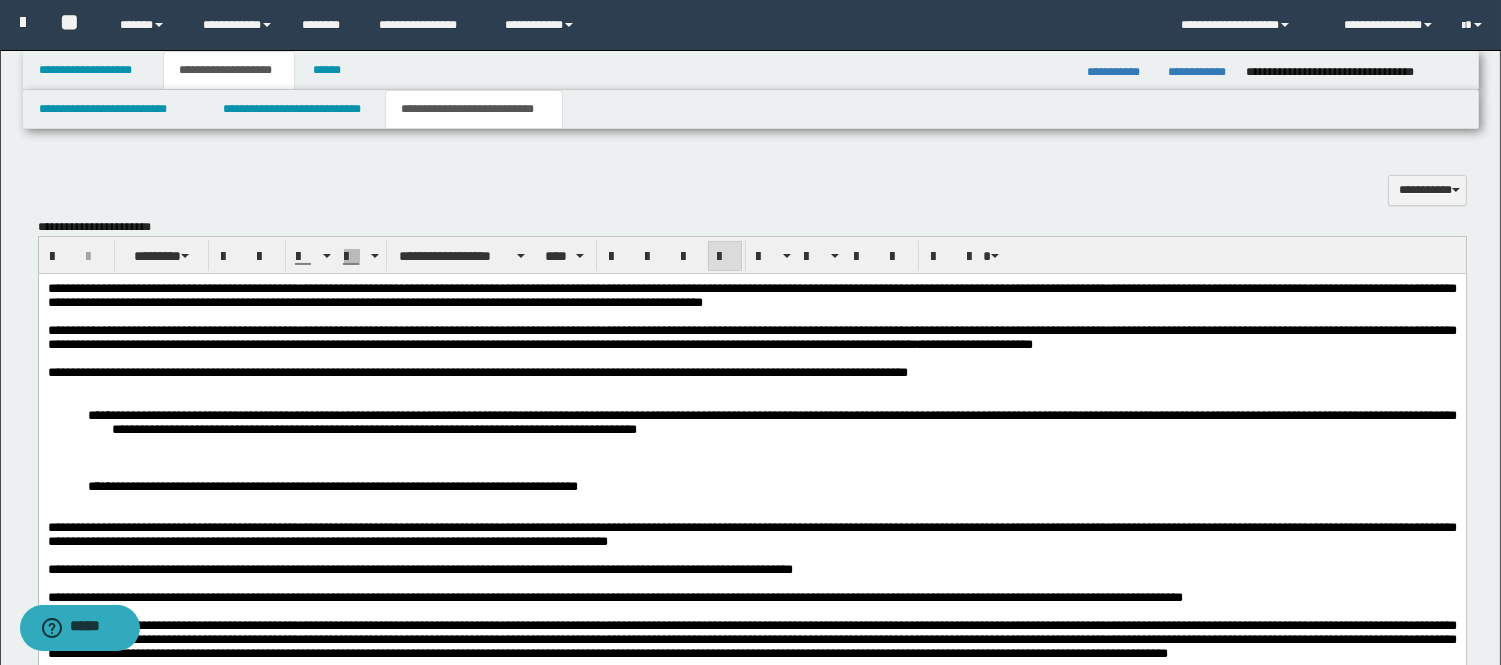 click on "**********" at bounding box center (751, 337) 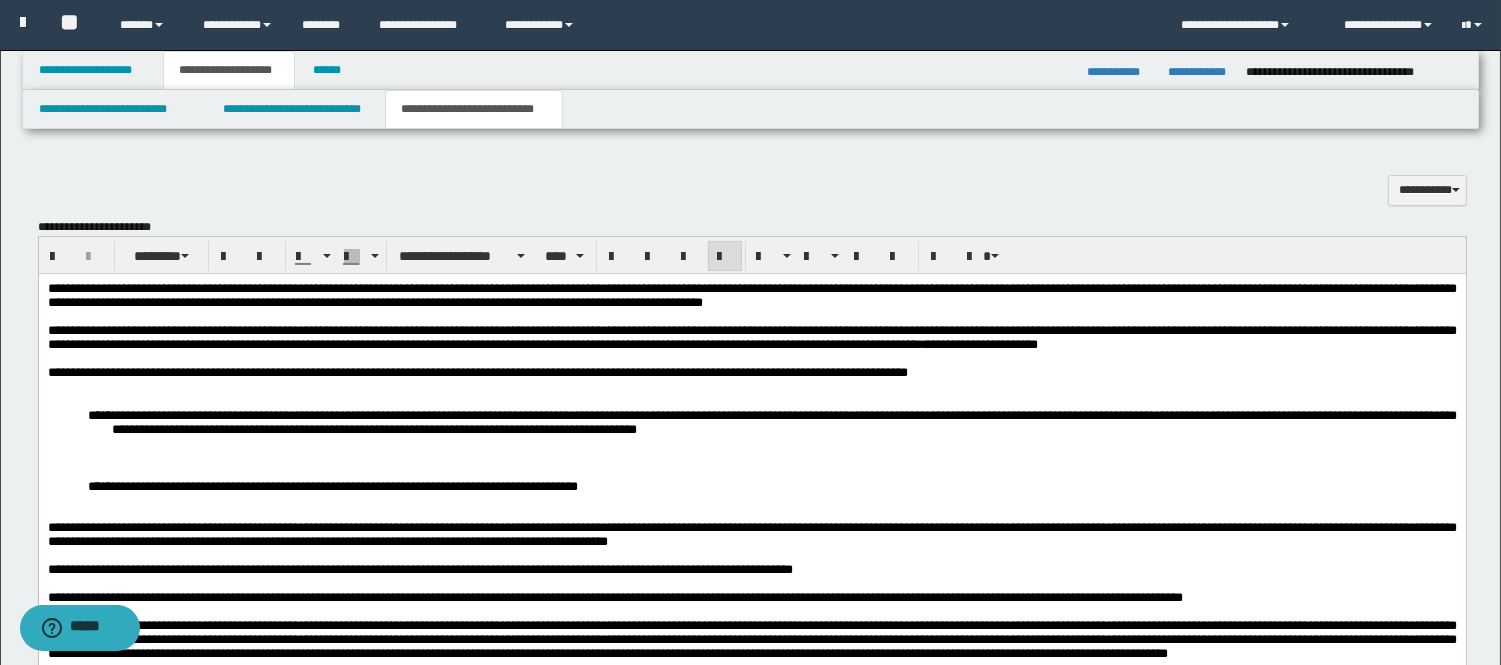 click on "**********" at bounding box center [751, 422] 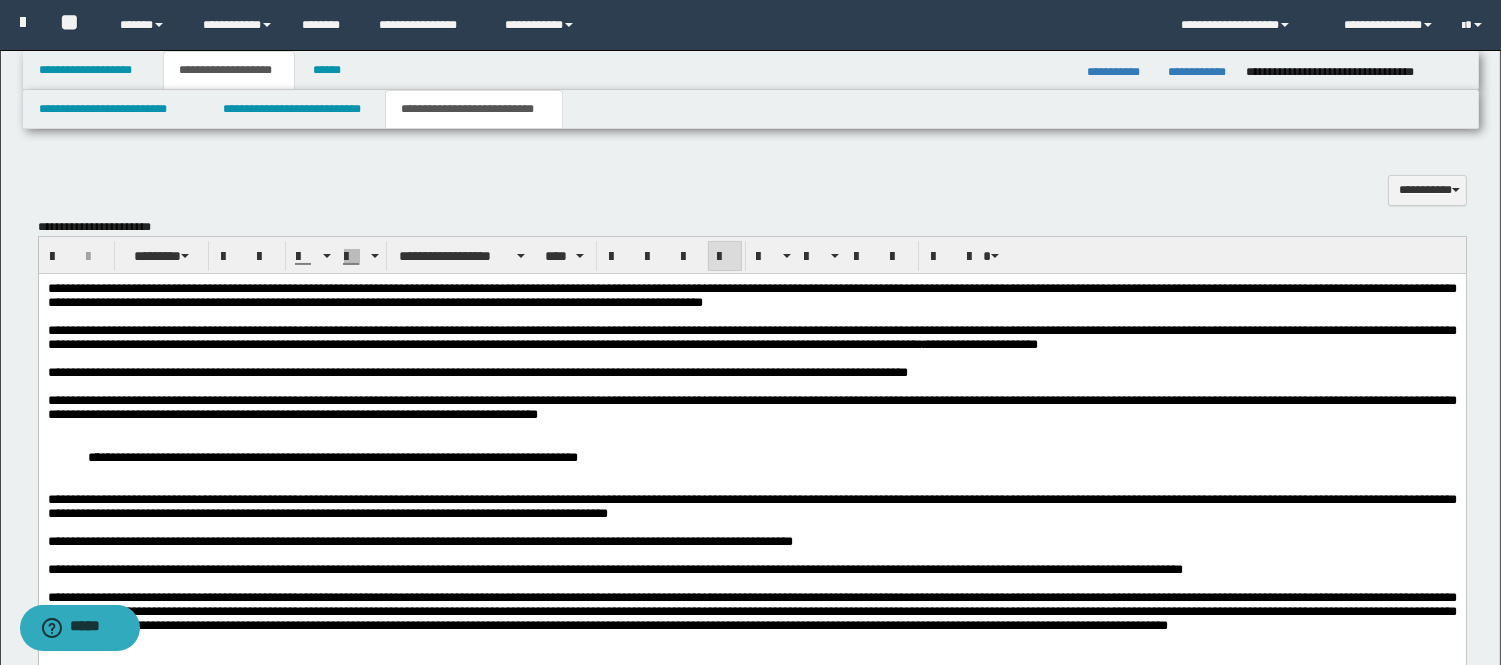 click on "**********" at bounding box center (751, 408) 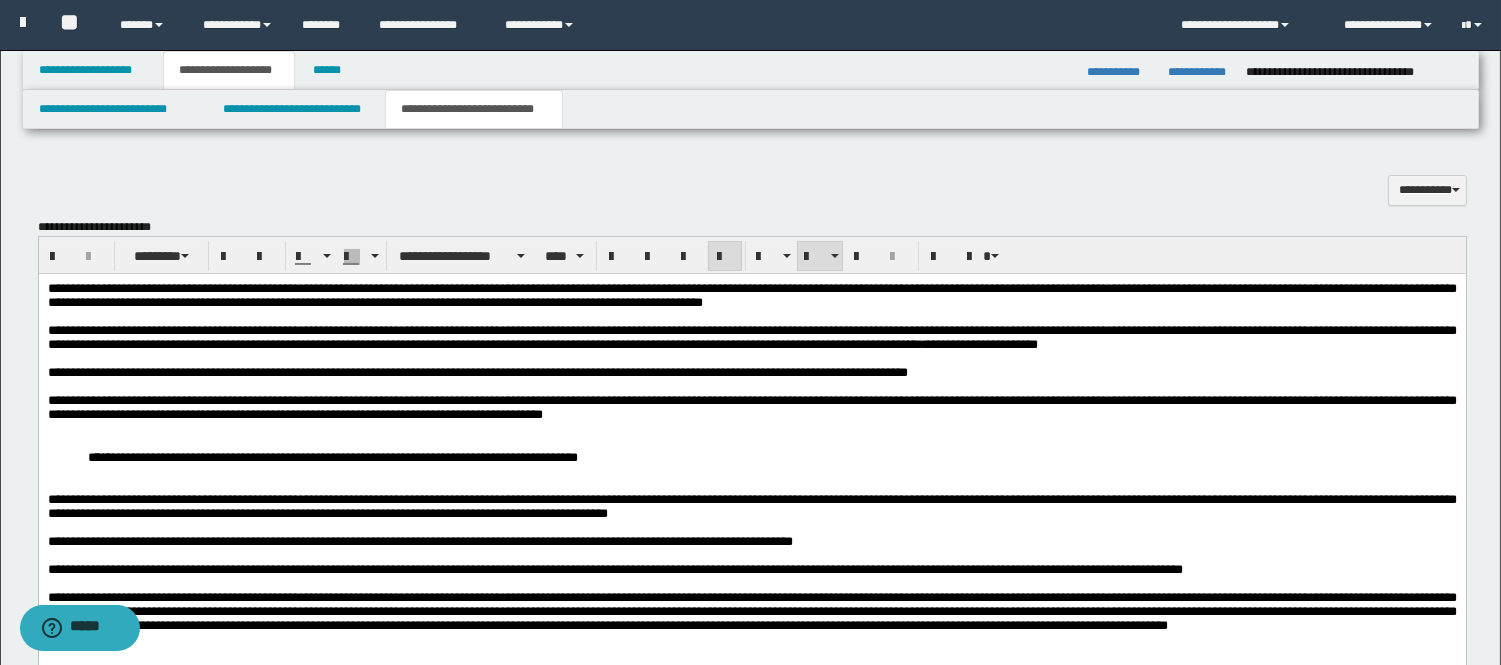 click on "**********" at bounding box center [751, 457] 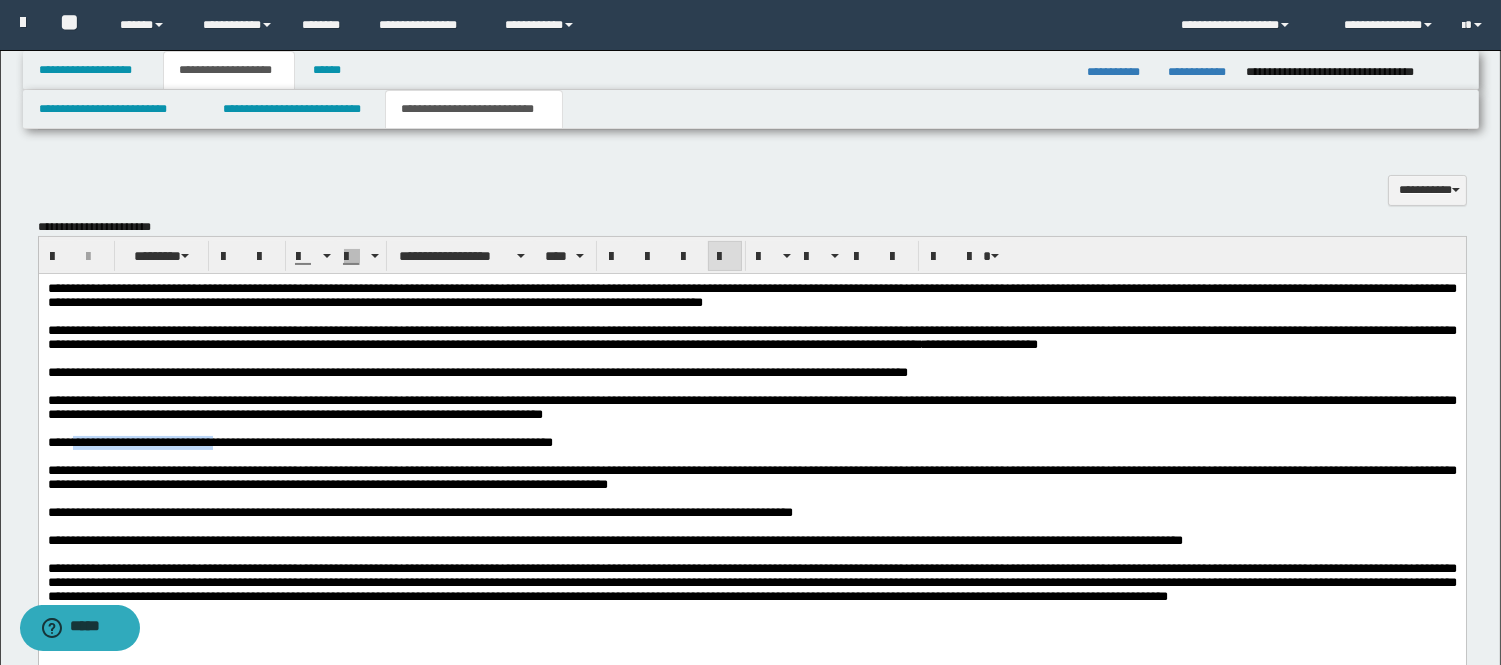 drag, startPoint x: 78, startPoint y: 471, endPoint x: 230, endPoint y: 470, distance: 152.0033 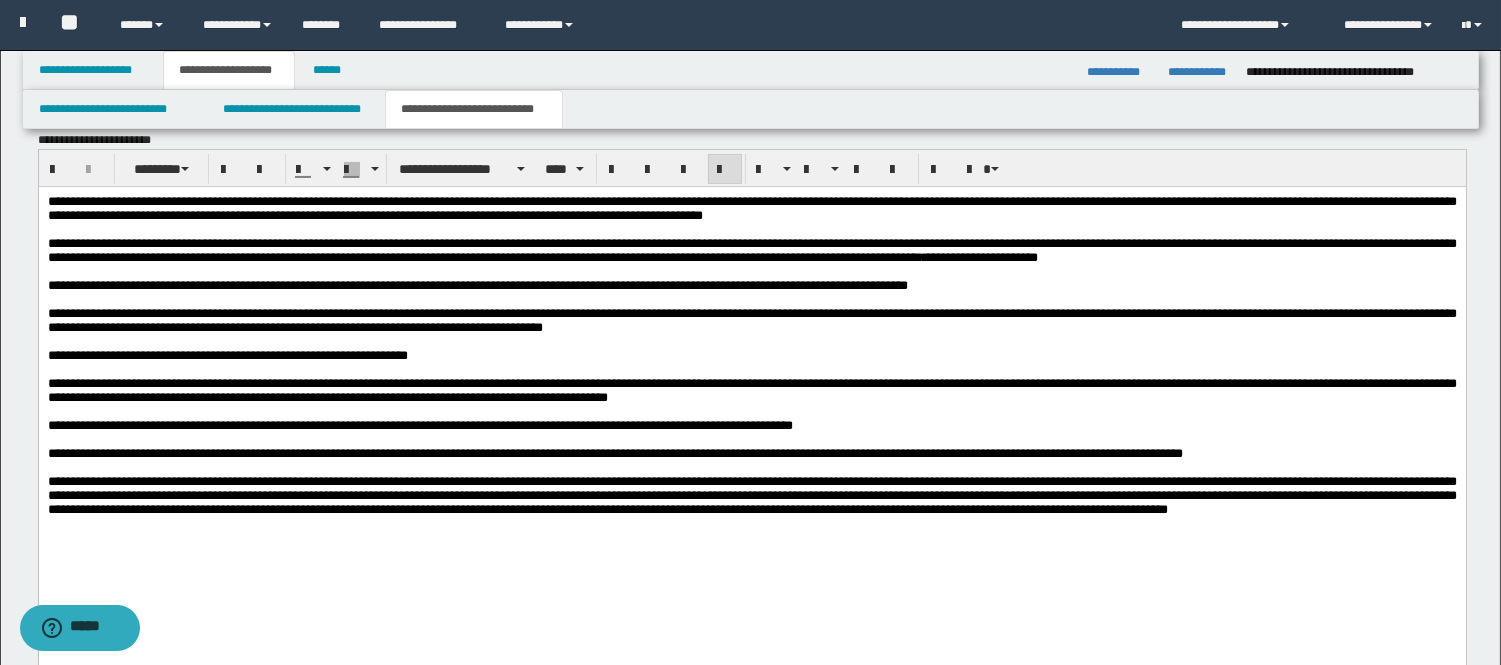 scroll, scrollTop: 777, scrollLeft: 0, axis: vertical 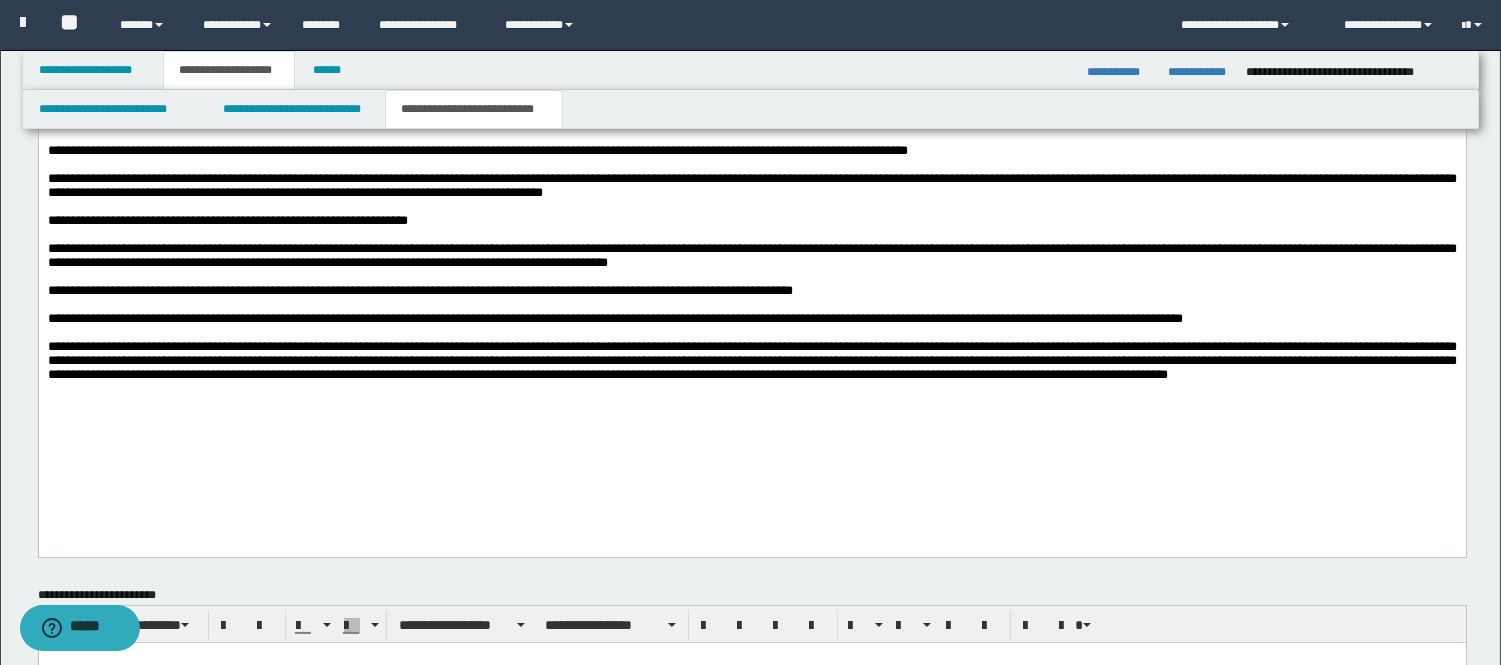 click on "**********" at bounding box center [751, 255] 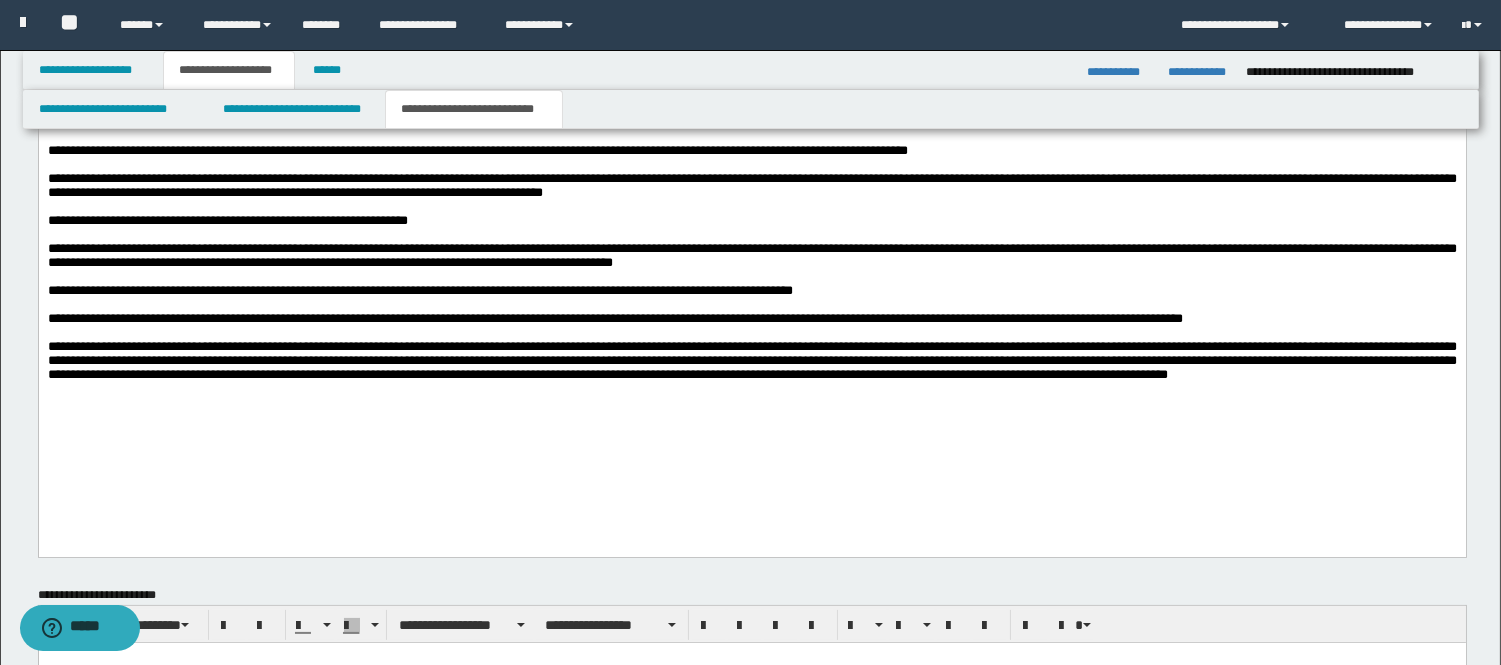 click on "**********" at bounding box center (751, 360) 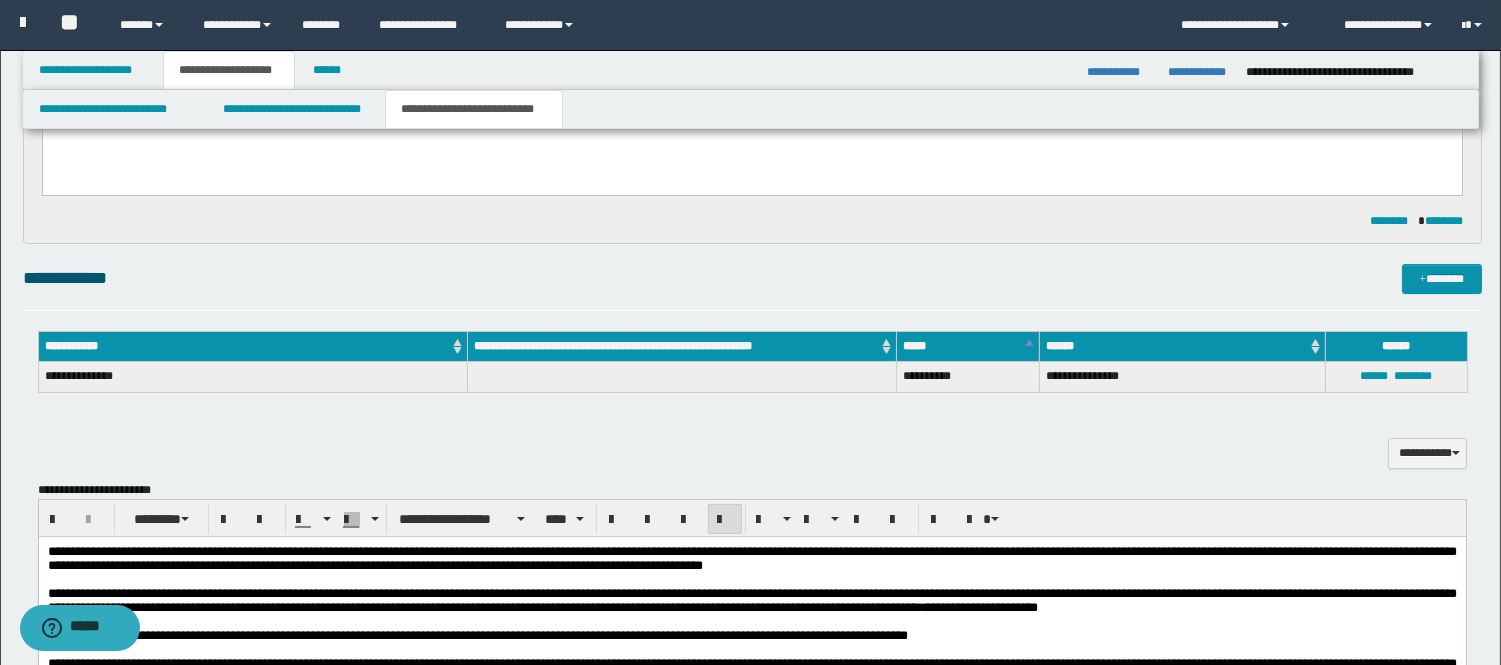scroll, scrollTop: 222, scrollLeft: 0, axis: vertical 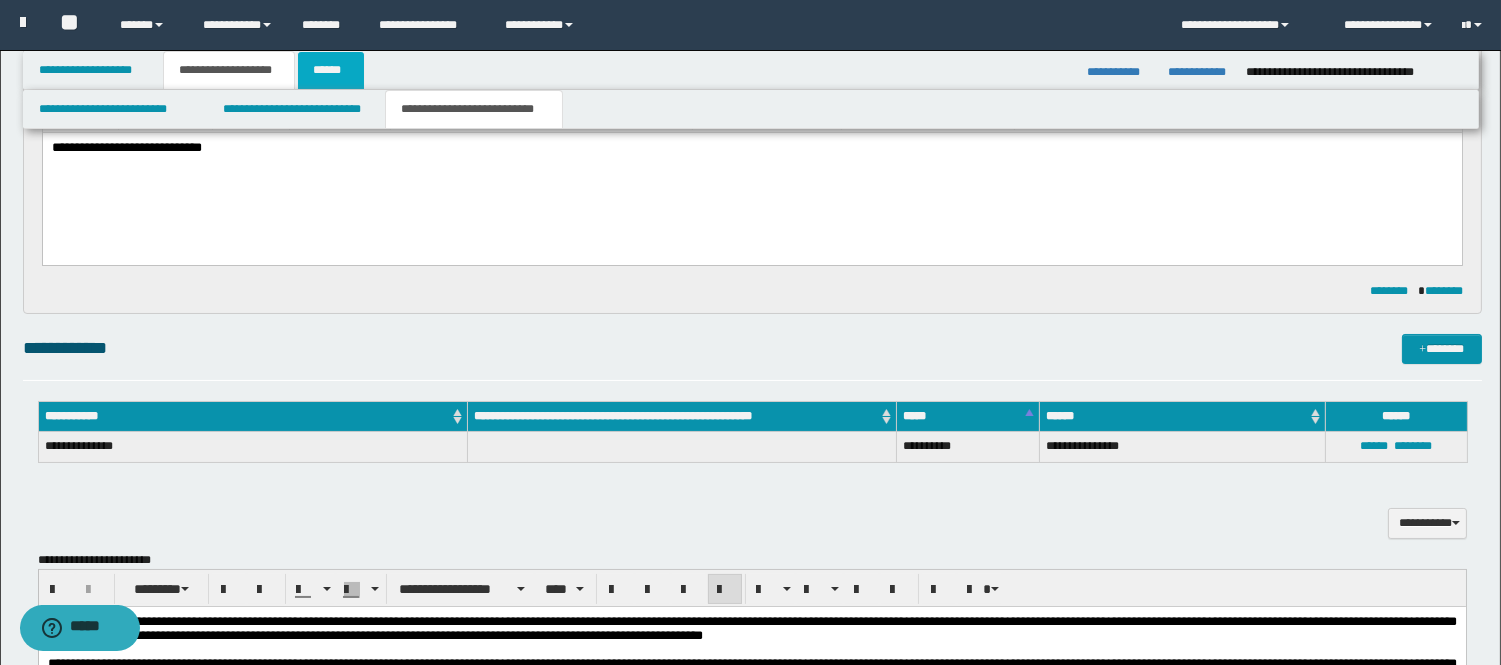 click on "******" at bounding box center [331, 70] 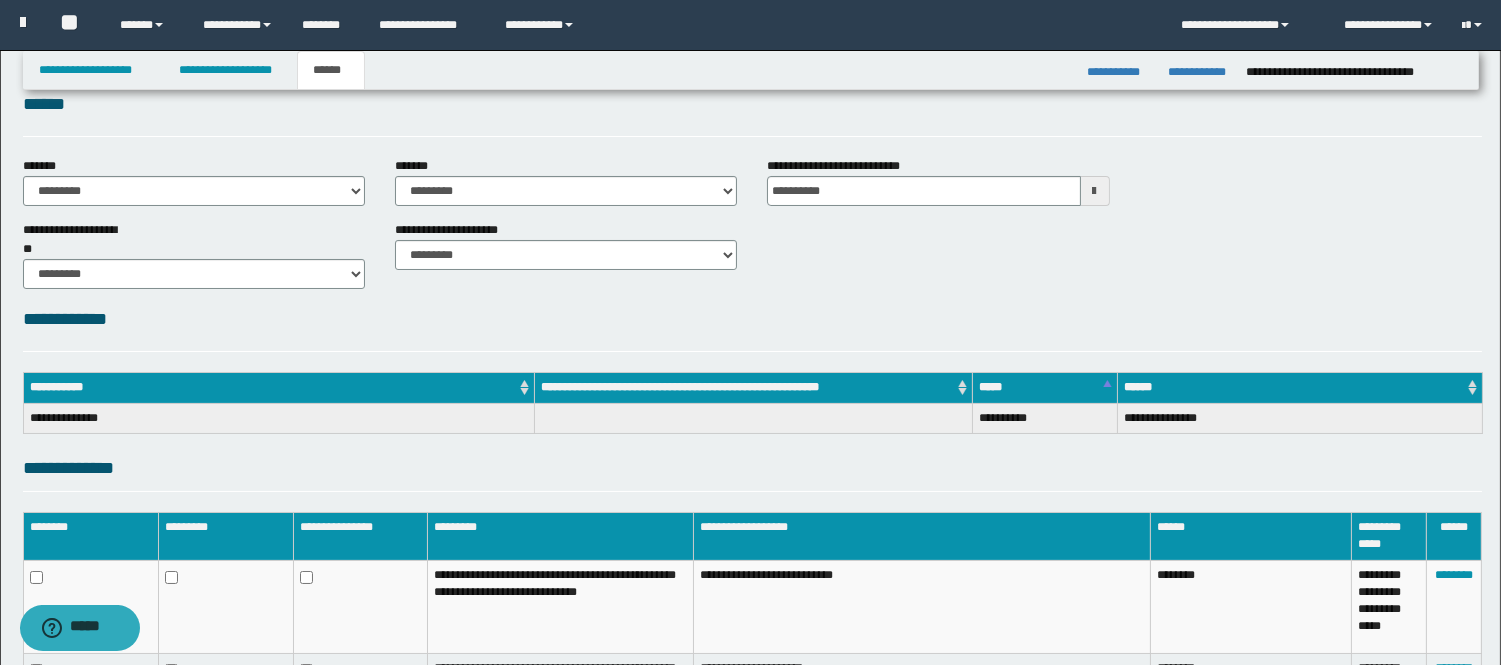 scroll, scrollTop: 0, scrollLeft: 0, axis: both 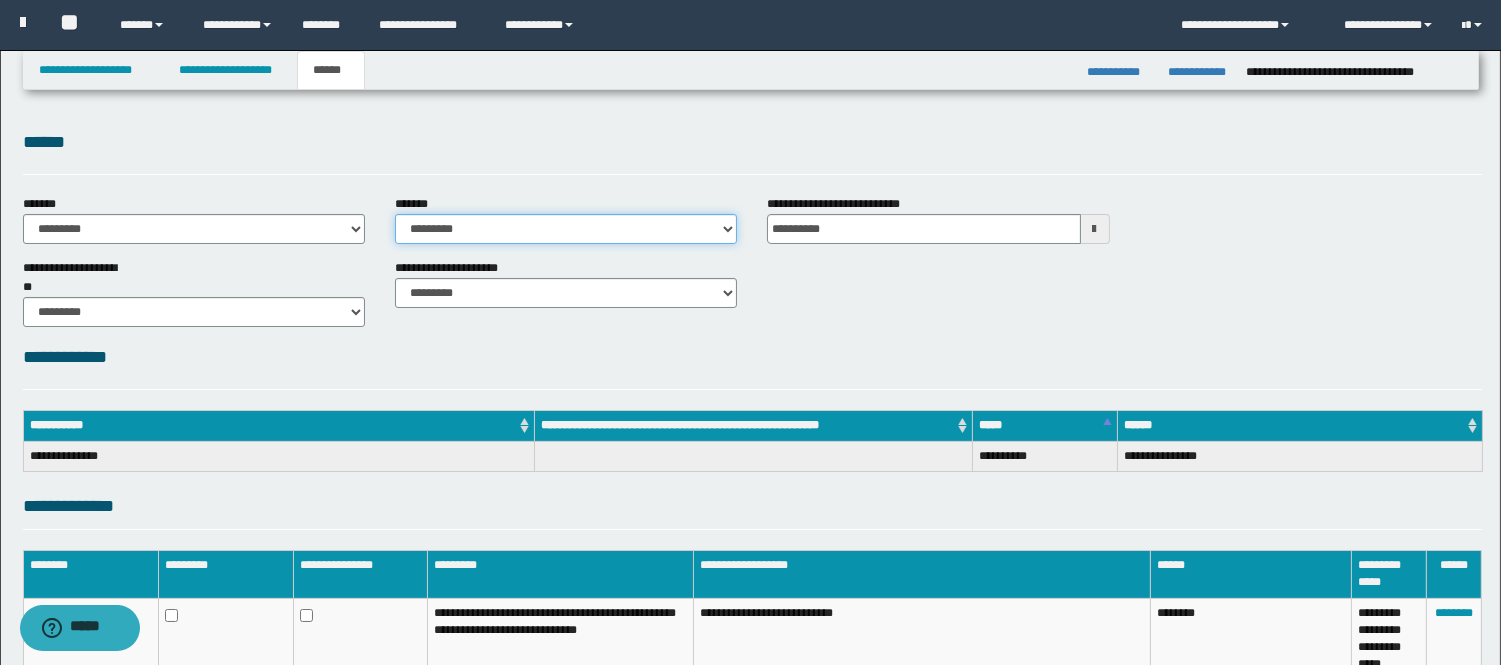 click on "**********" at bounding box center (566, 229) 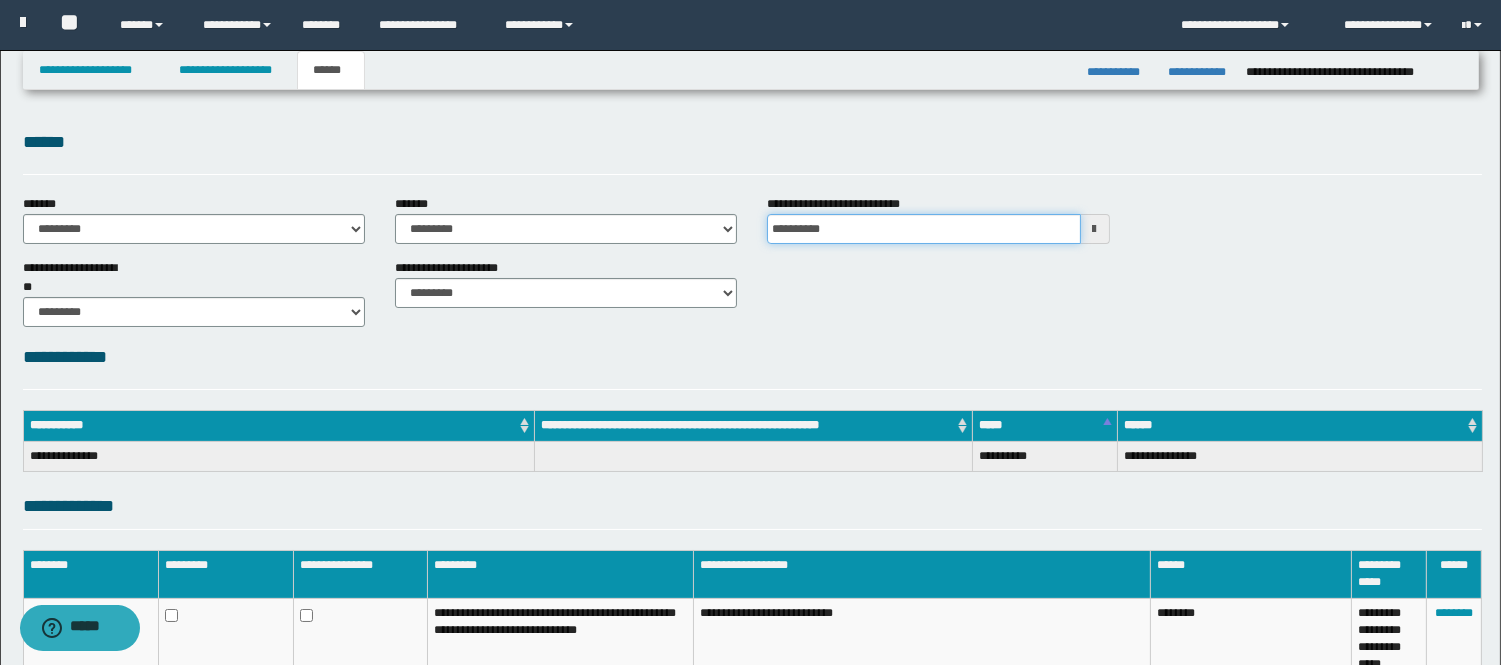 click on "**********" at bounding box center (923, 229) 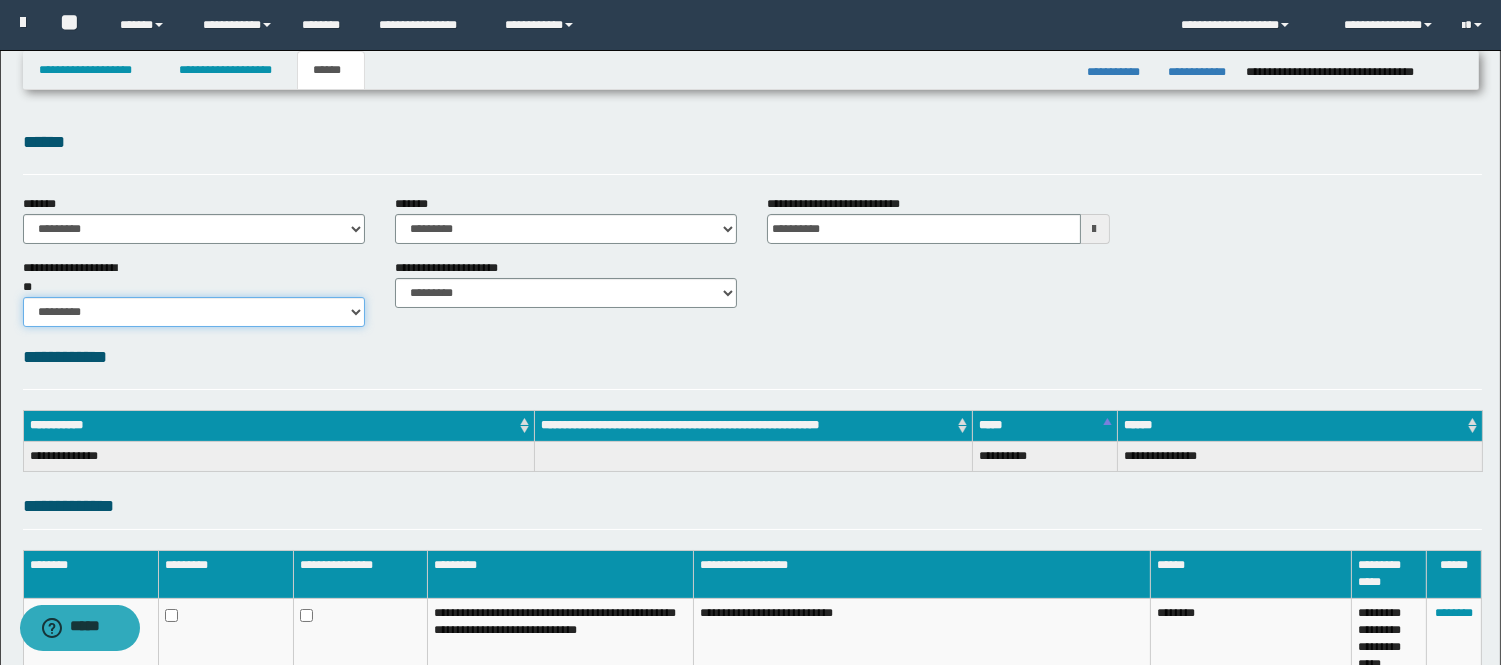 click on "*********
**
**" at bounding box center [194, 312] 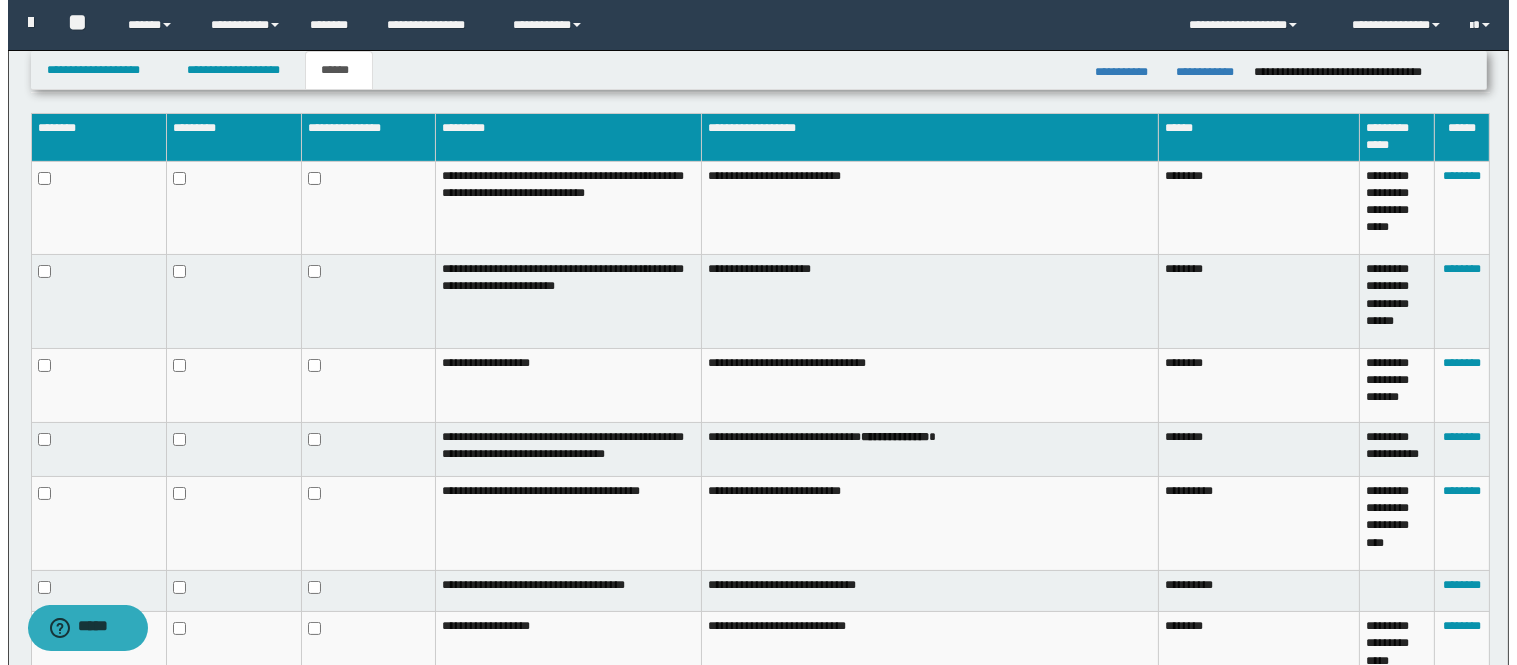 scroll, scrollTop: 444, scrollLeft: 0, axis: vertical 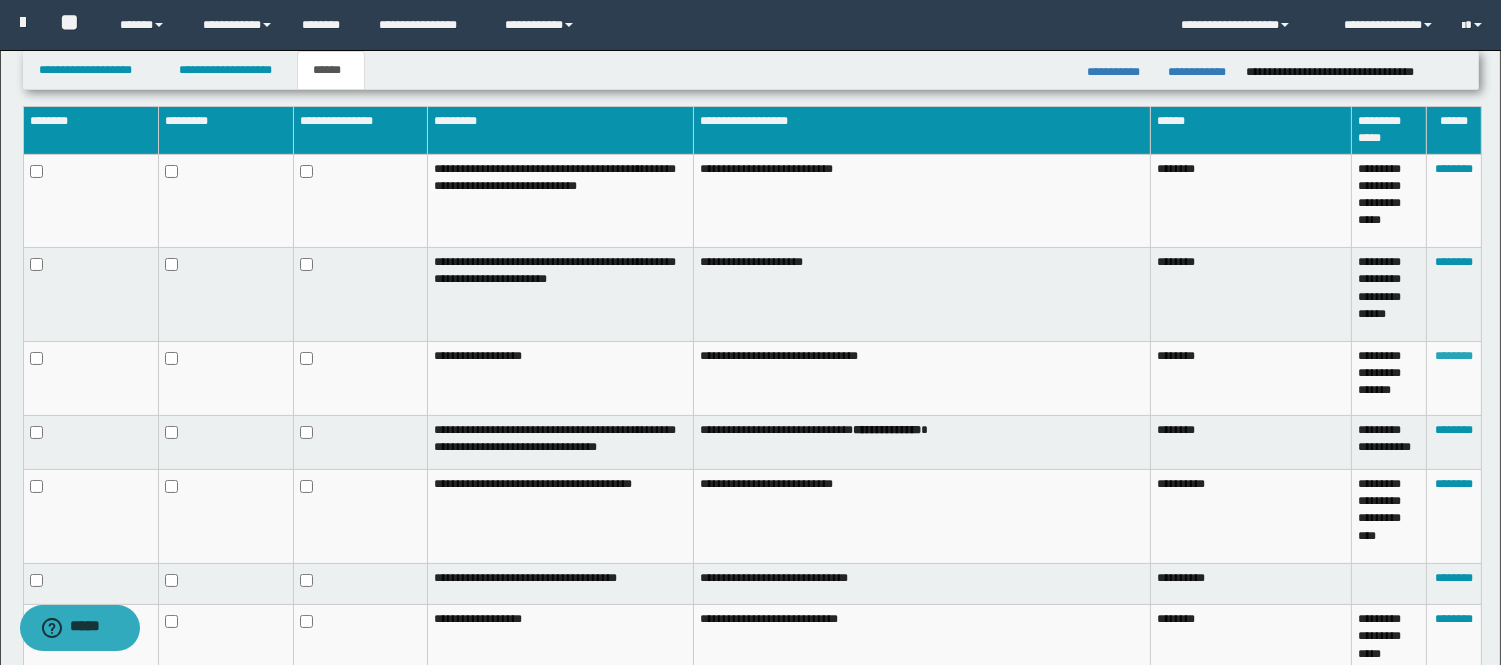 click on "********" at bounding box center (1454, 356) 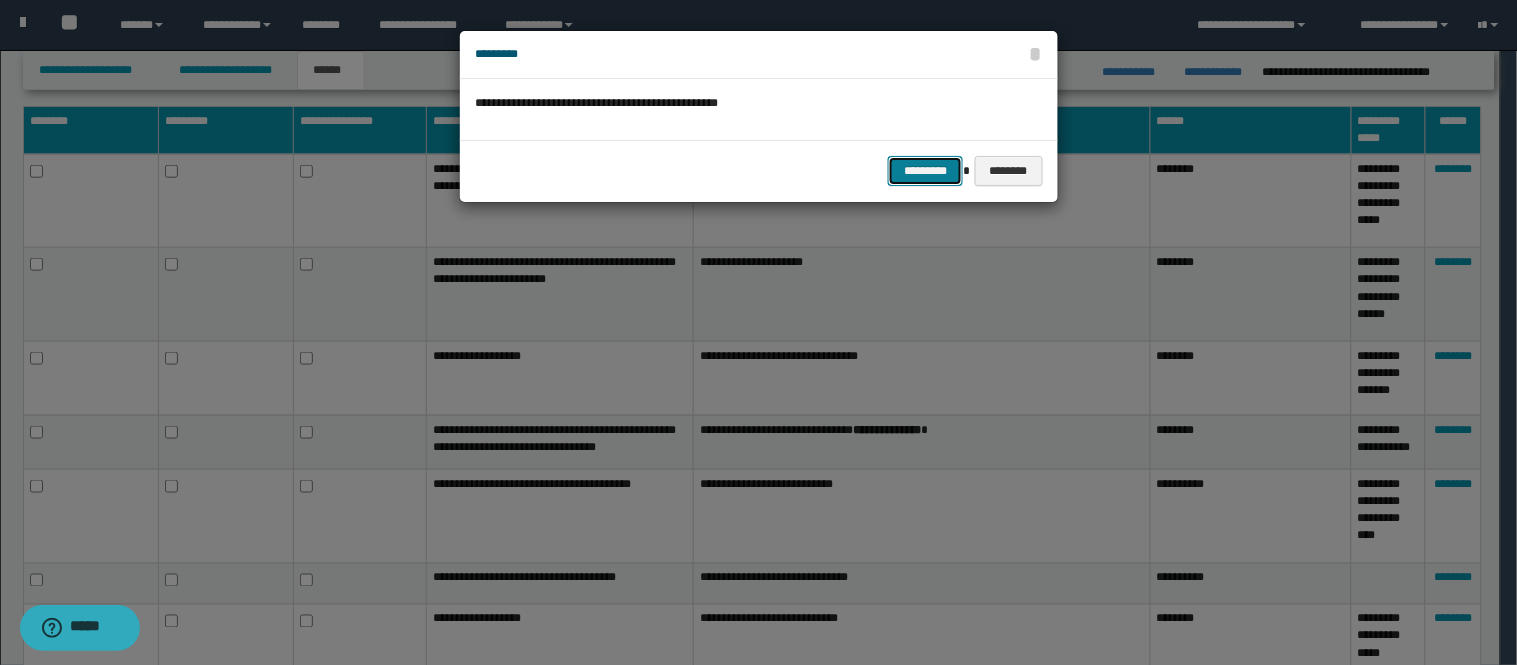 click on "*********" at bounding box center (925, 171) 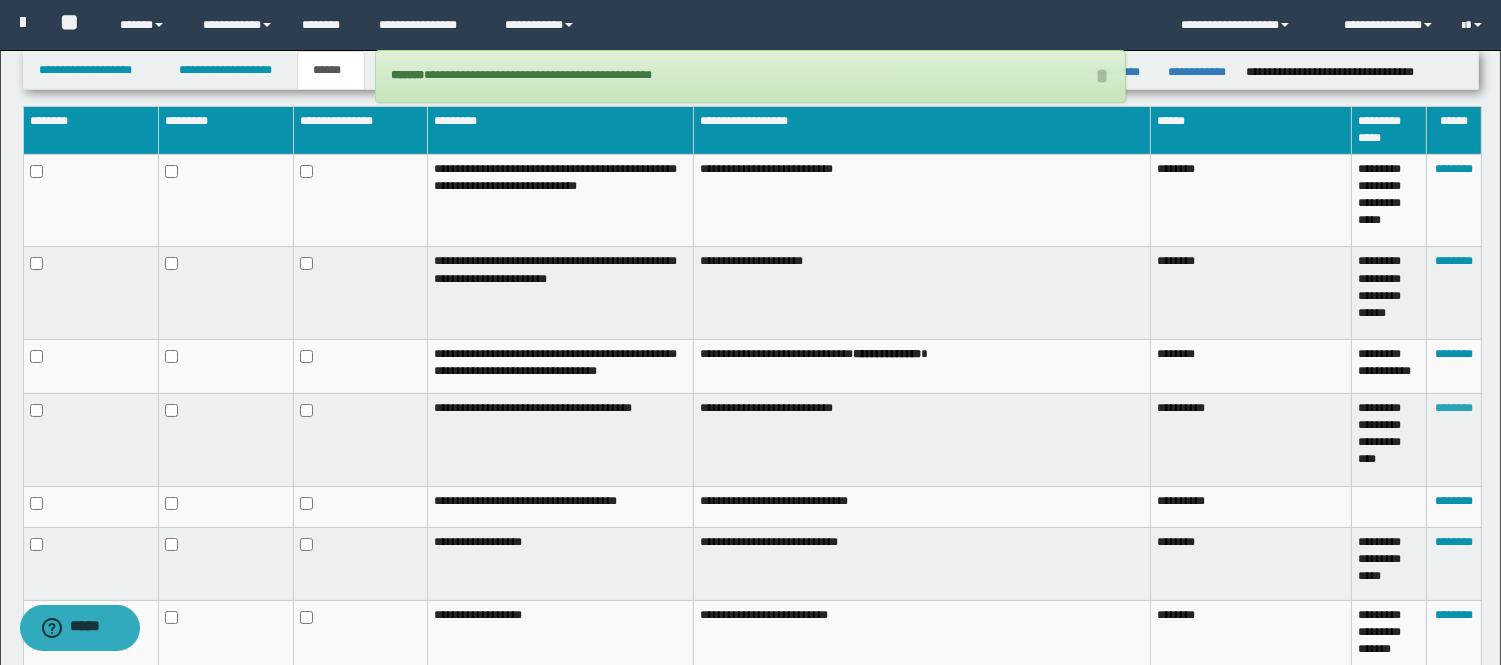 click on "********" at bounding box center (1454, 408) 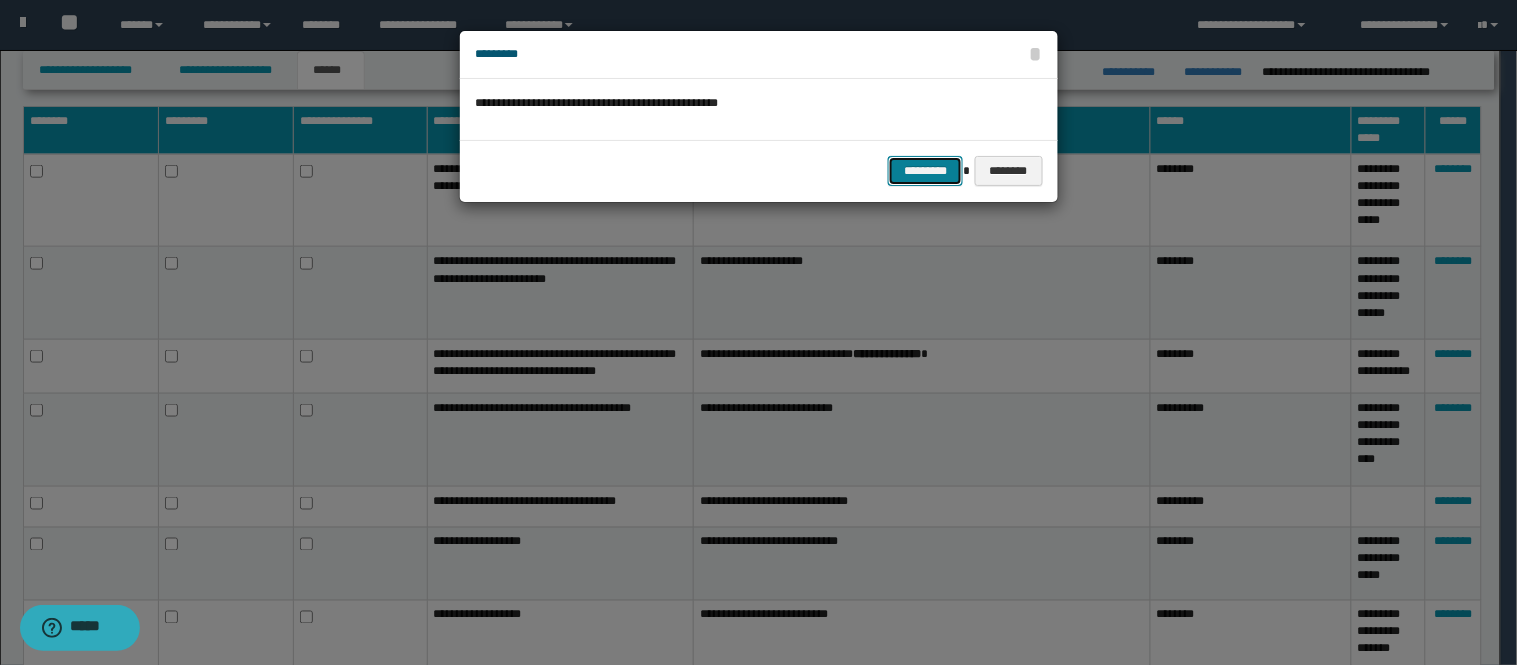 click on "*********" at bounding box center [925, 171] 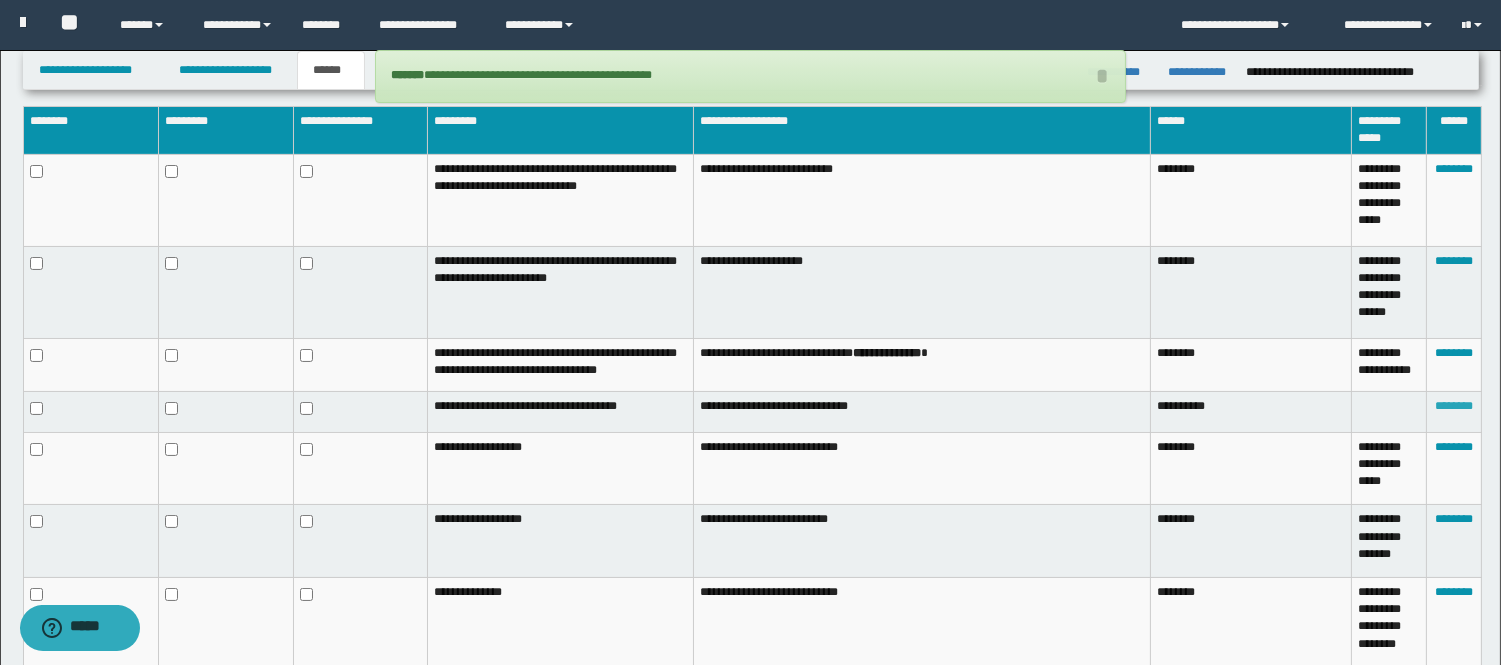 click on "********" at bounding box center (1454, 406) 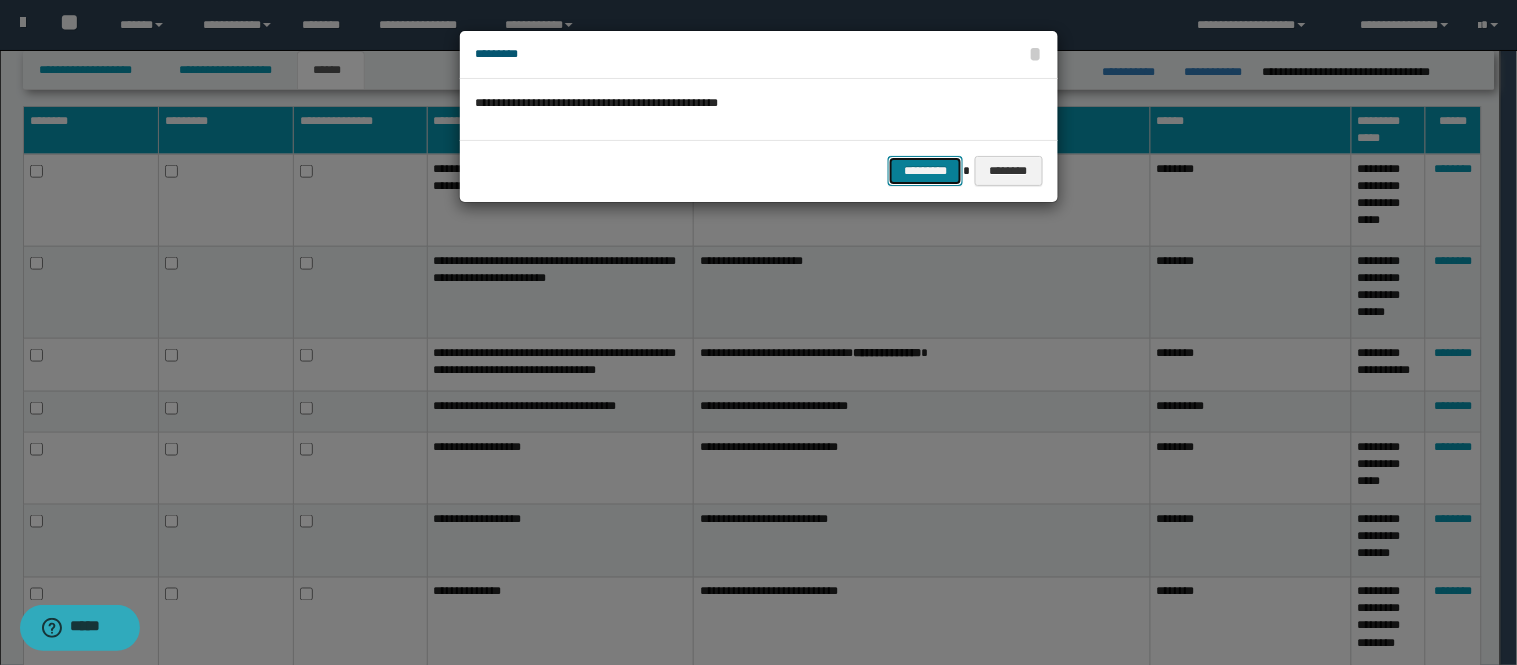 click on "*********" at bounding box center [925, 171] 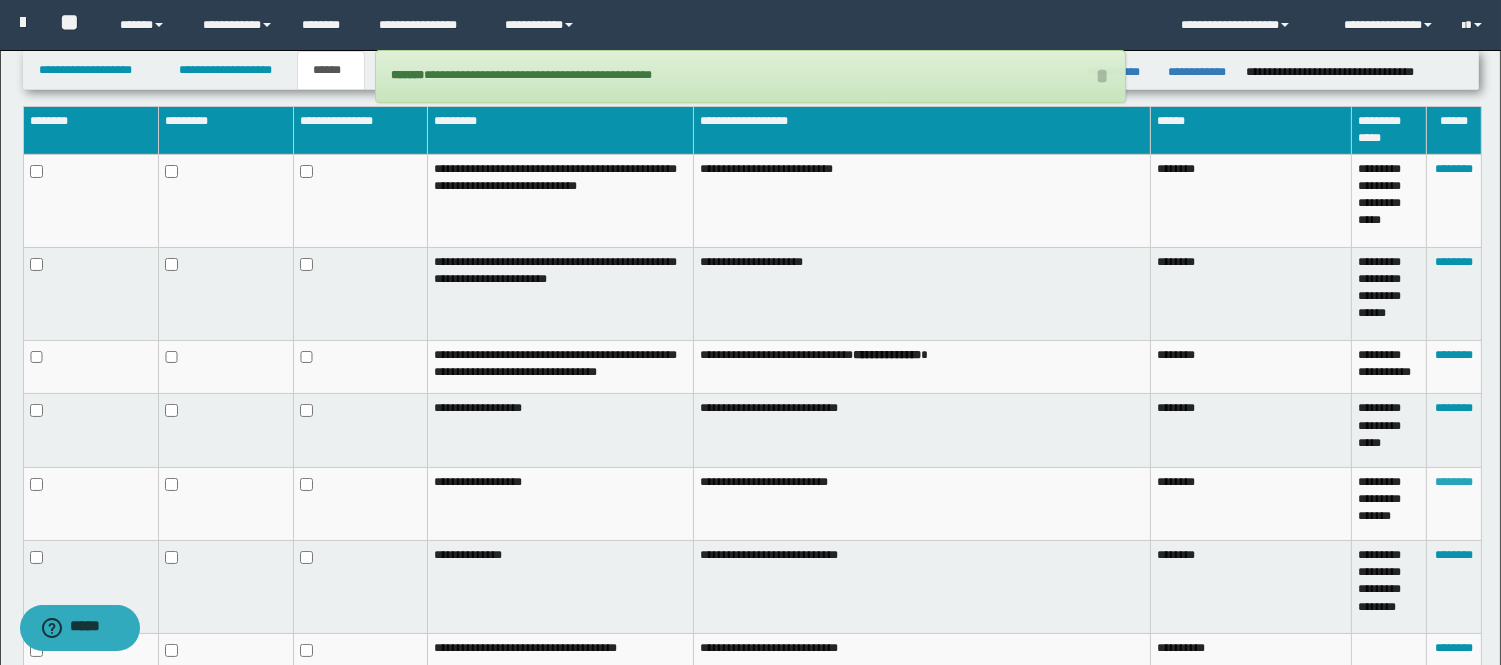 click on "********" at bounding box center [1454, 482] 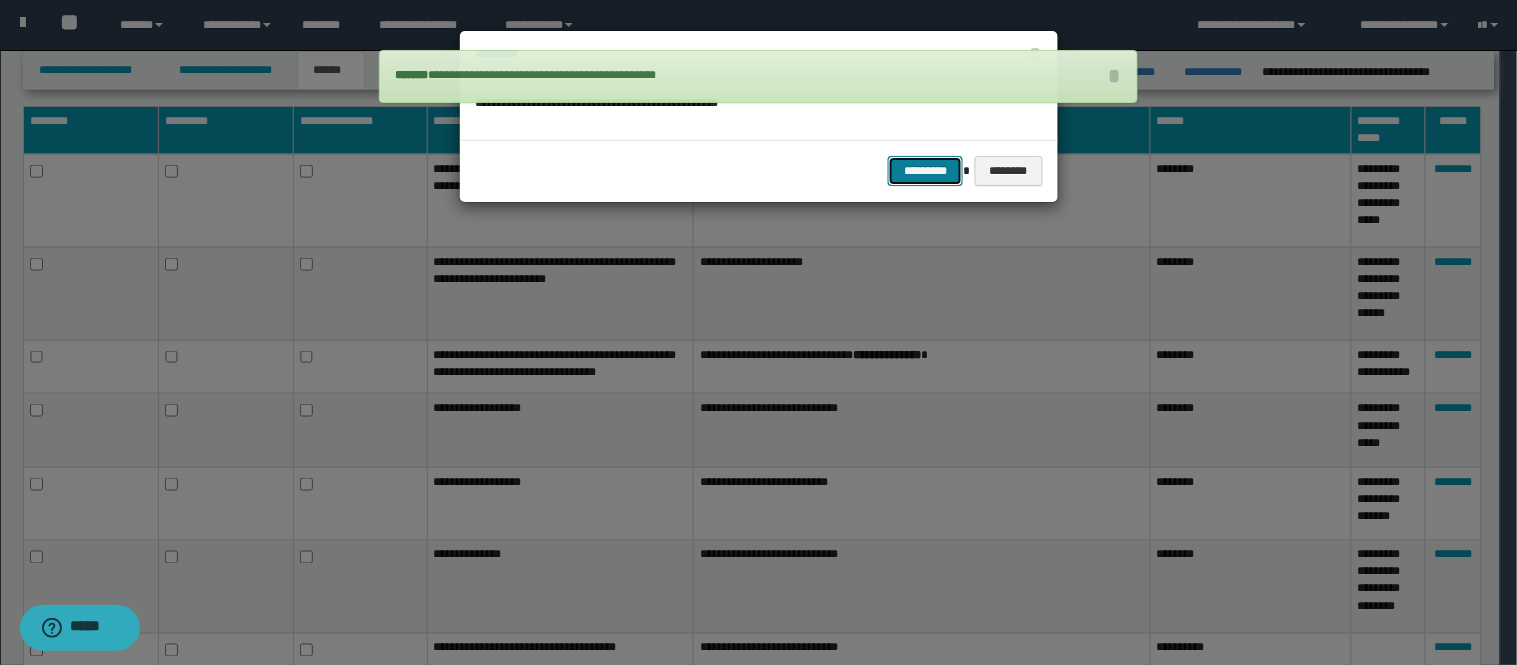 click on "*********" at bounding box center (925, 171) 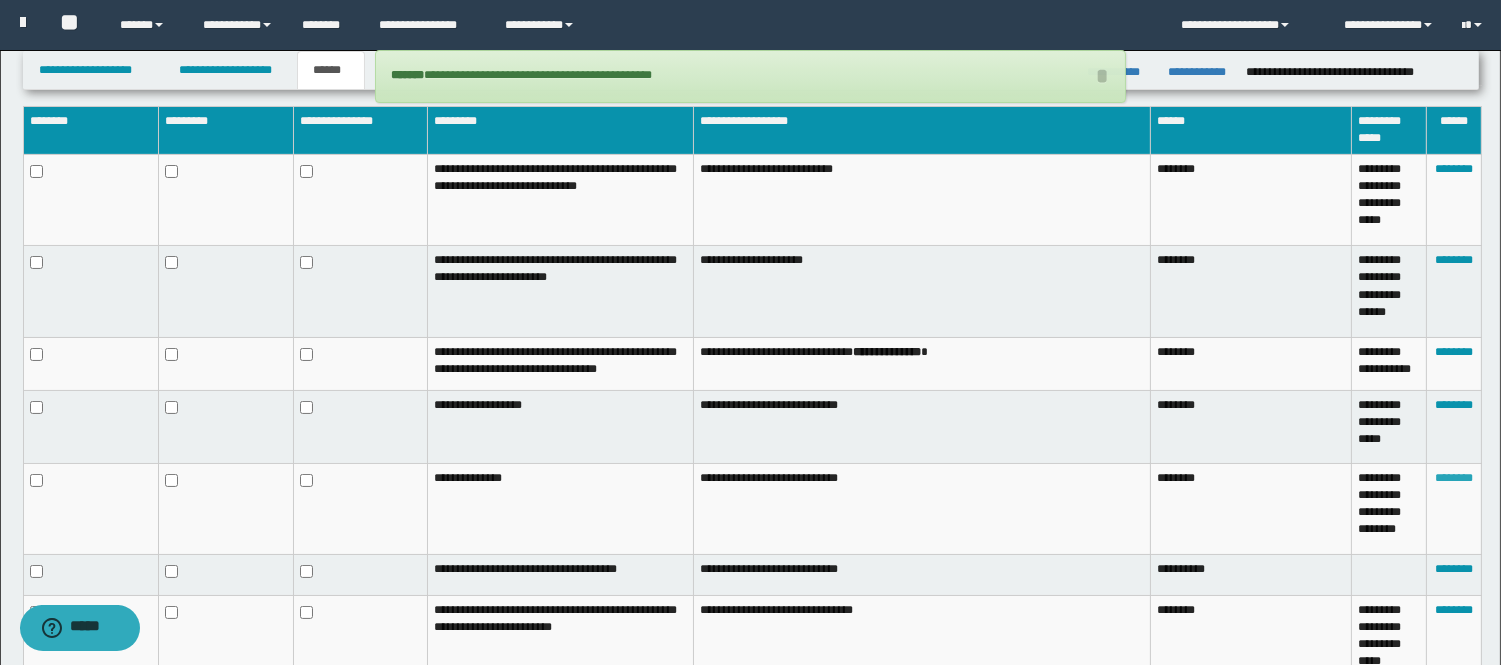click on "********" at bounding box center [1454, 478] 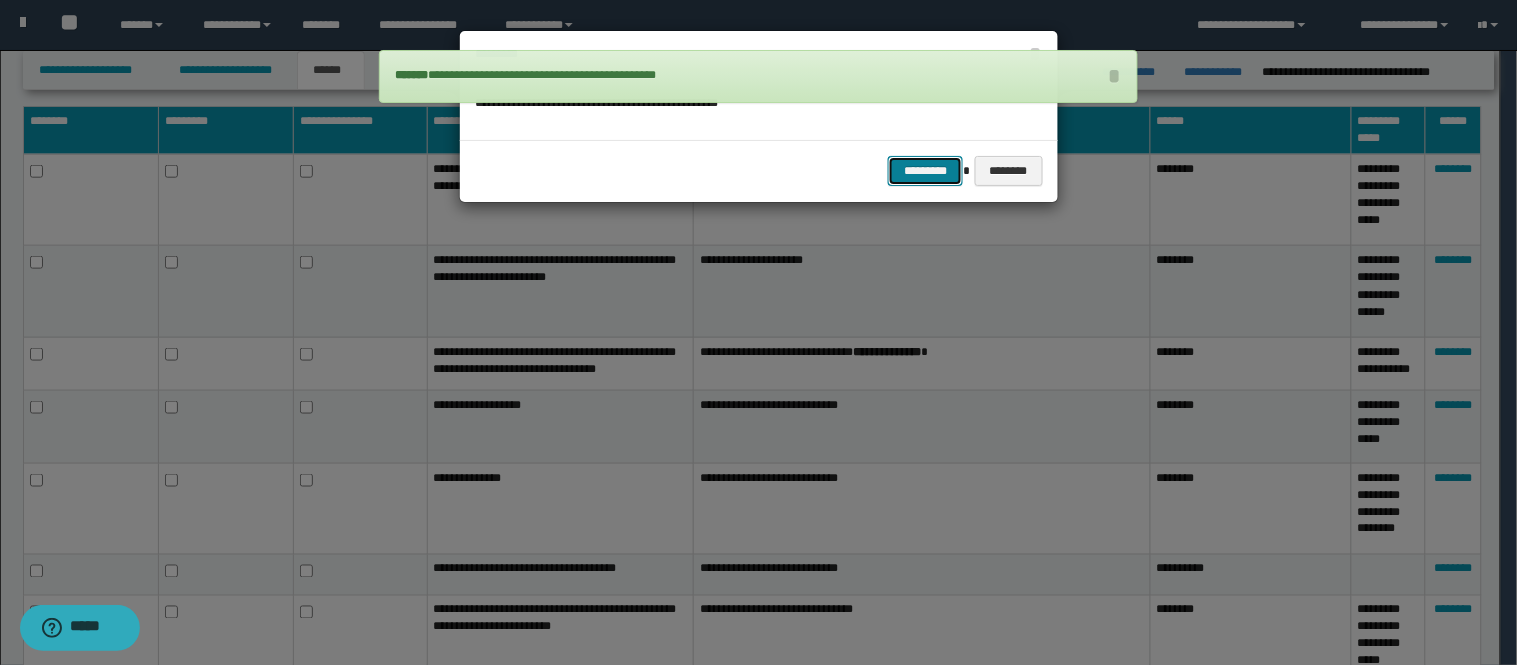 click on "*********" at bounding box center (925, 171) 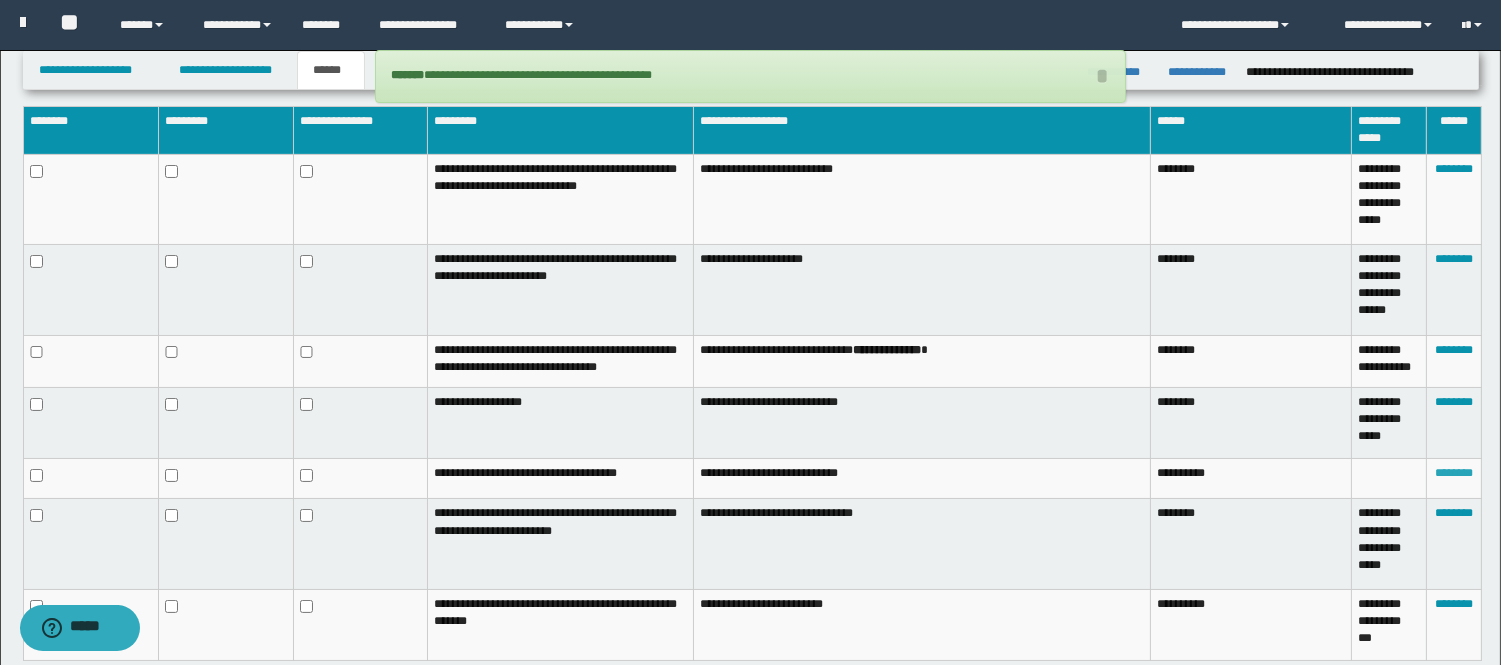click on "********" at bounding box center (1454, 473) 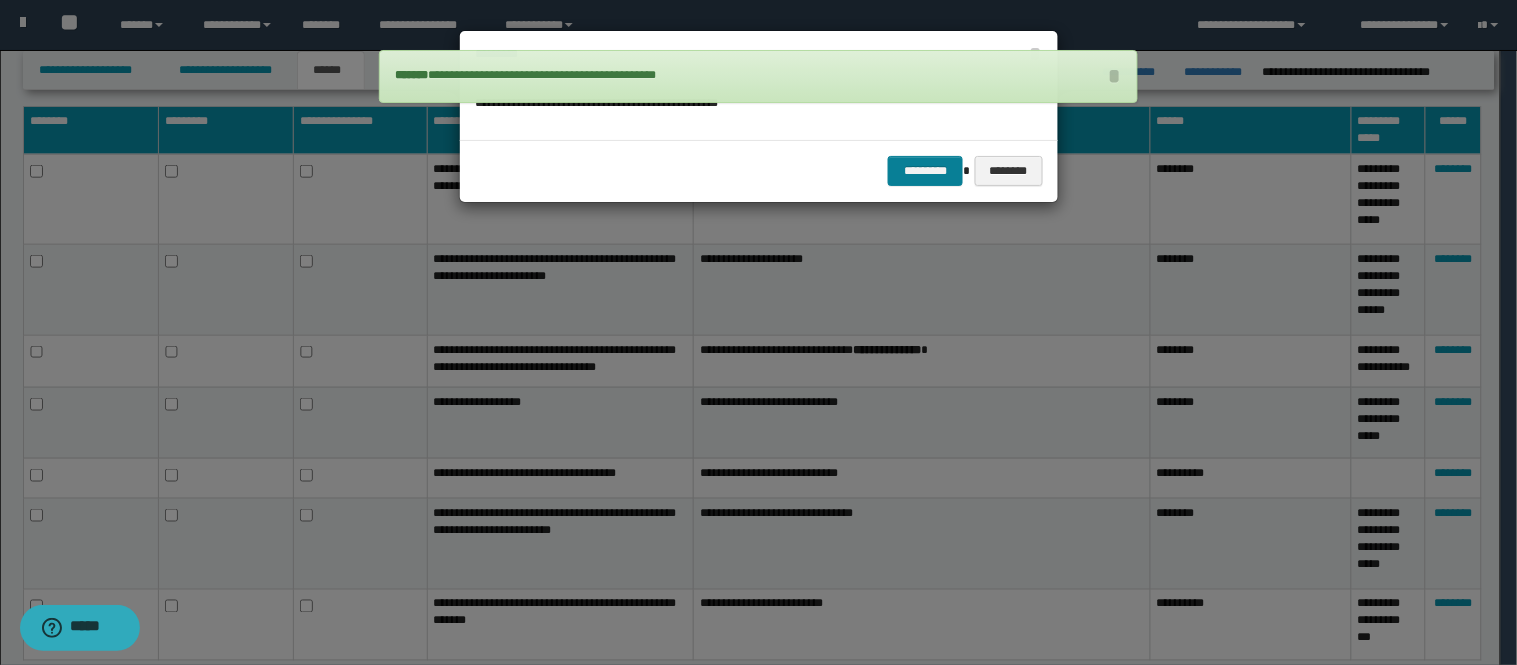 click on "*********
********" at bounding box center (759, 170) 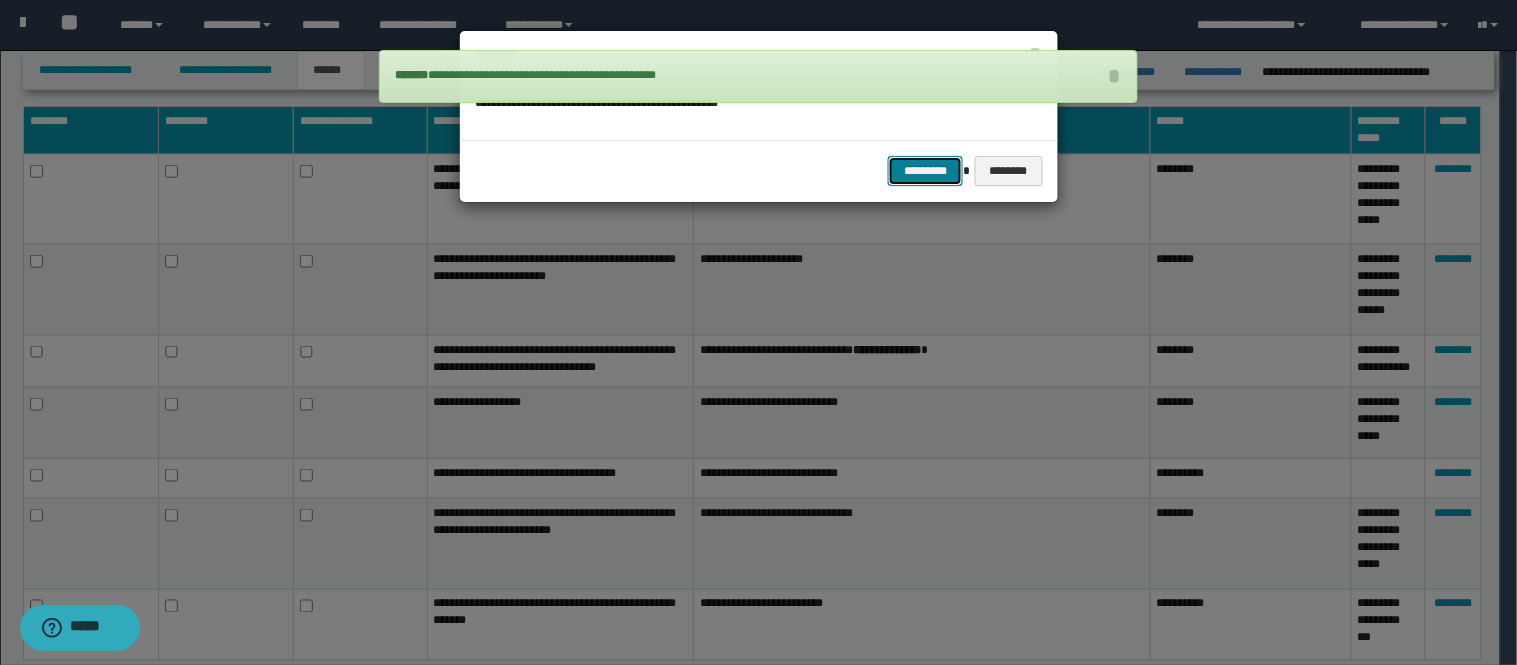 click on "*********" at bounding box center [925, 171] 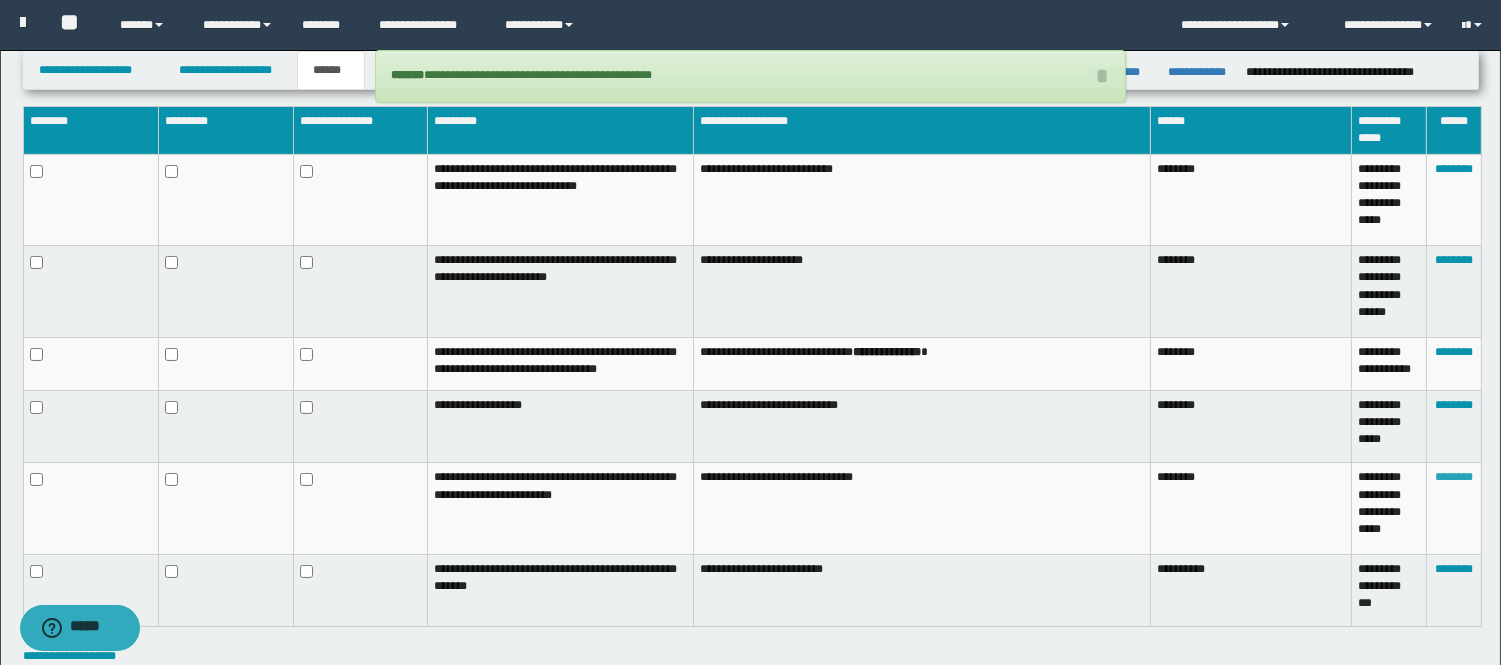 click on "********" at bounding box center [1454, 477] 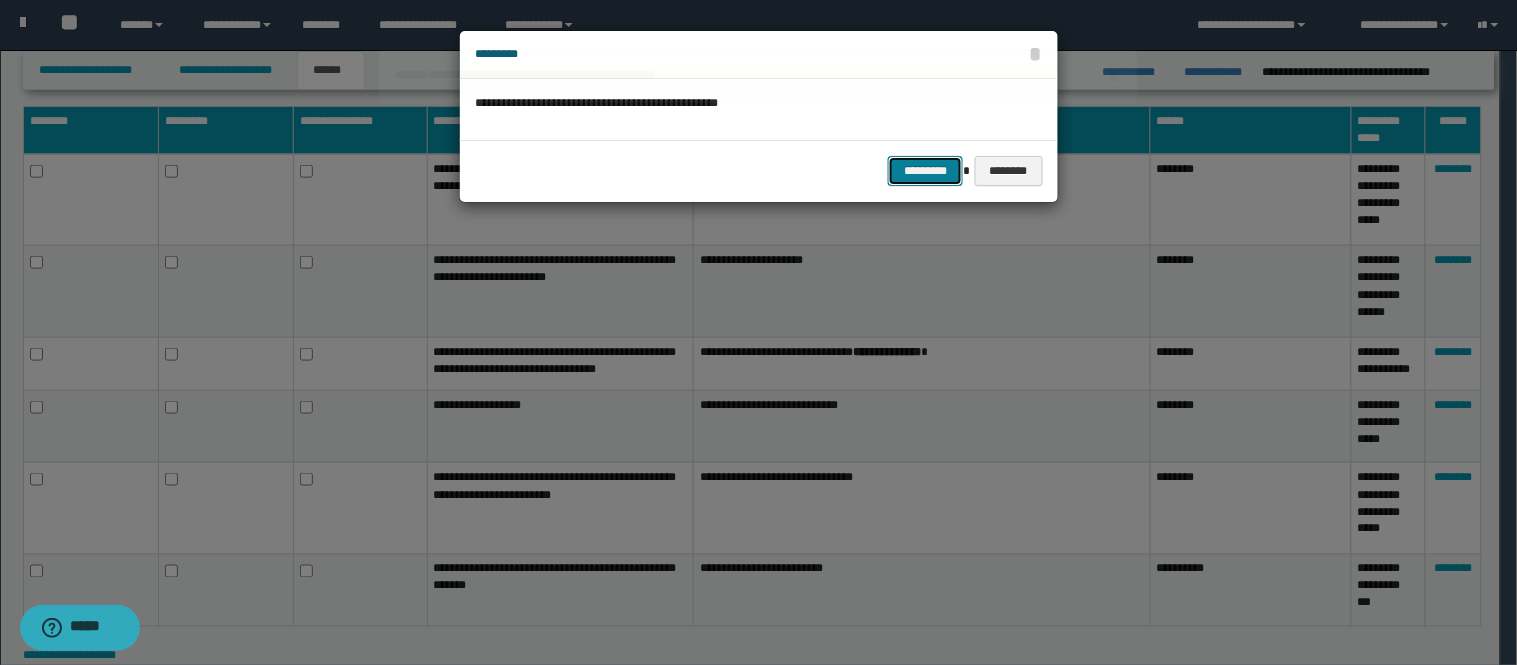 click on "*********" at bounding box center (925, 171) 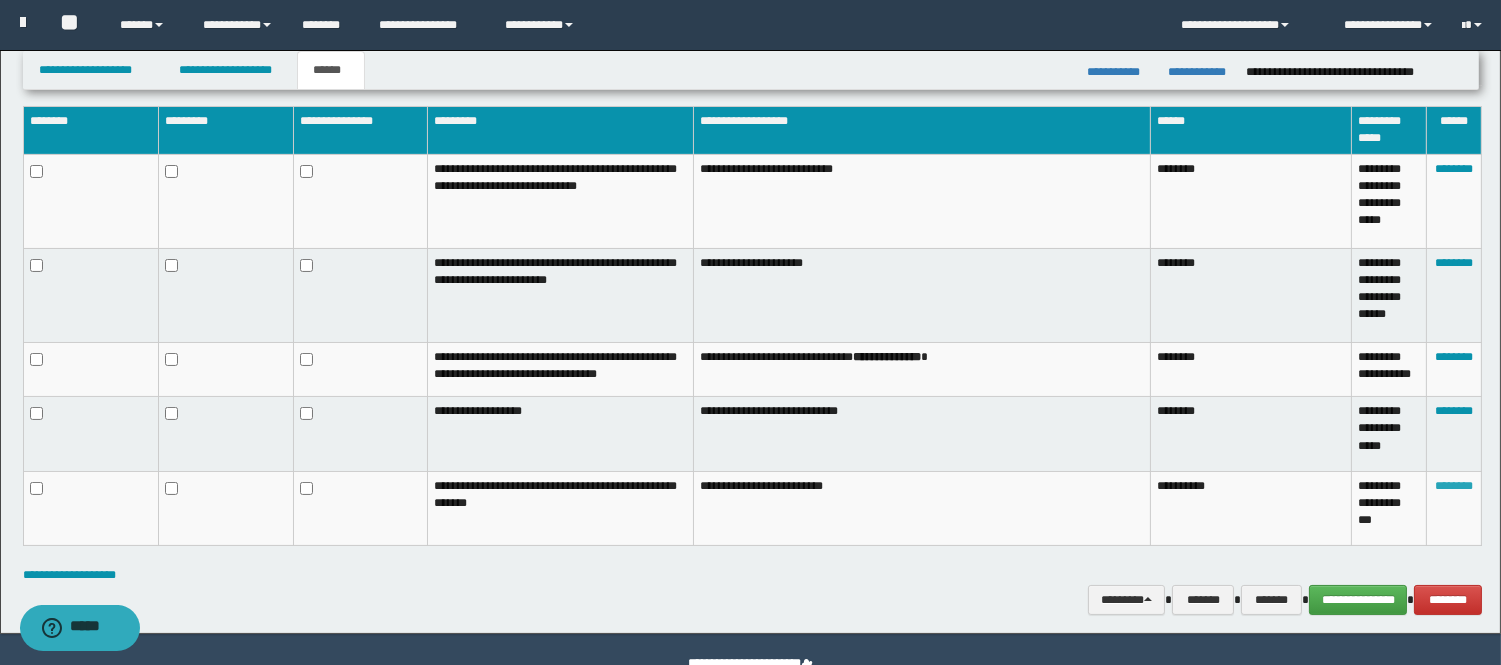 click on "********" at bounding box center [1454, 486] 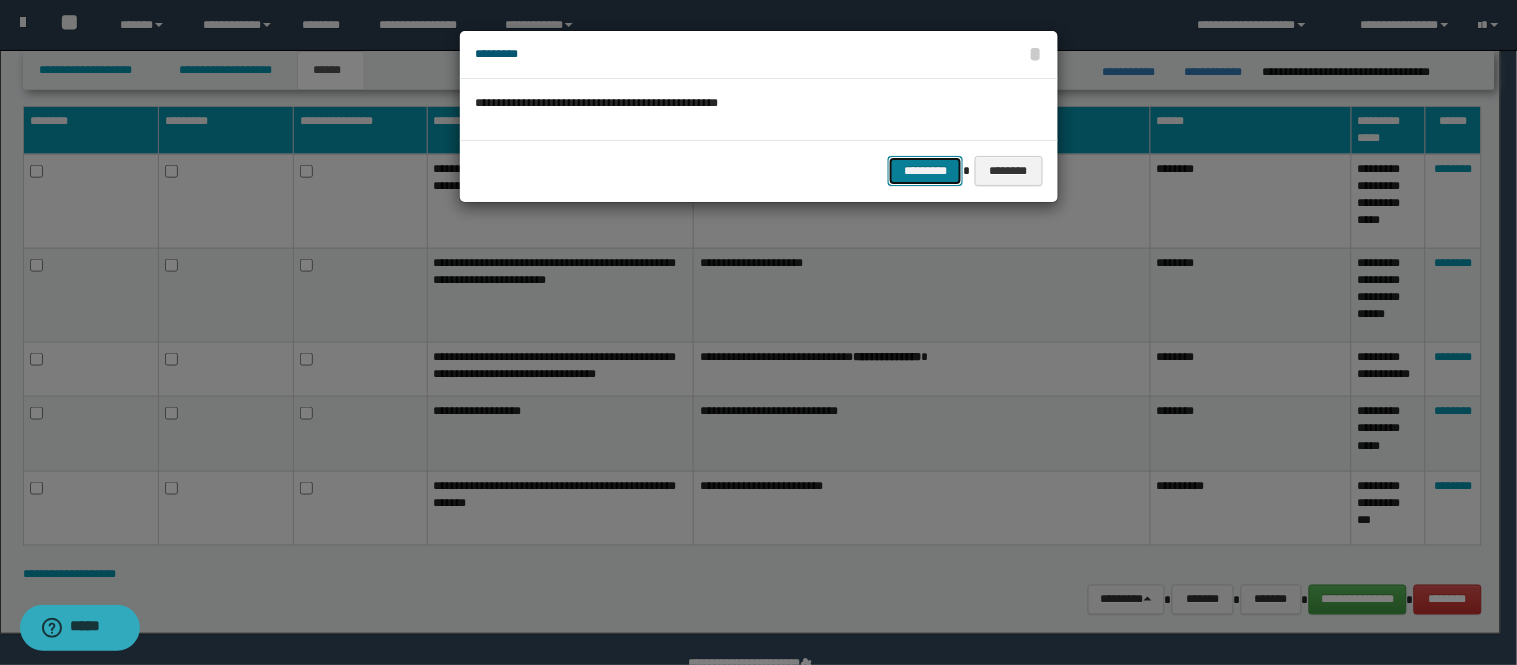 drag, startPoint x: 922, startPoint y: 170, endPoint x: 881, endPoint y: 194, distance: 47.507893 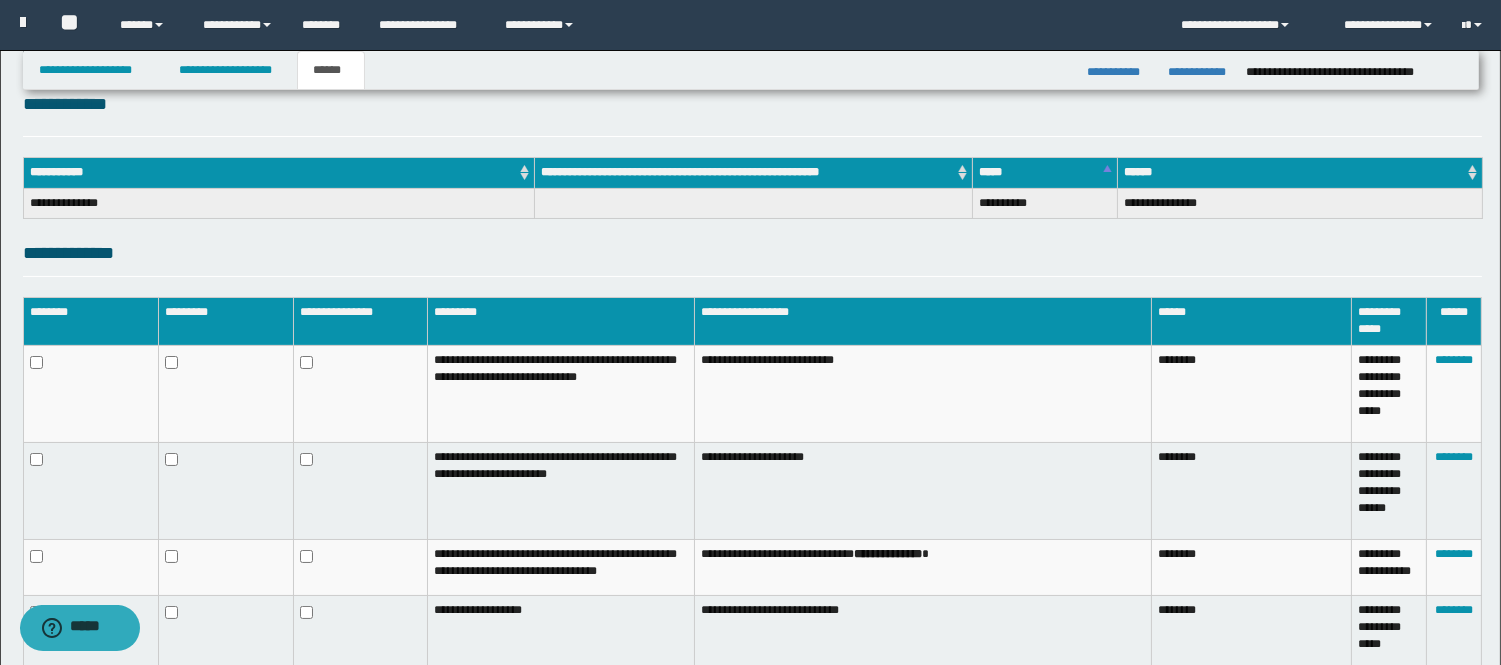 scroll, scrollTop: 0, scrollLeft: 0, axis: both 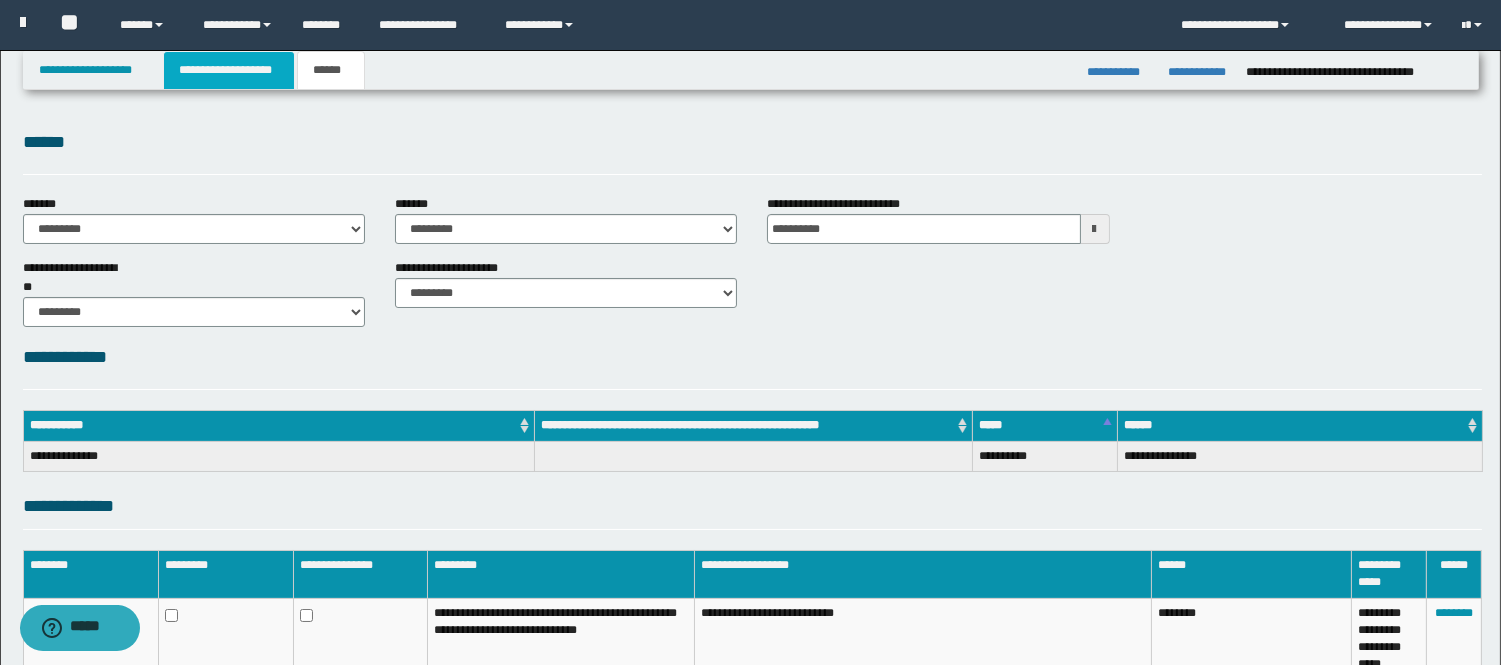 click on "**********" at bounding box center [229, 70] 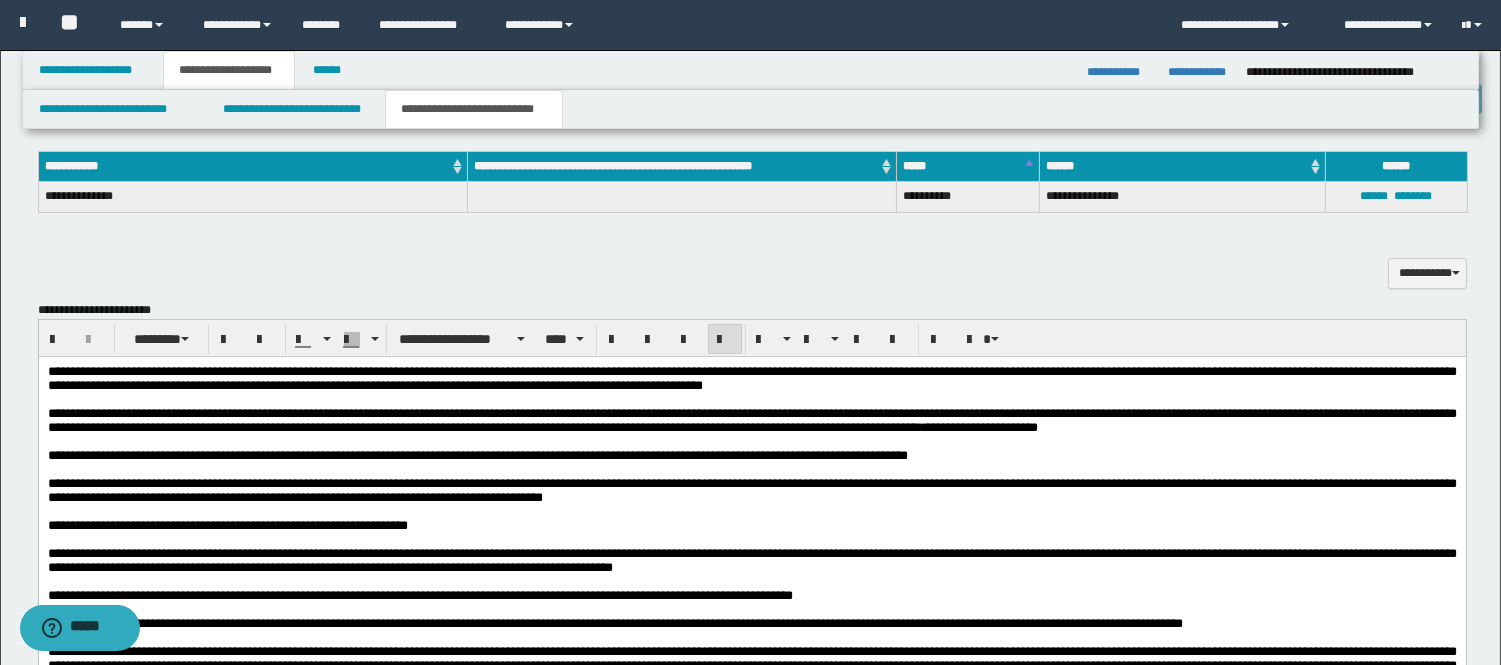 scroll, scrollTop: 777, scrollLeft: 0, axis: vertical 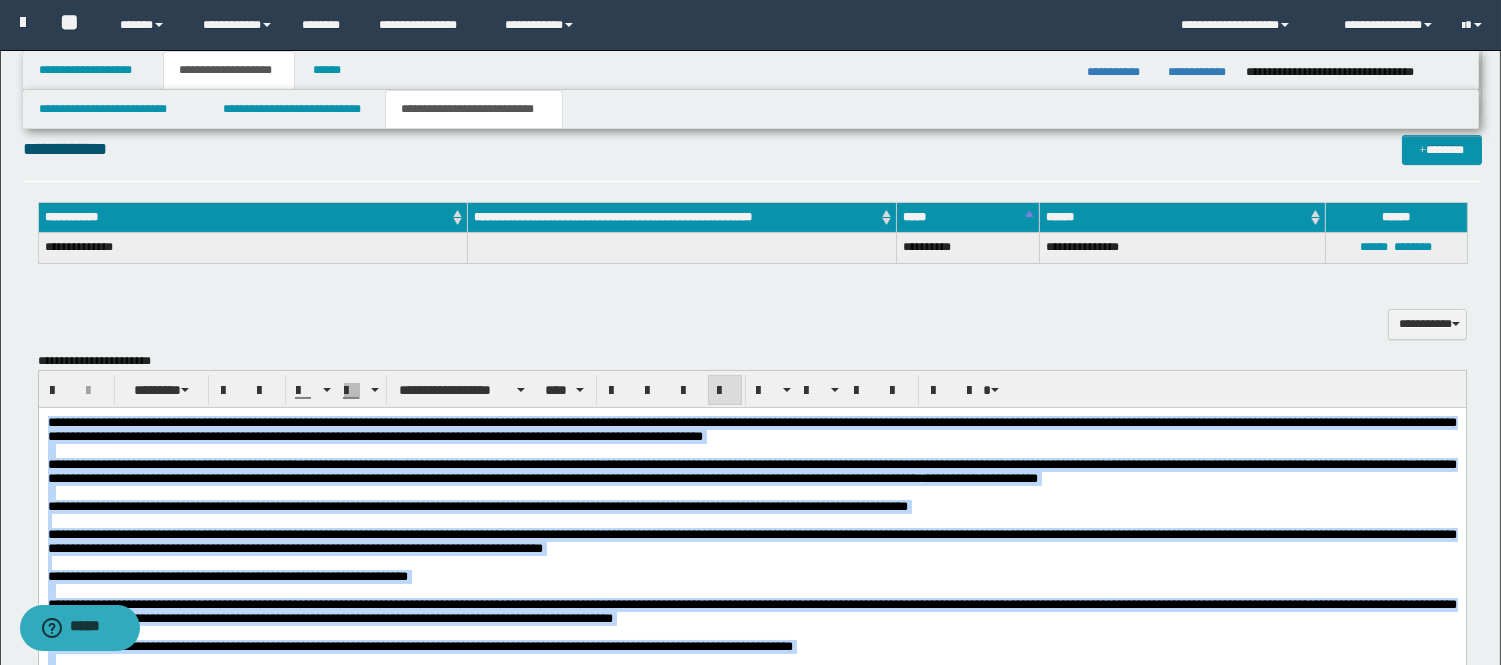 drag, startPoint x: 605, startPoint y: 792, endPoint x: 72, endPoint y: 462, distance: 626.88837 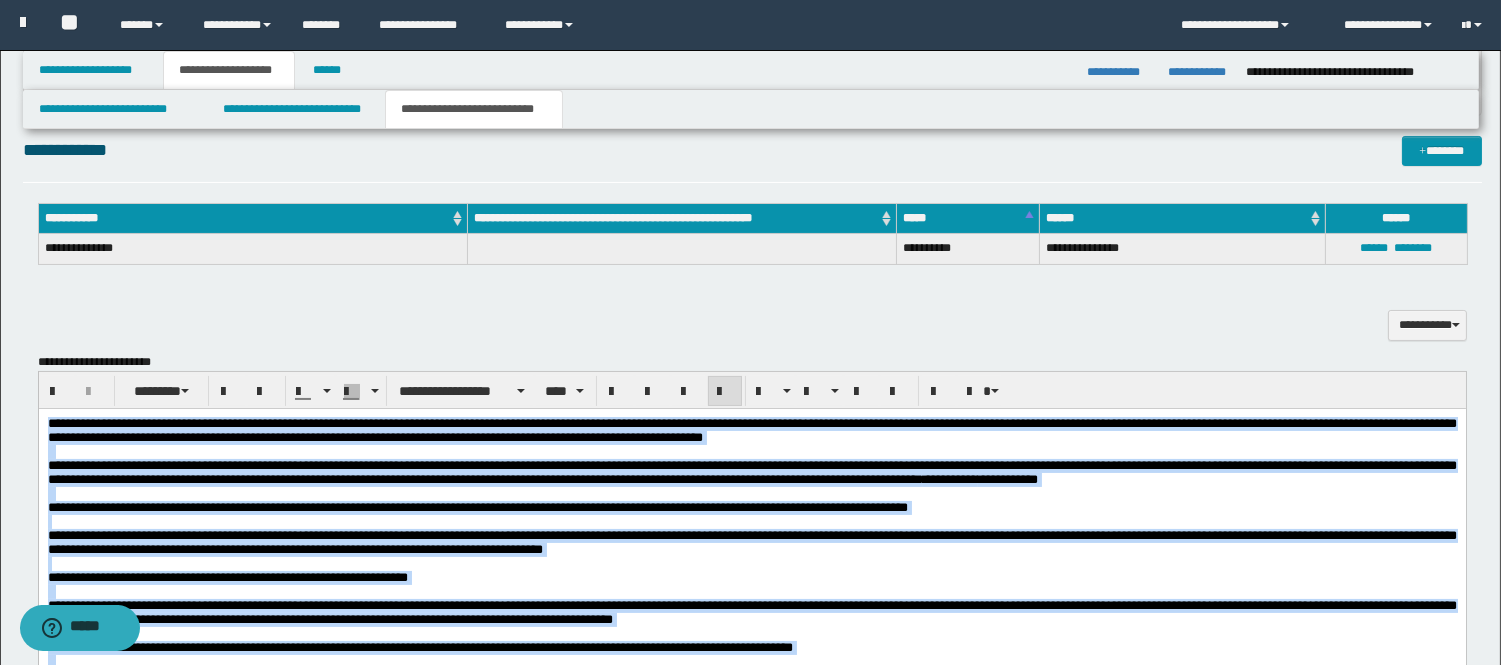 click on "**********" at bounding box center [751, 603] 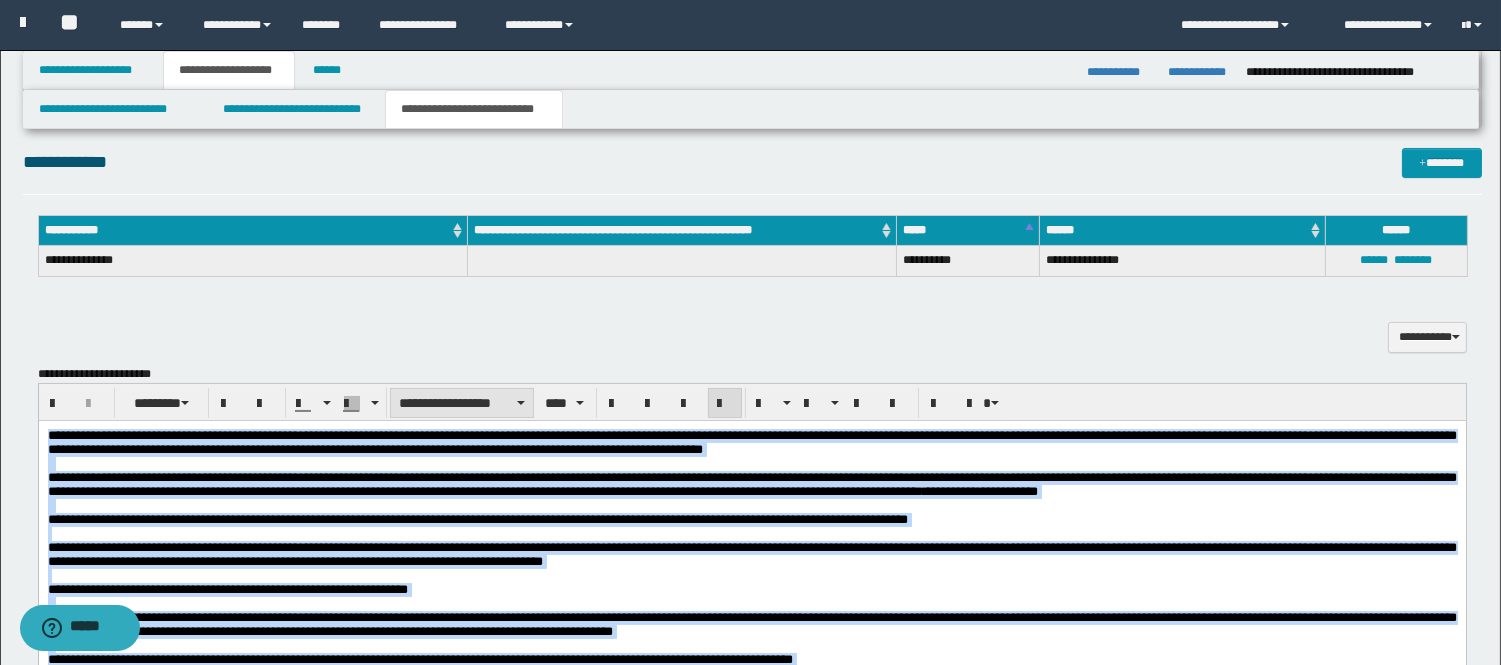 click on "**********" at bounding box center (462, 403) 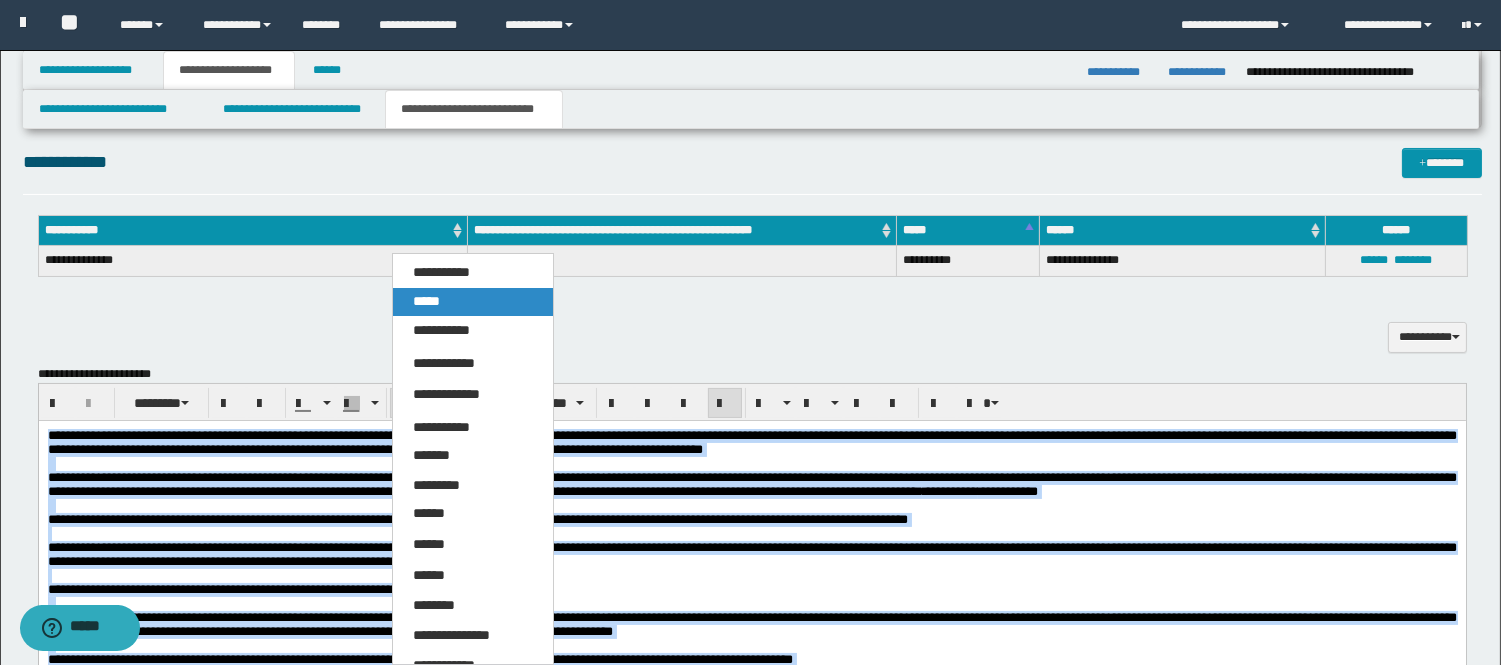 click on "*****" at bounding box center (473, 302) 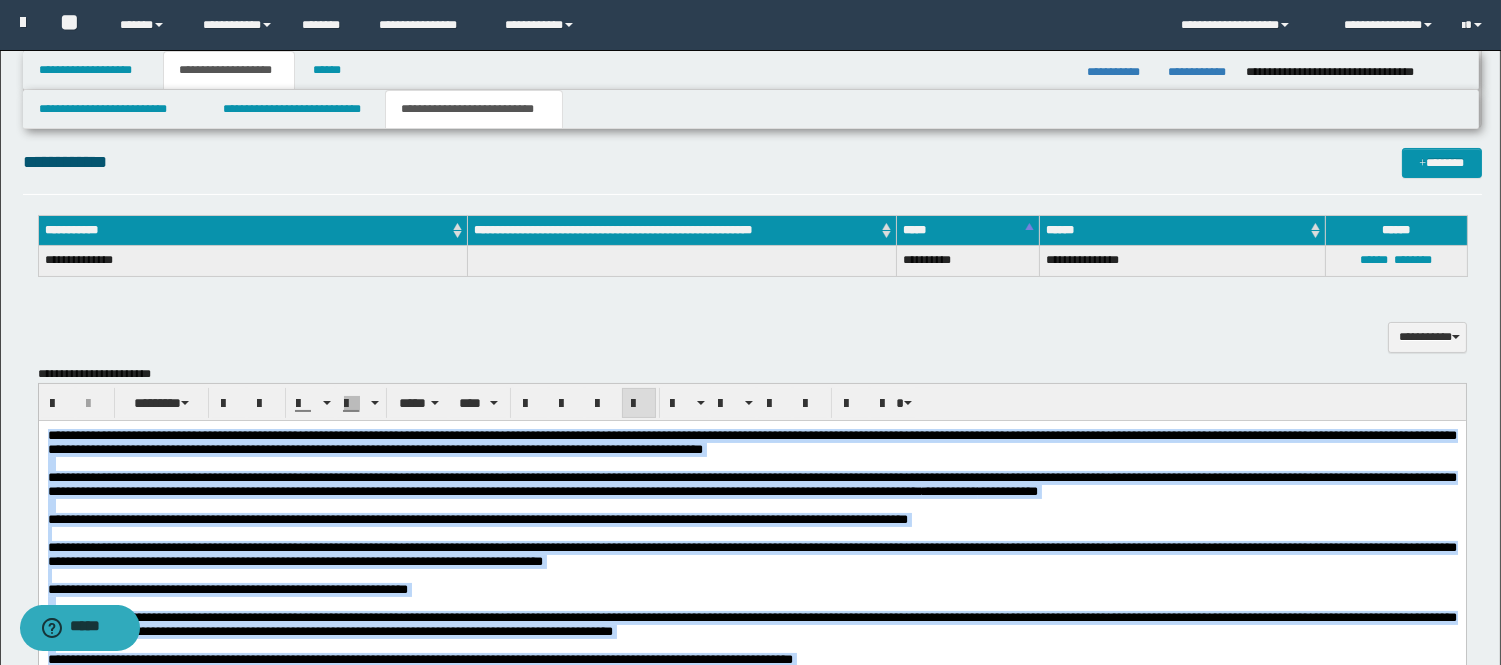 click at bounding box center [639, 403] 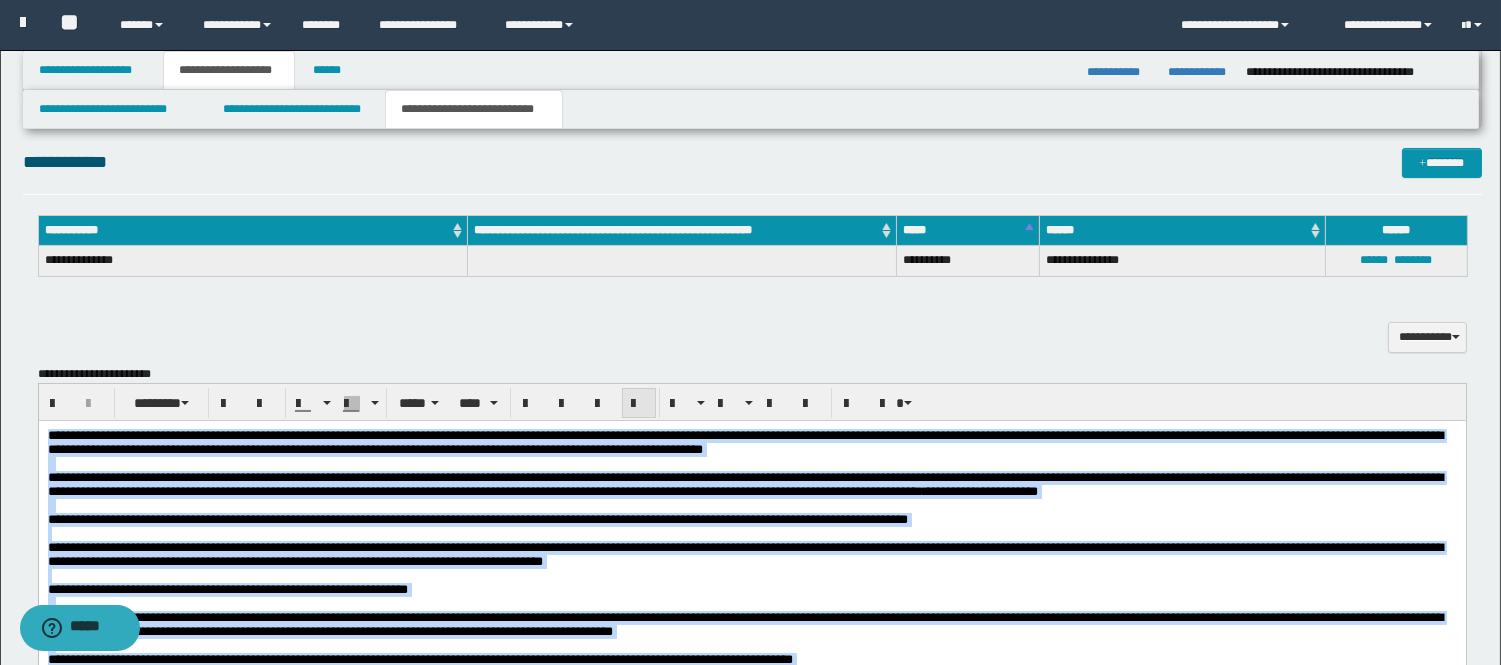 click at bounding box center (639, 404) 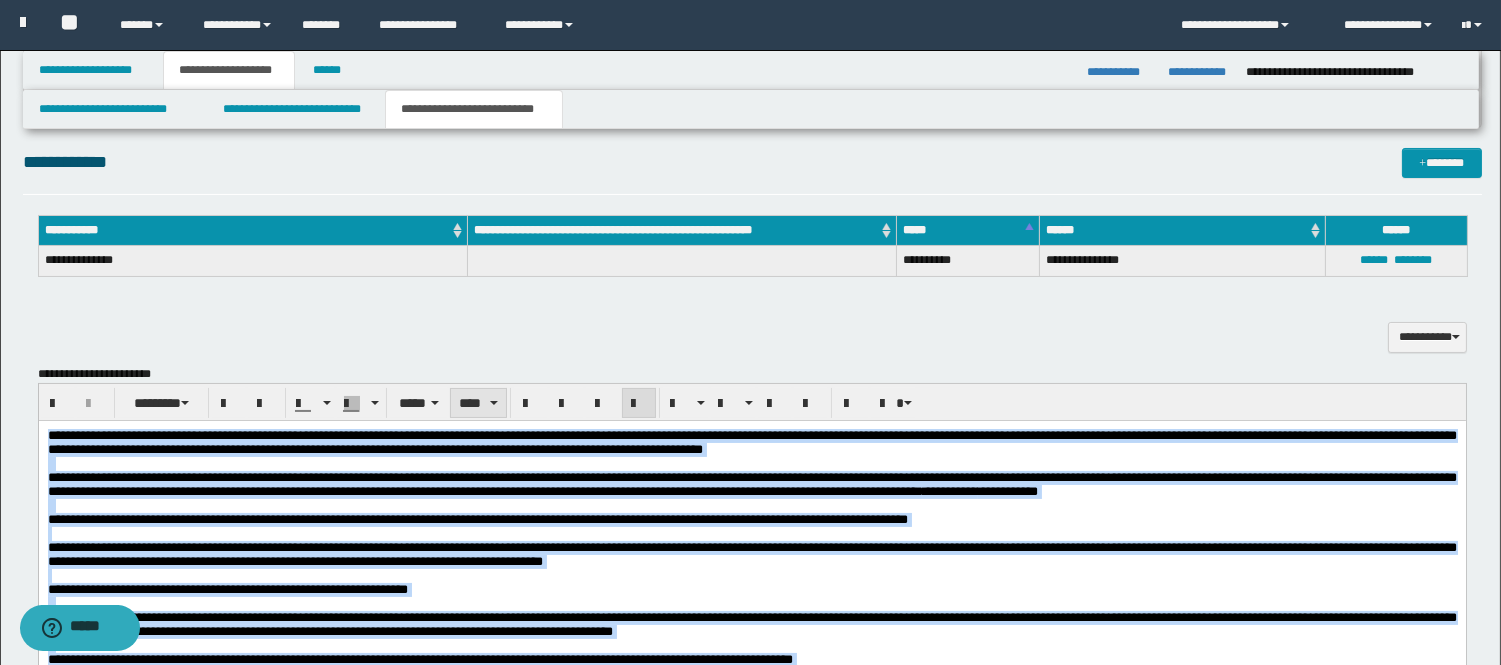click on "****" at bounding box center [478, 403] 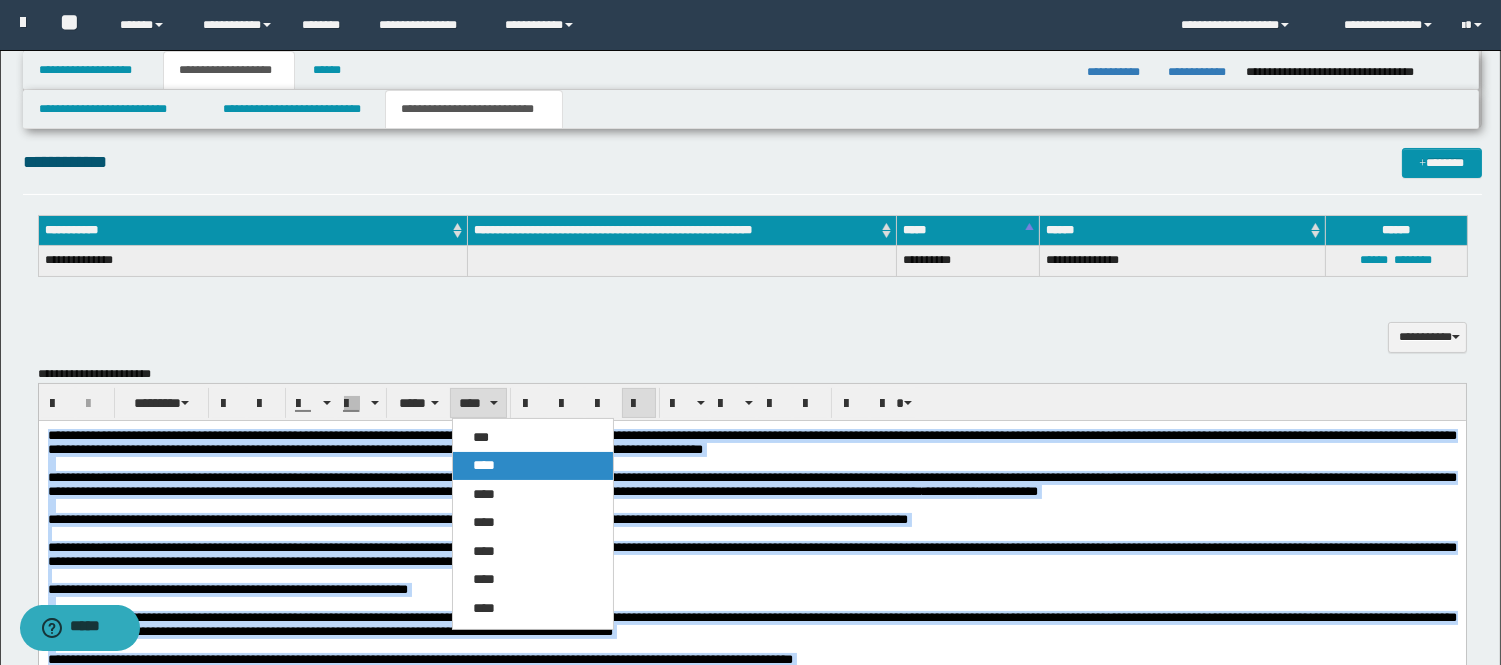 click on "****" at bounding box center [484, 465] 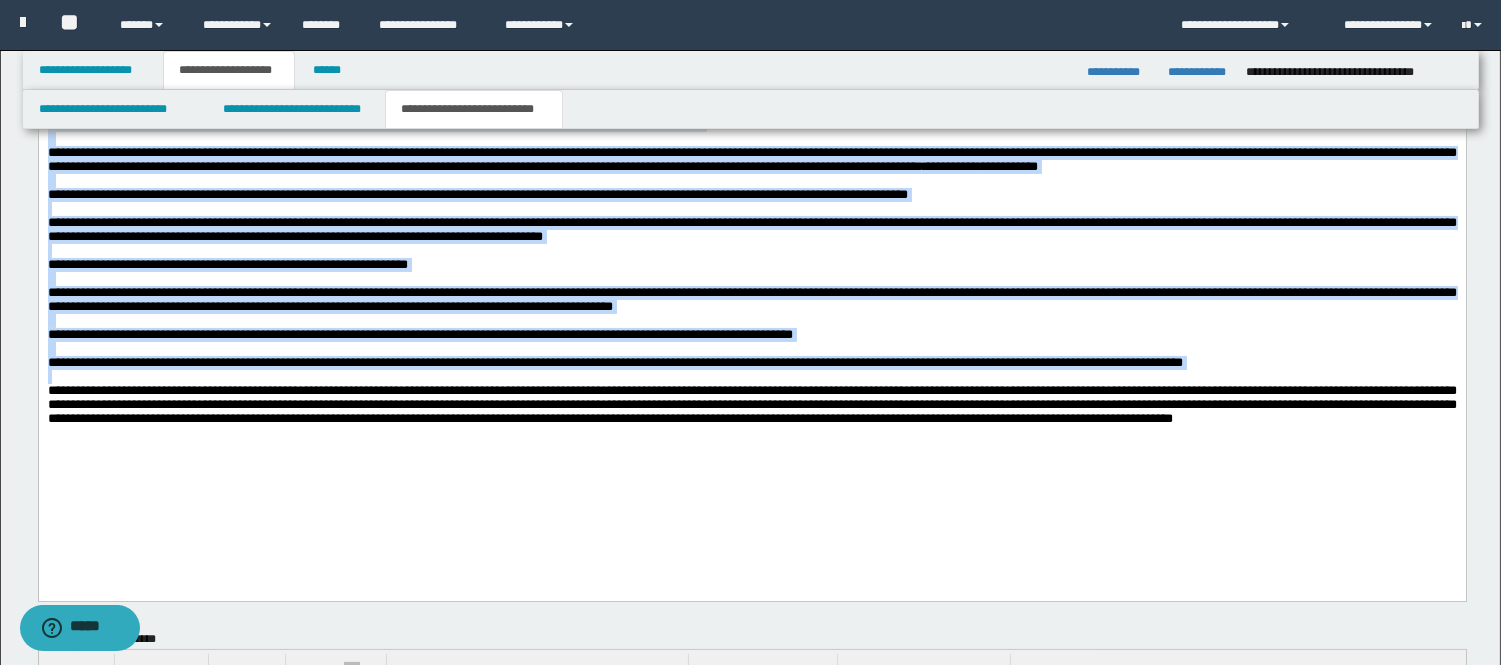 scroll, scrollTop: 964, scrollLeft: 0, axis: vertical 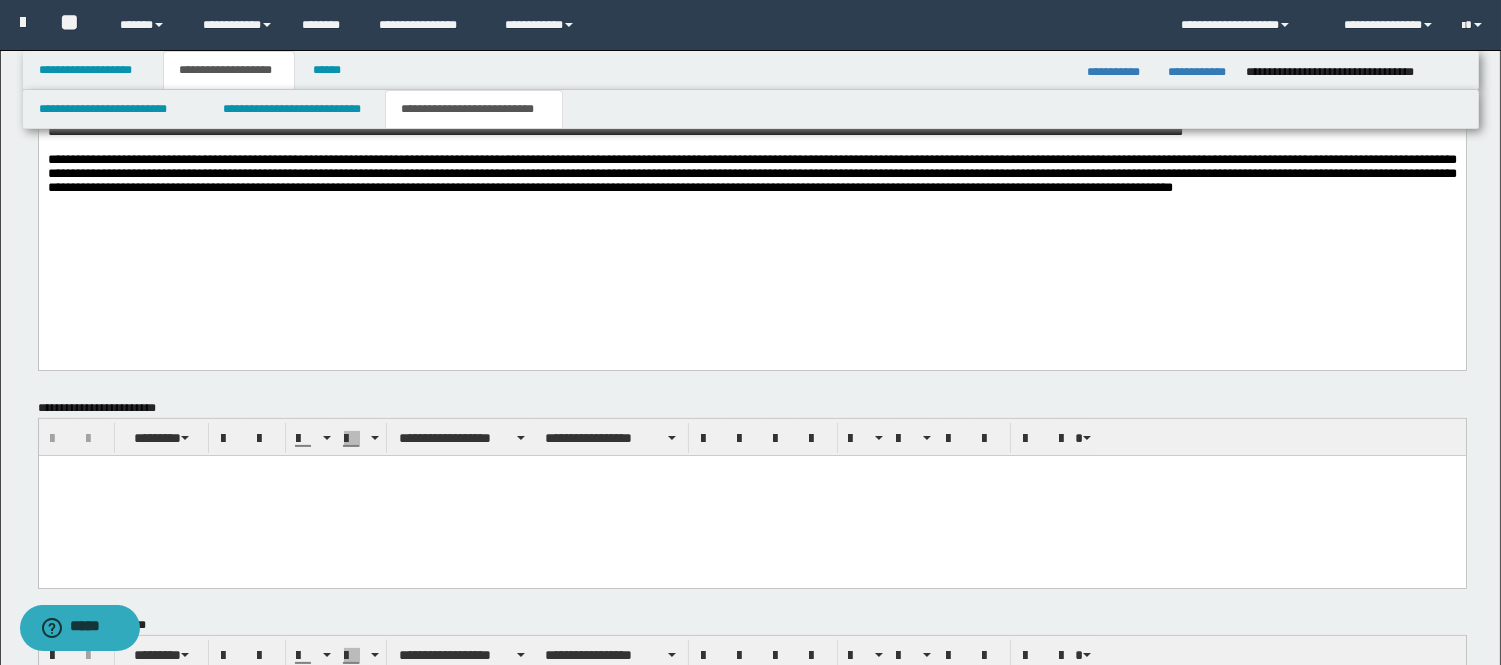 drag, startPoint x: 494, startPoint y: 351, endPoint x: 480, endPoint y: 350, distance: 14.035668 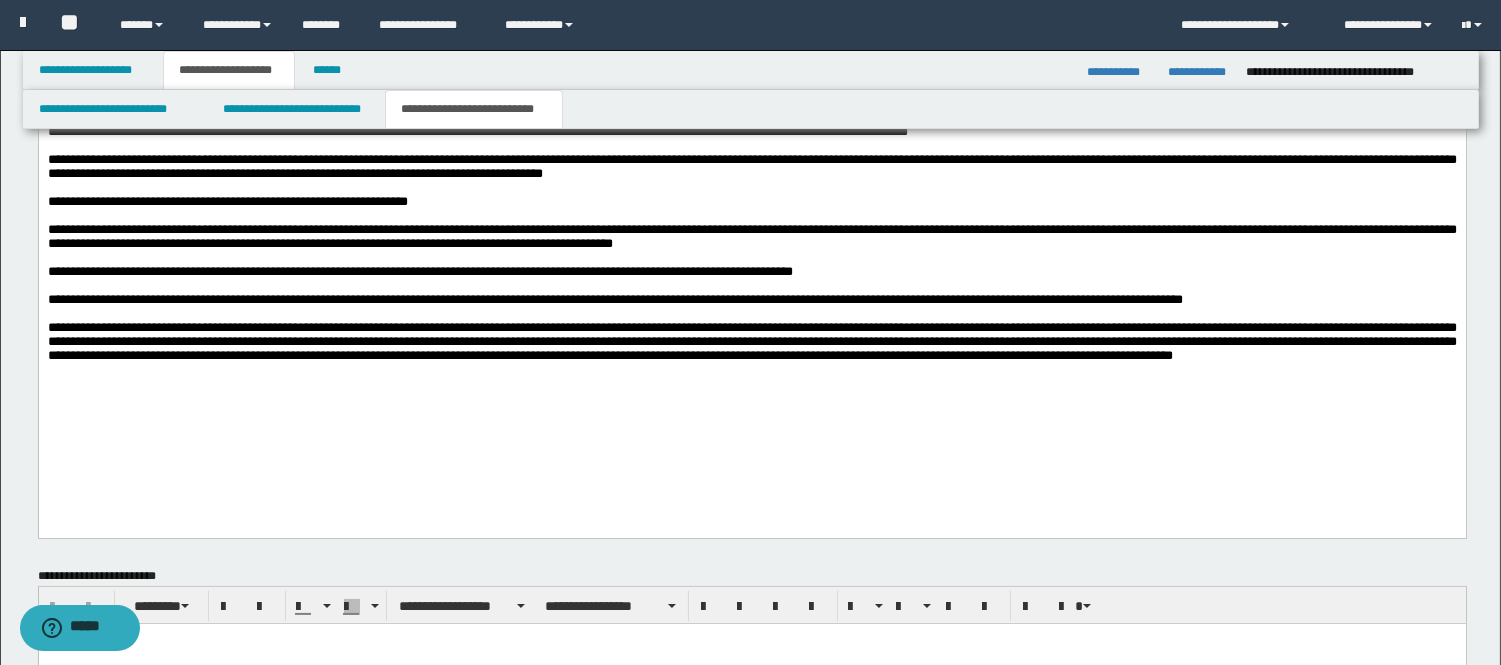 scroll, scrollTop: 742, scrollLeft: 0, axis: vertical 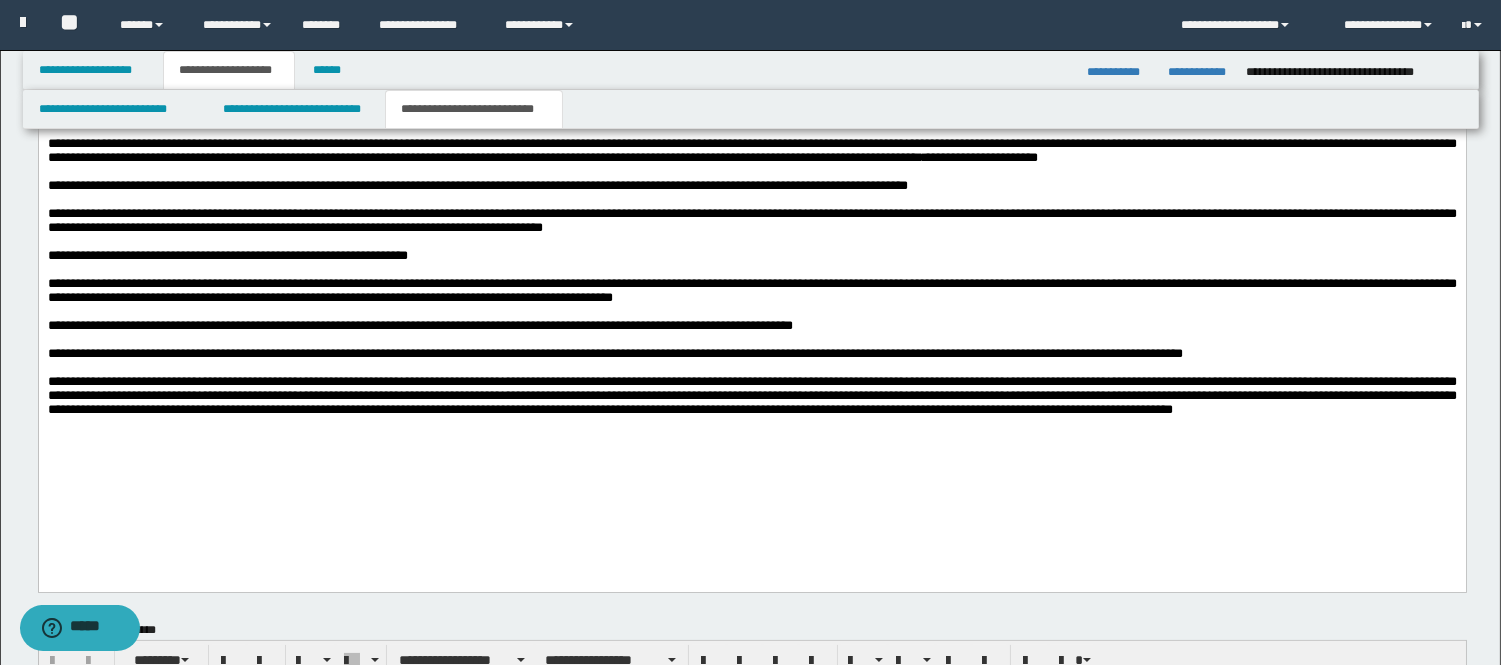 click on "**********" at bounding box center (751, 395) 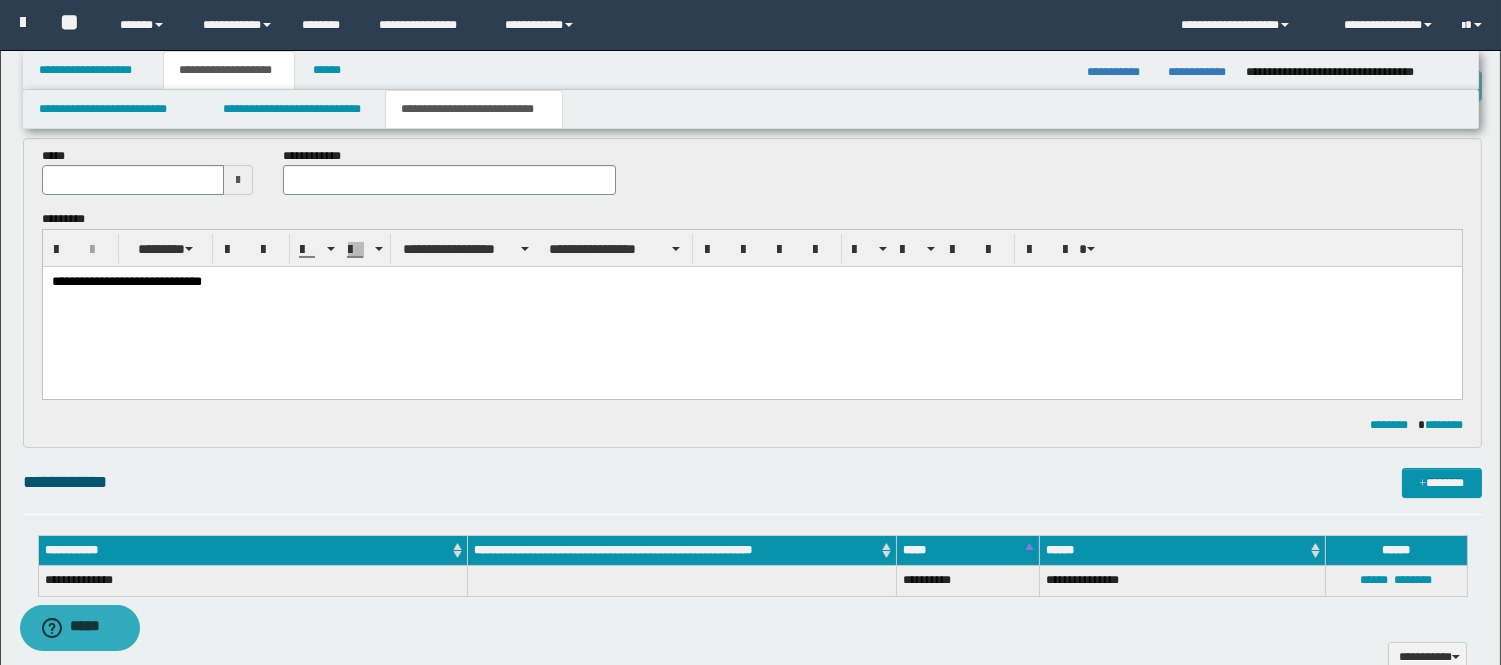 scroll, scrollTop: 0, scrollLeft: 0, axis: both 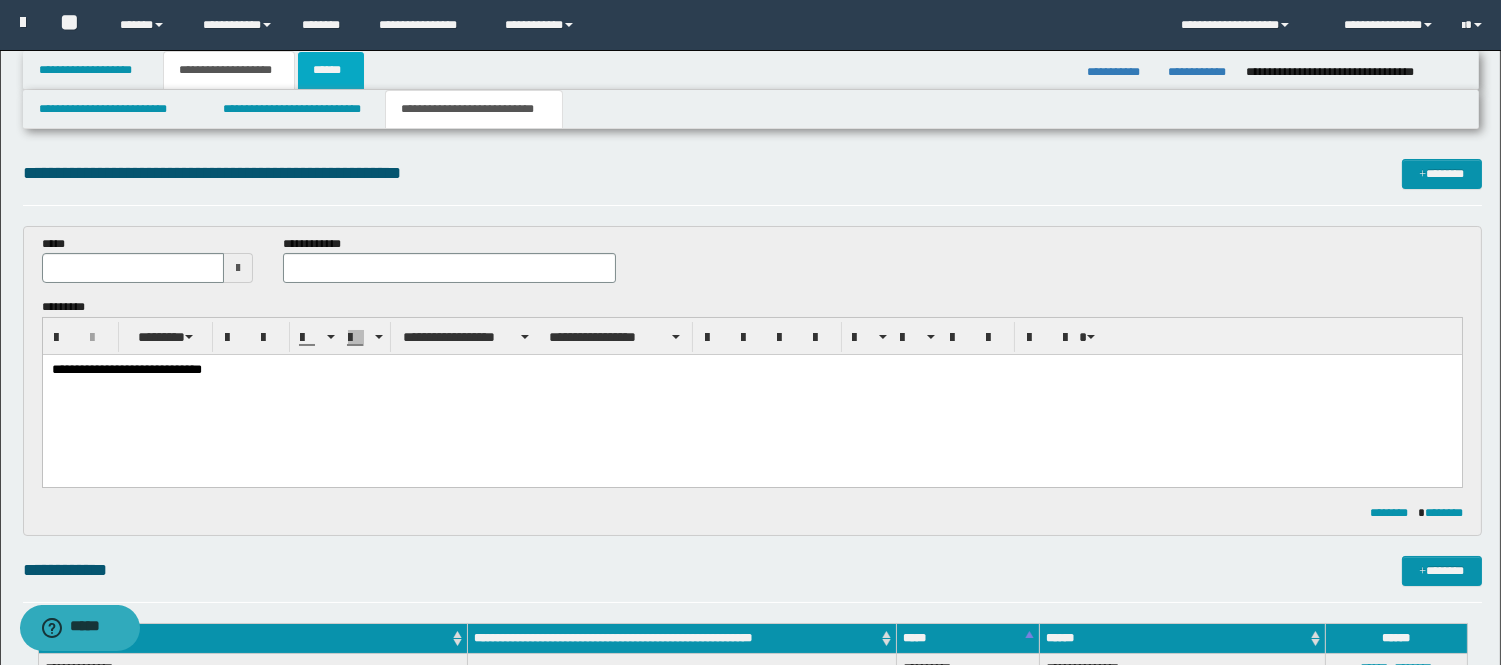 click on "******" at bounding box center [331, 70] 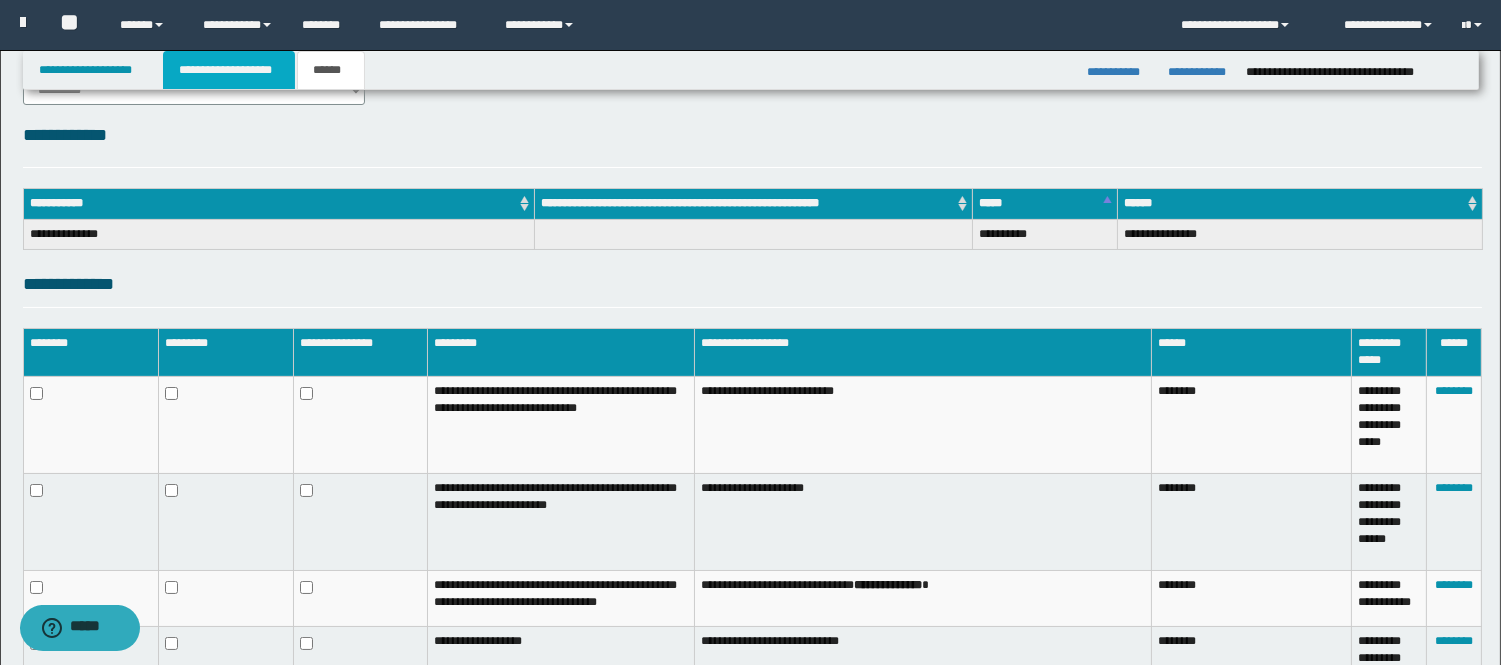 drag, startPoint x: 241, startPoint y: 66, endPoint x: 278, endPoint y: 118, distance: 63.82006 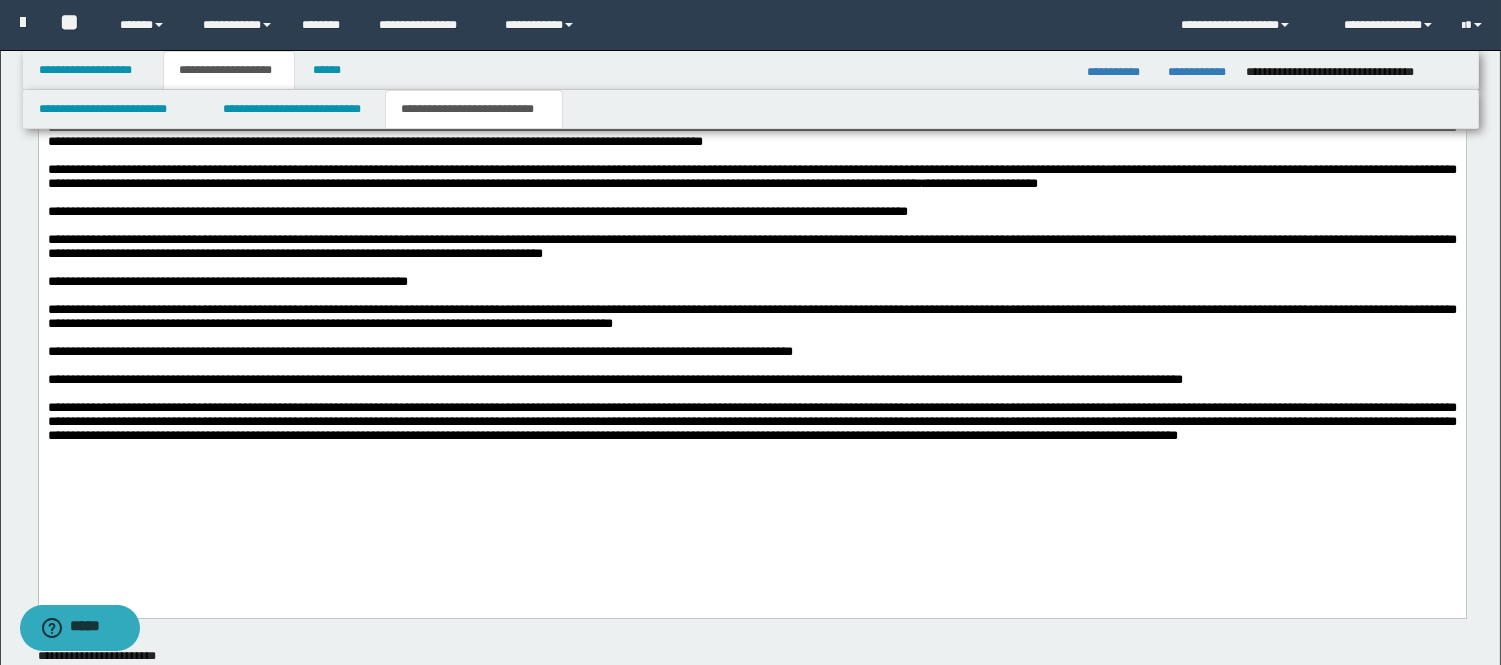scroll, scrollTop: 697, scrollLeft: 0, axis: vertical 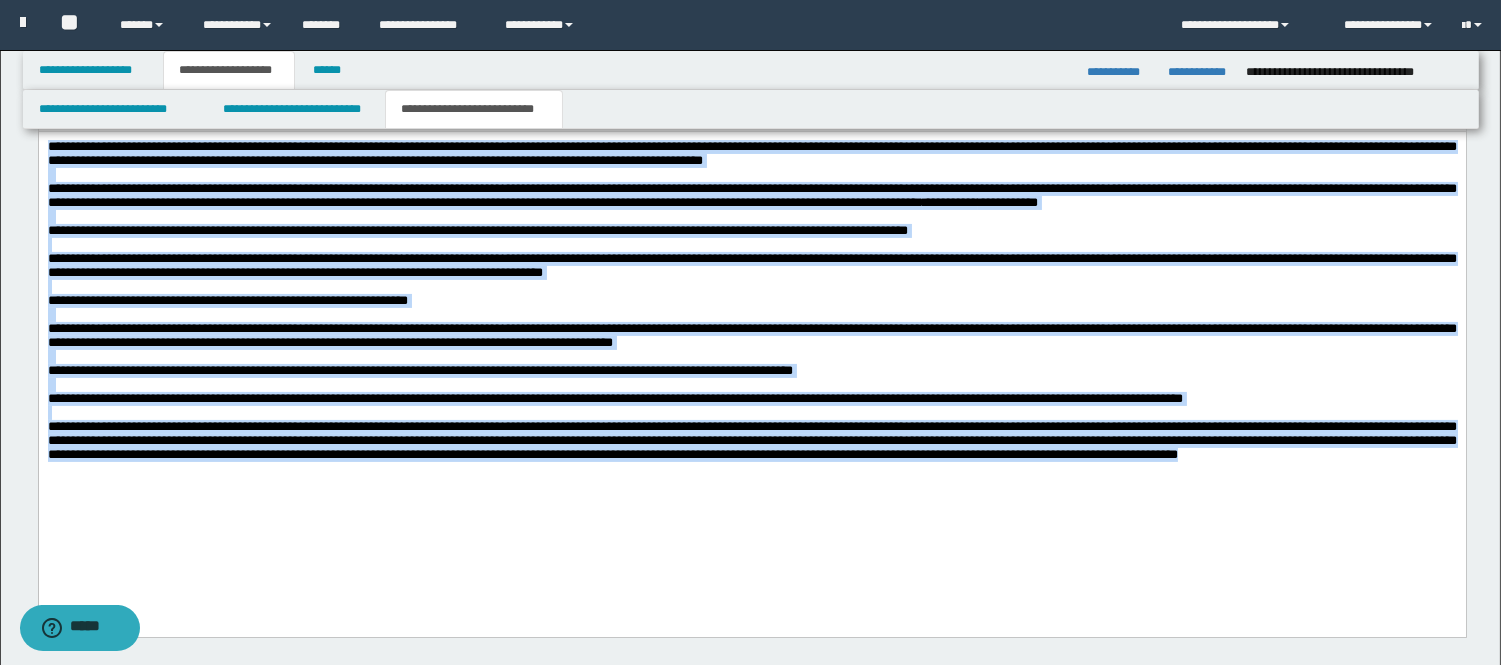 drag, startPoint x: 618, startPoint y: 529, endPoint x: -1, endPoint y: 124, distance: 739.7202 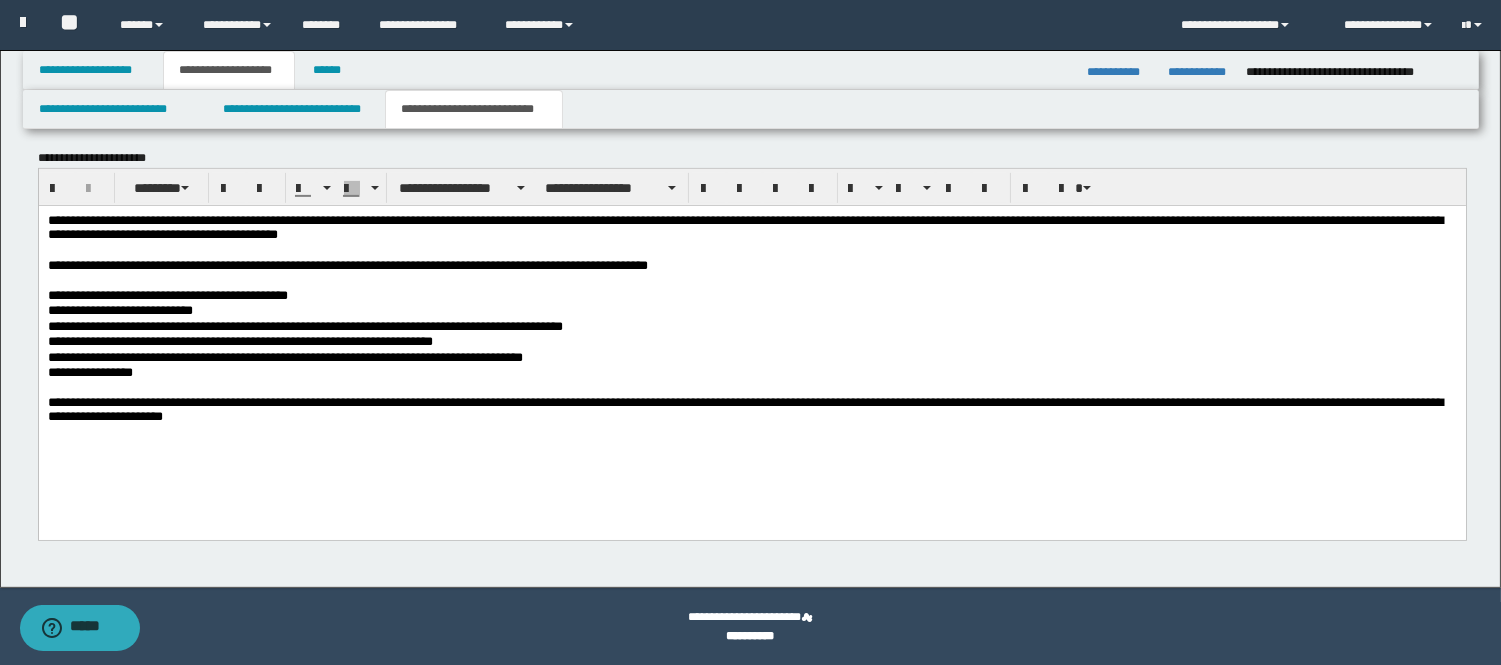 scroll, scrollTop: 1097, scrollLeft: 0, axis: vertical 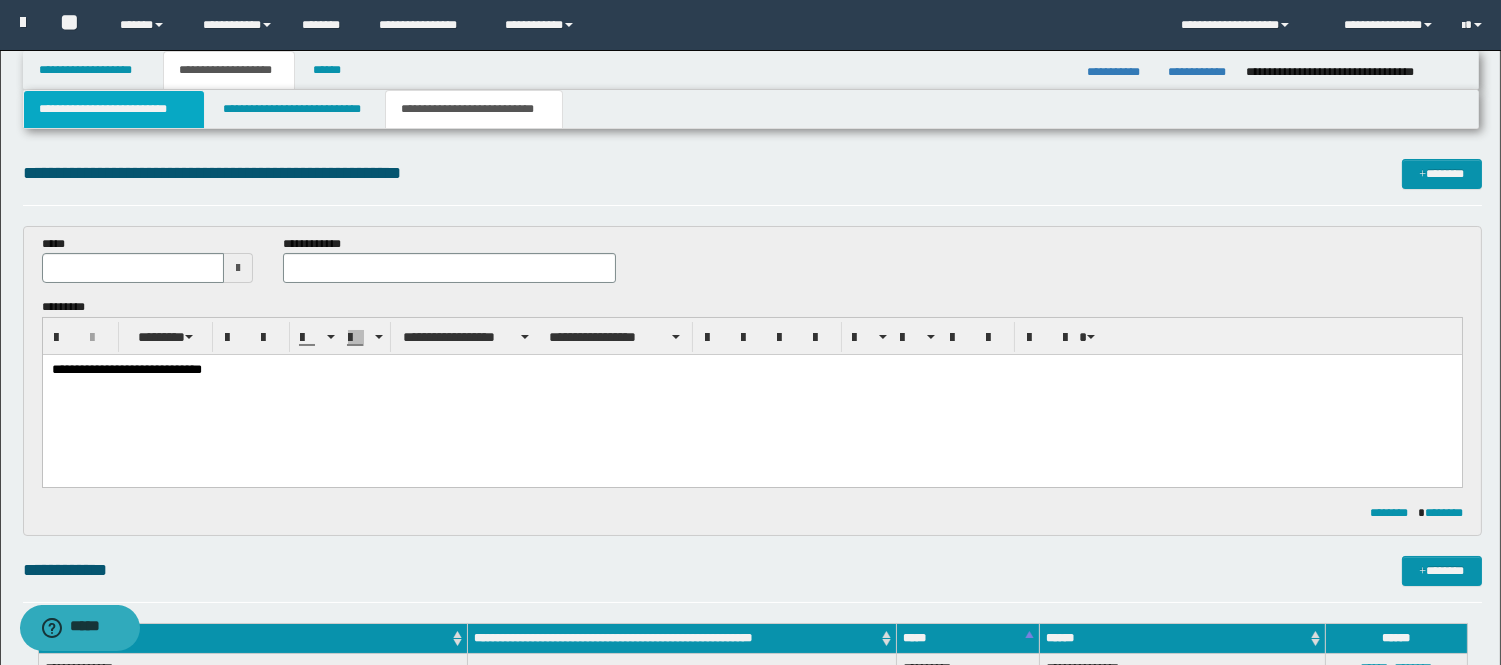 click on "**********" at bounding box center [114, 109] 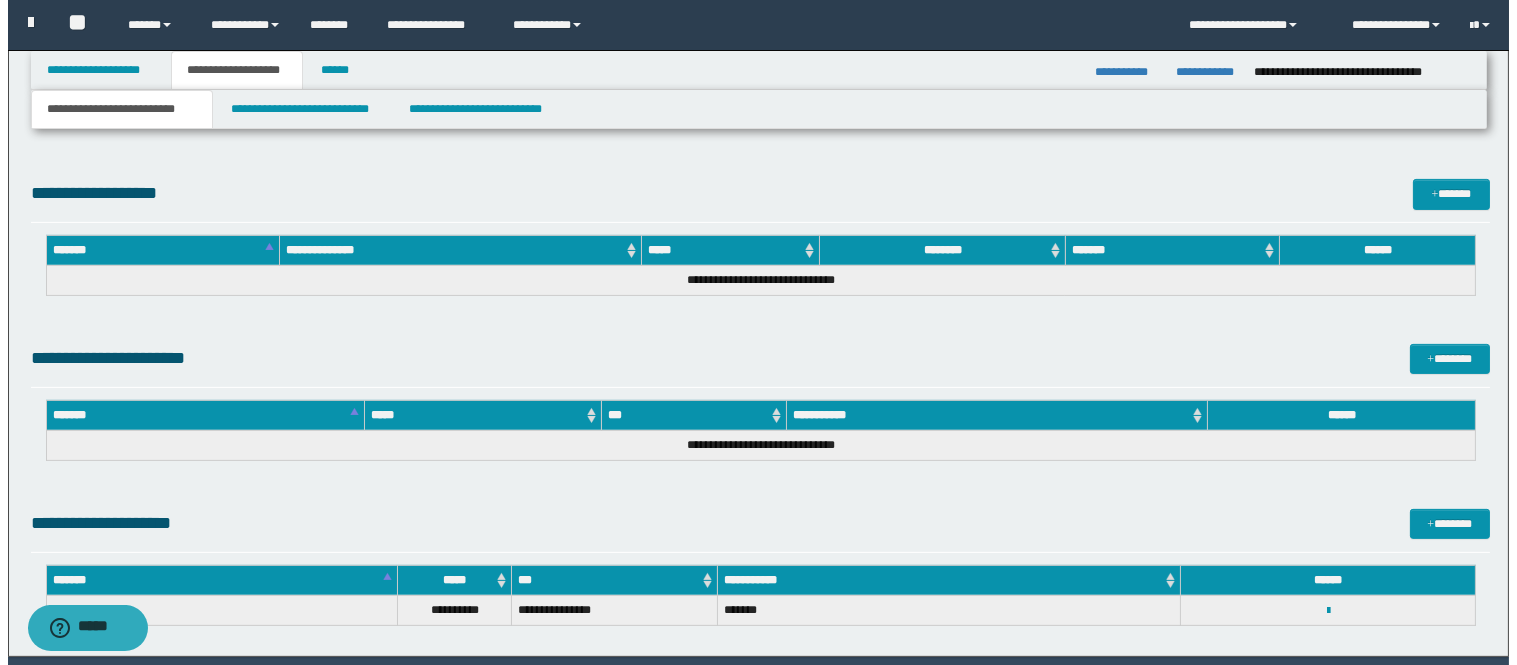 scroll, scrollTop: 1222, scrollLeft: 0, axis: vertical 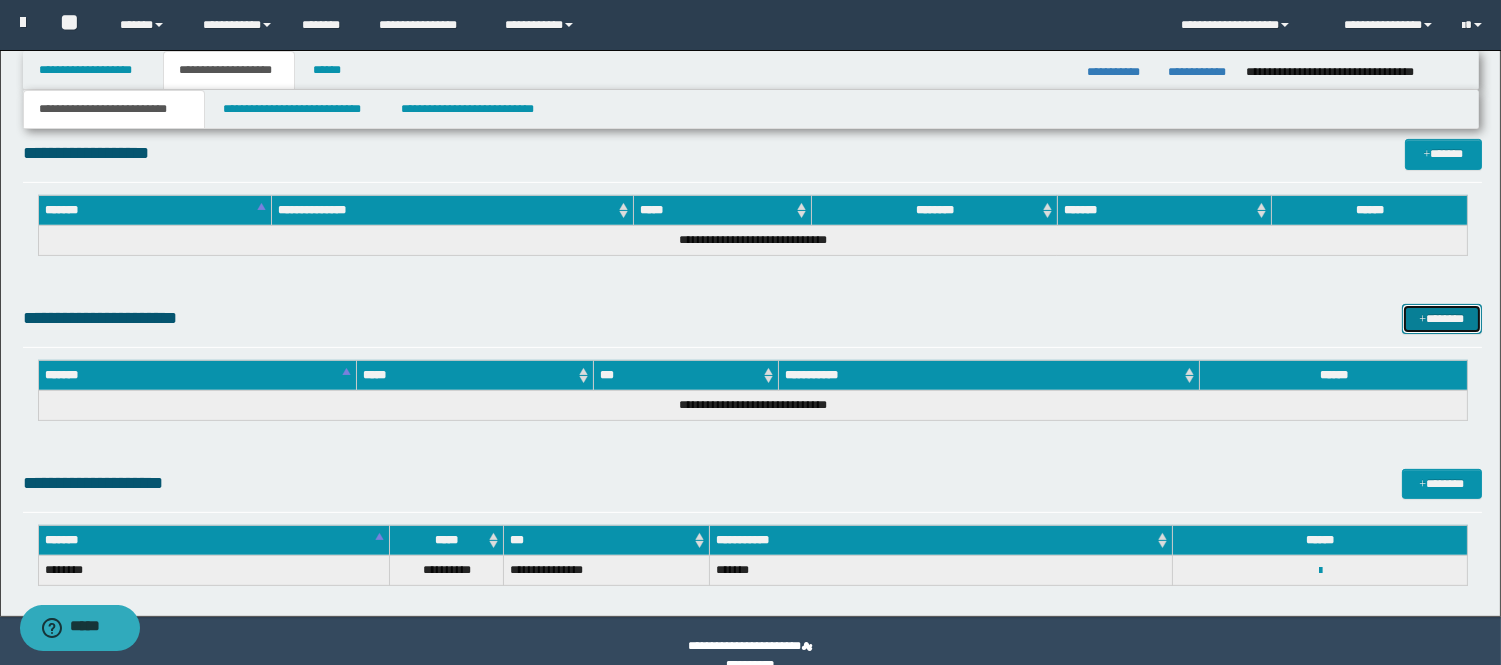 click on "*******" at bounding box center (1442, 319) 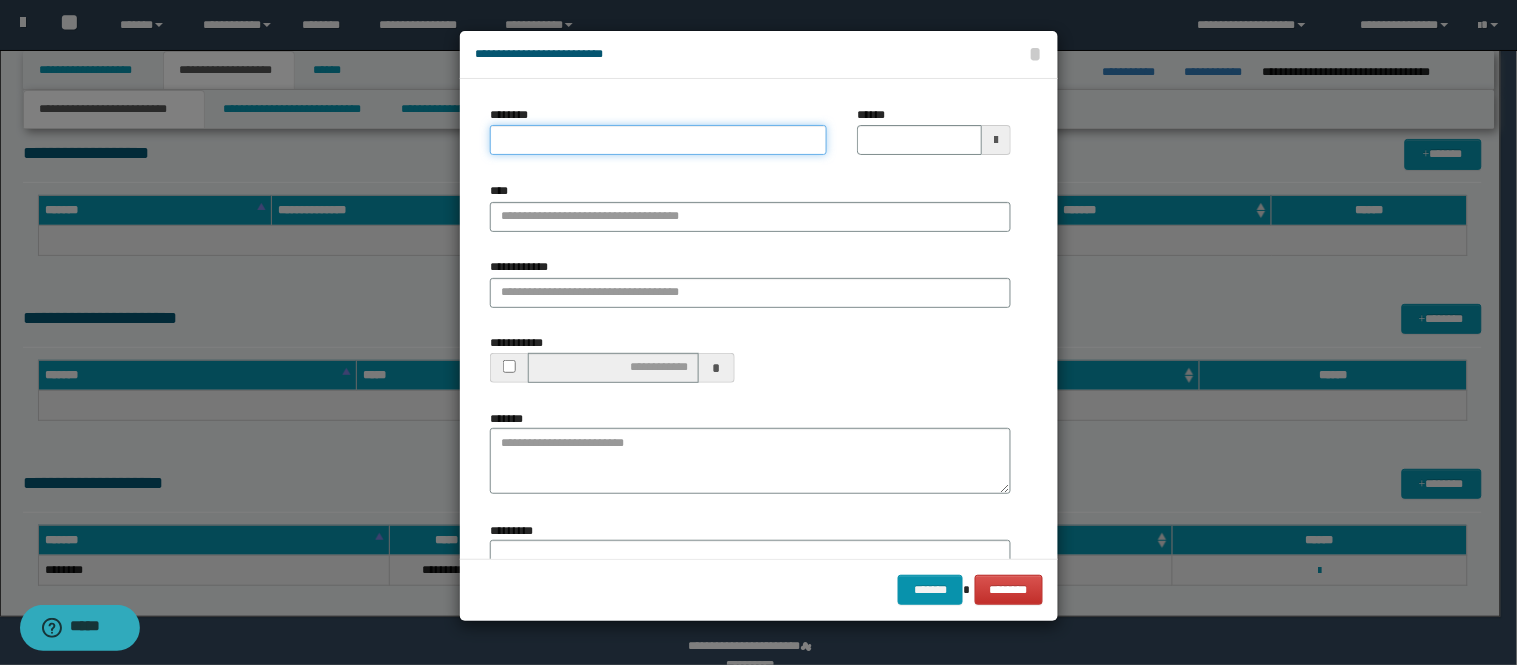 click on "********" at bounding box center (658, 140) 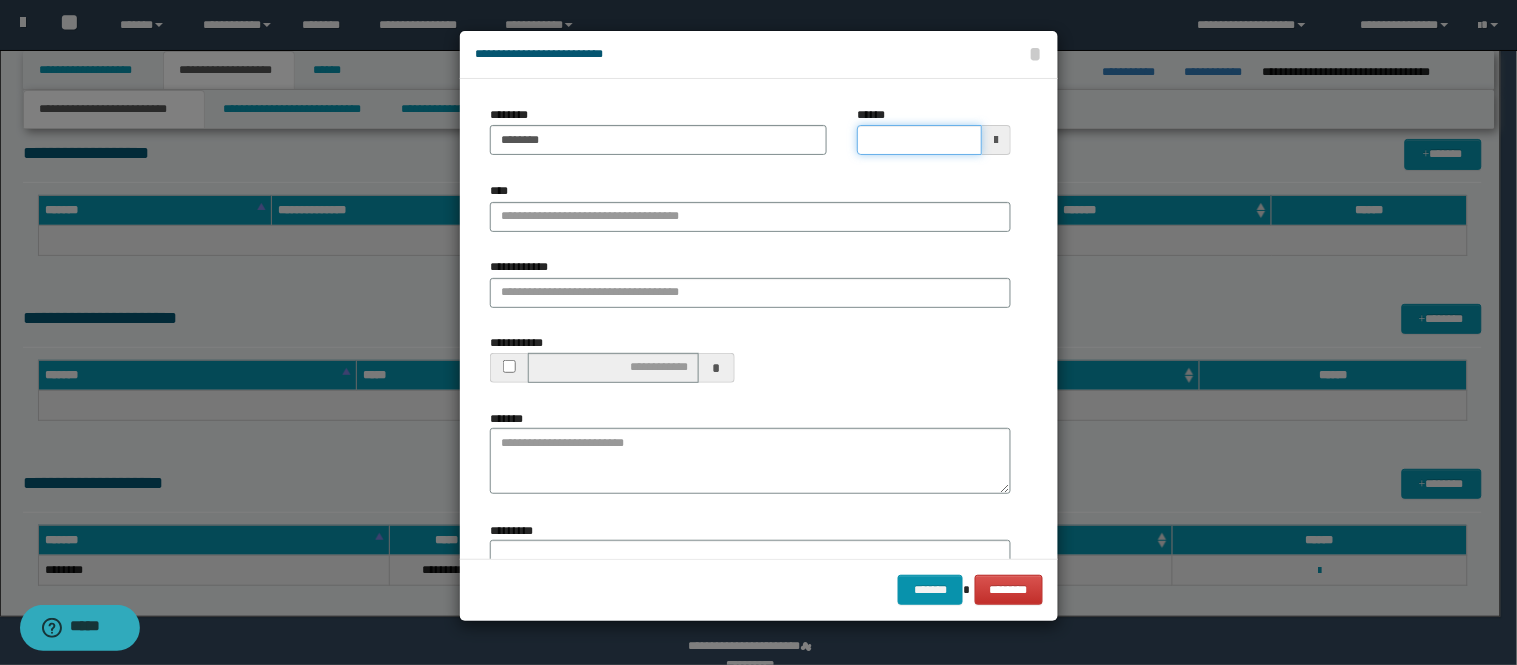 click on "******" at bounding box center [919, 140] 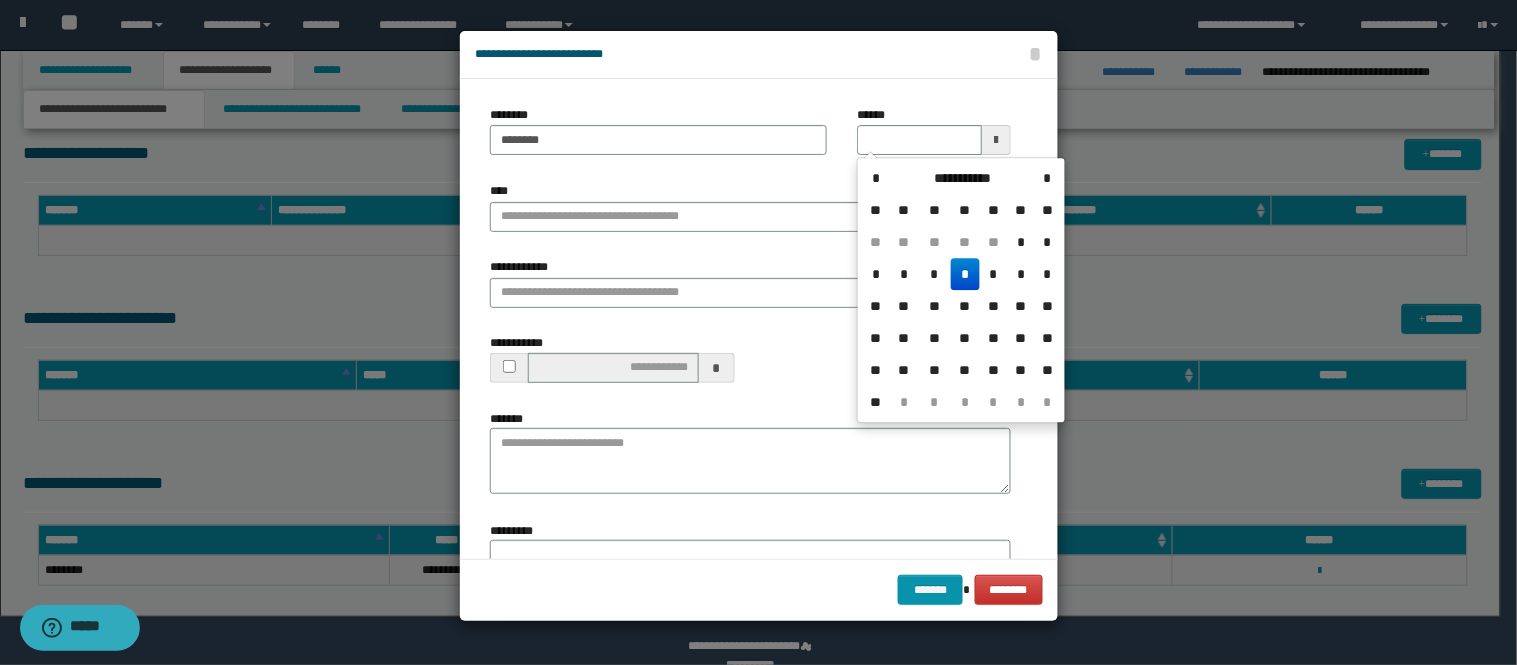 click at bounding box center [996, 140] 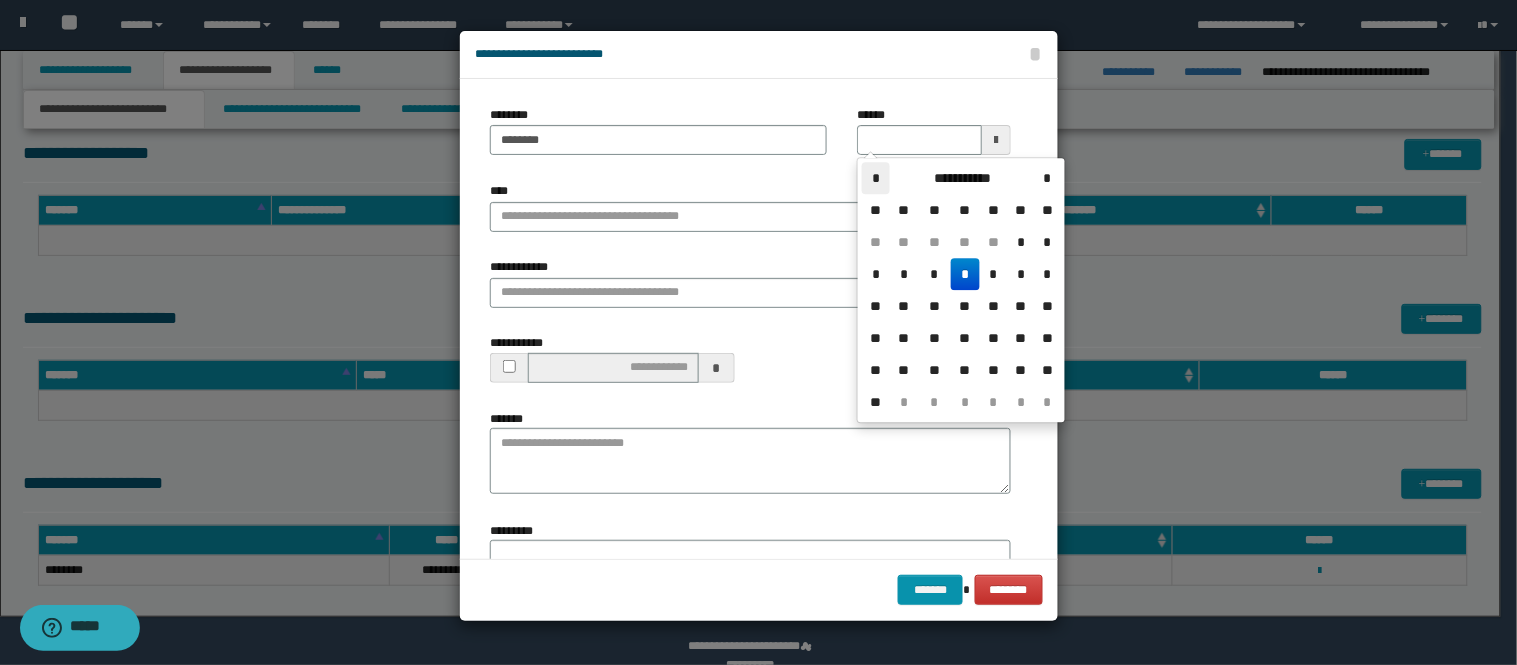 click on "*" at bounding box center [876, 178] 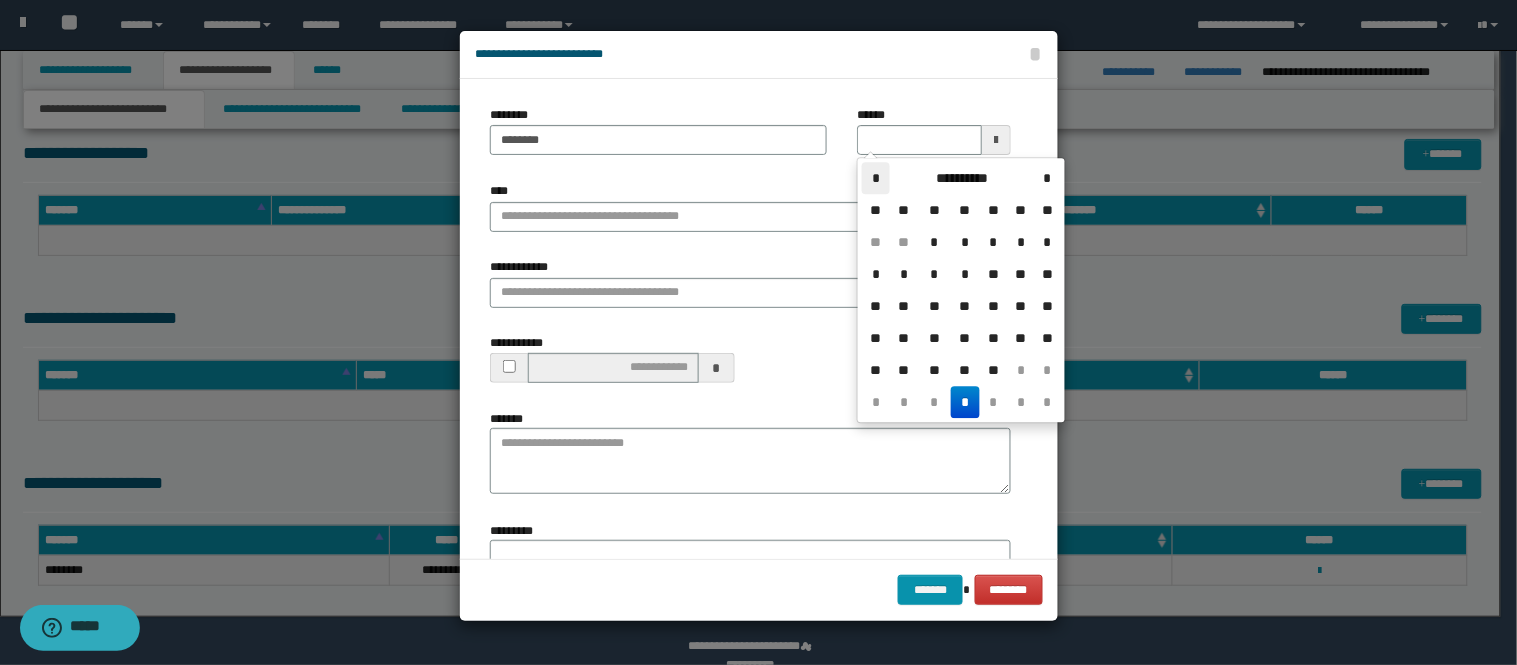 click on "*" at bounding box center (876, 178) 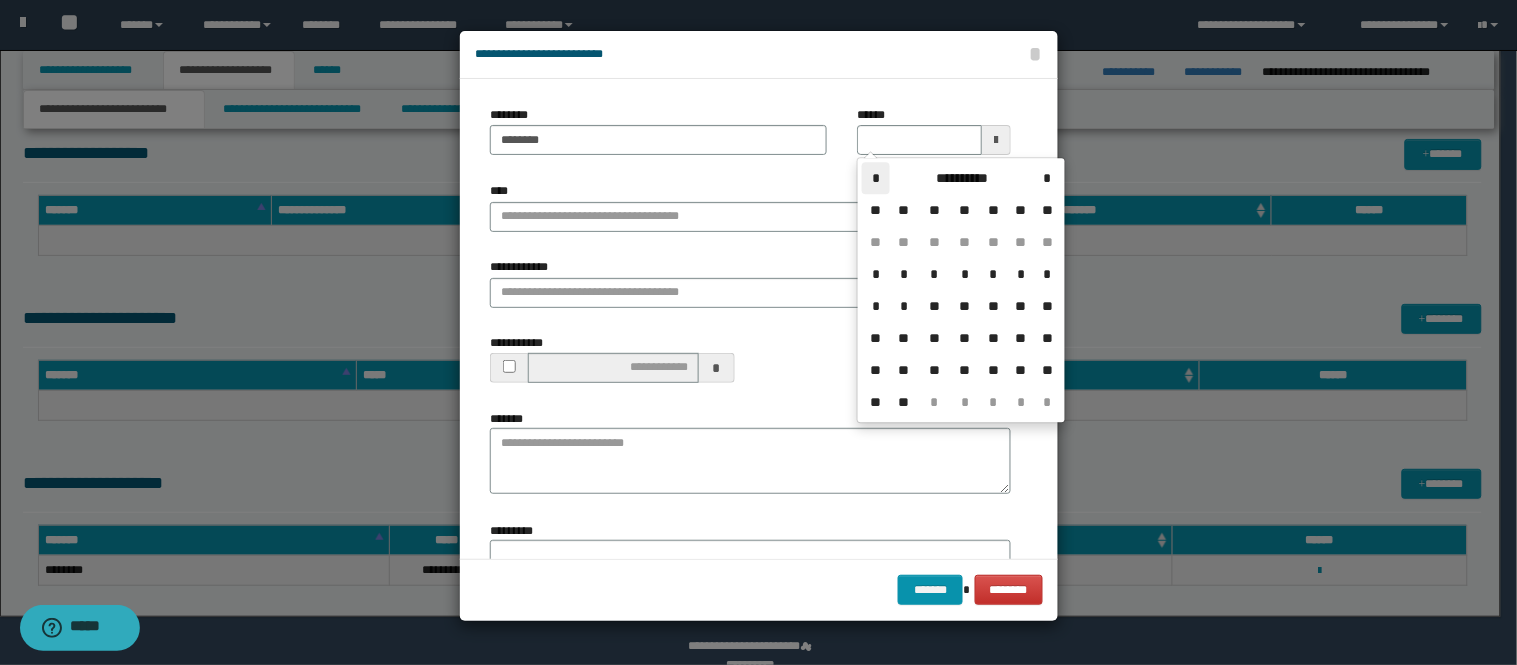 click on "*" at bounding box center (876, 178) 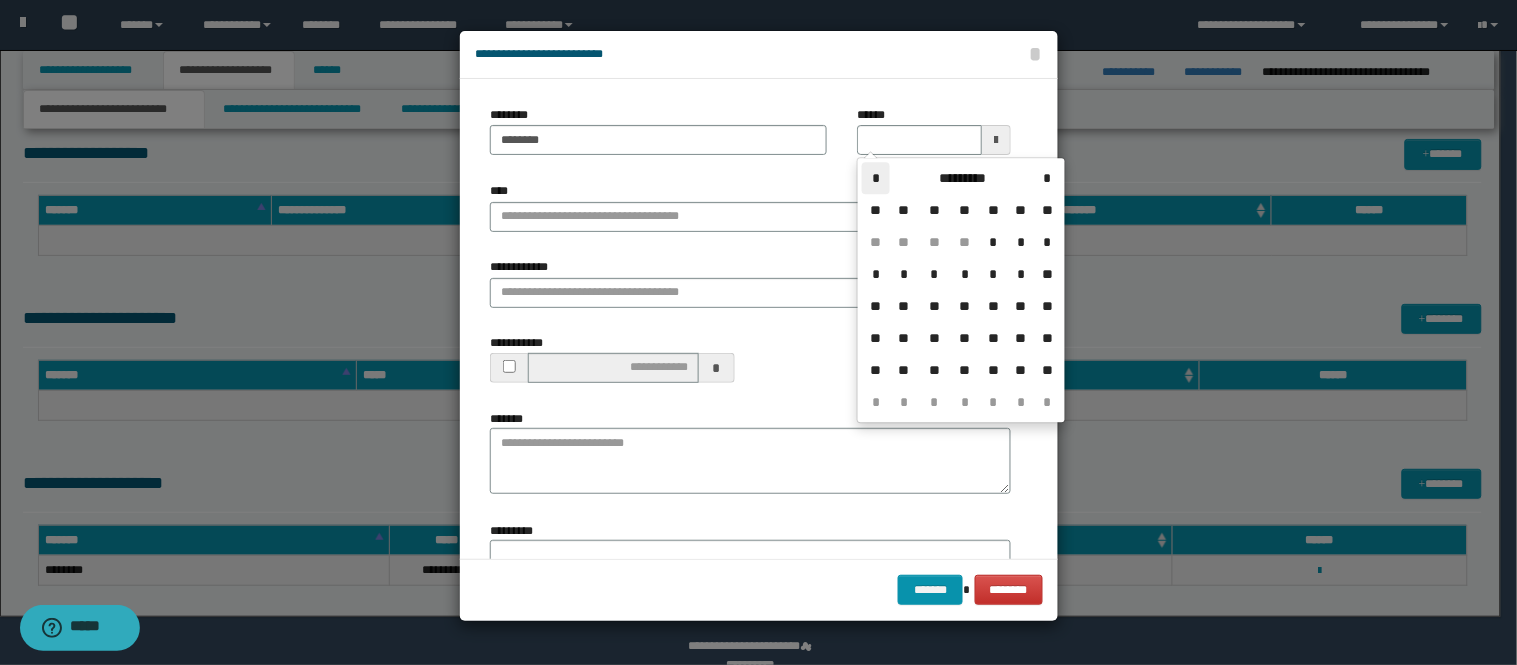 click on "*" at bounding box center [876, 178] 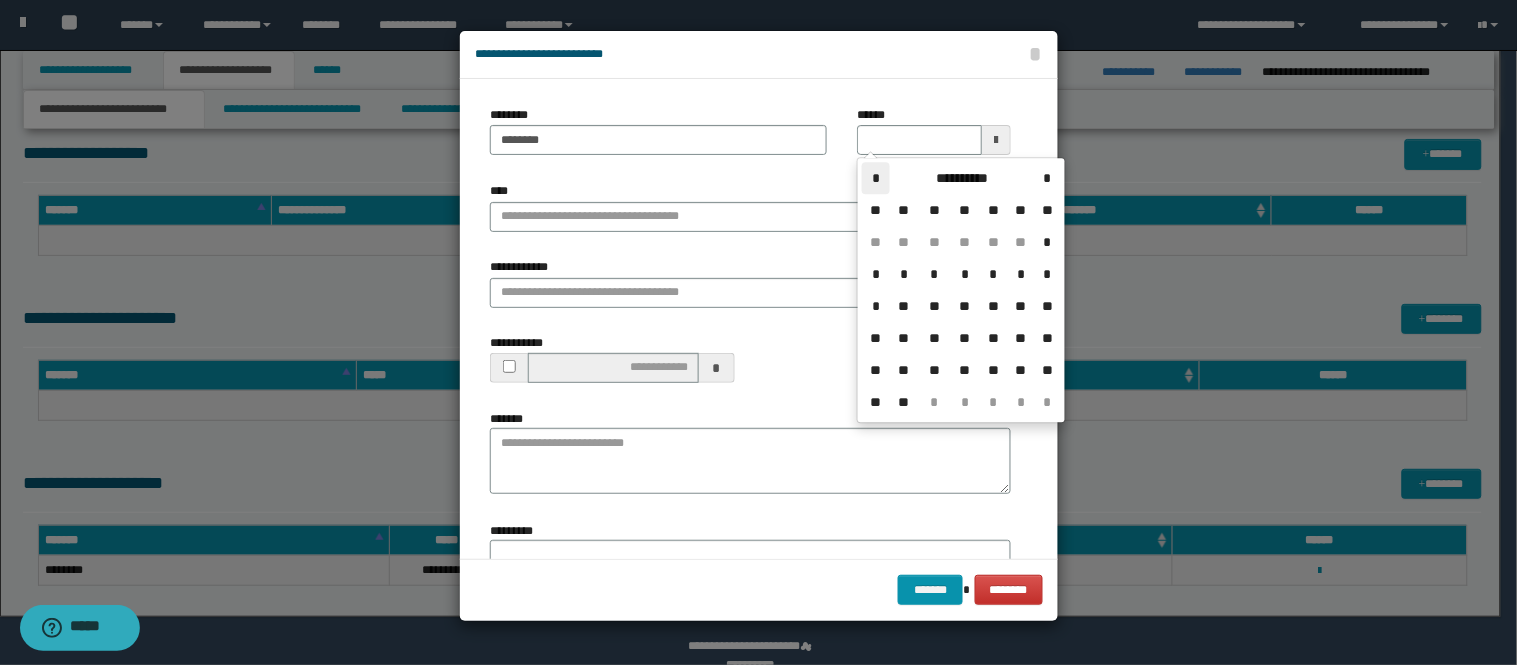 click on "*" at bounding box center (876, 178) 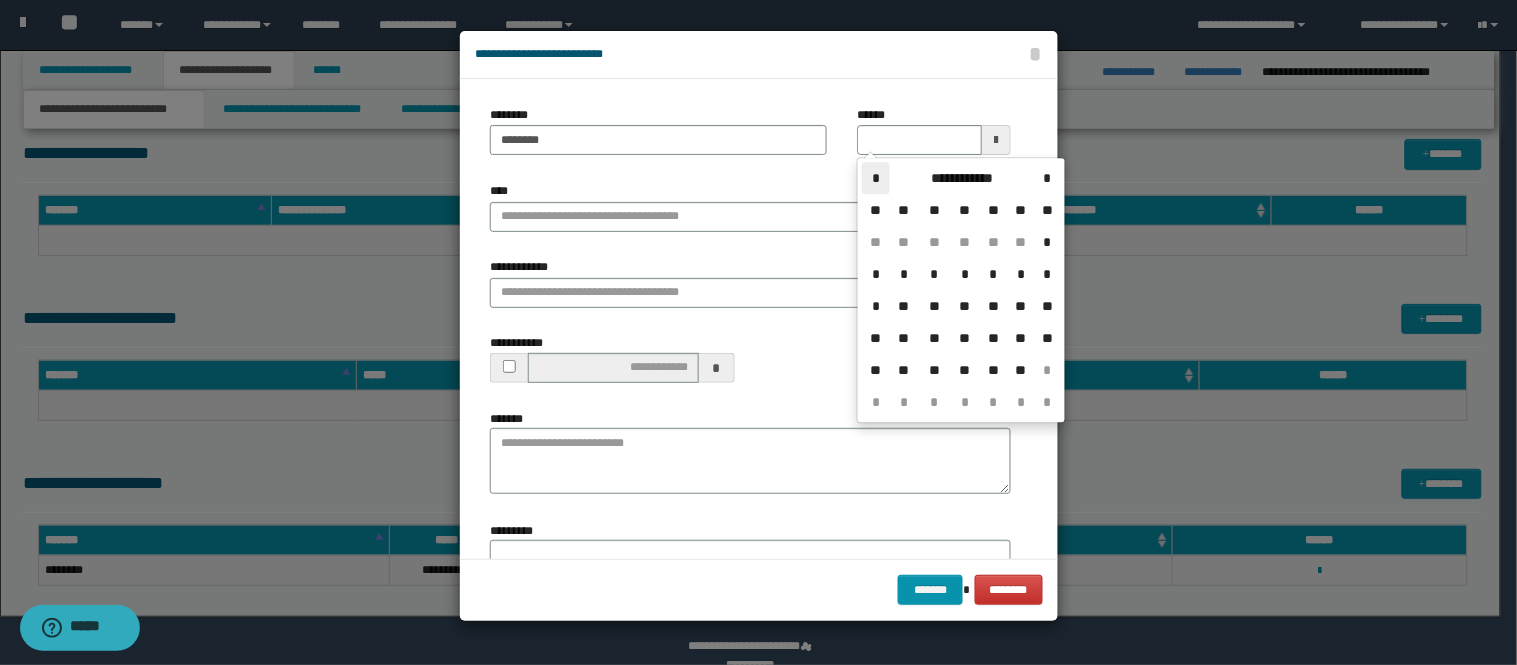 click on "*" at bounding box center [876, 178] 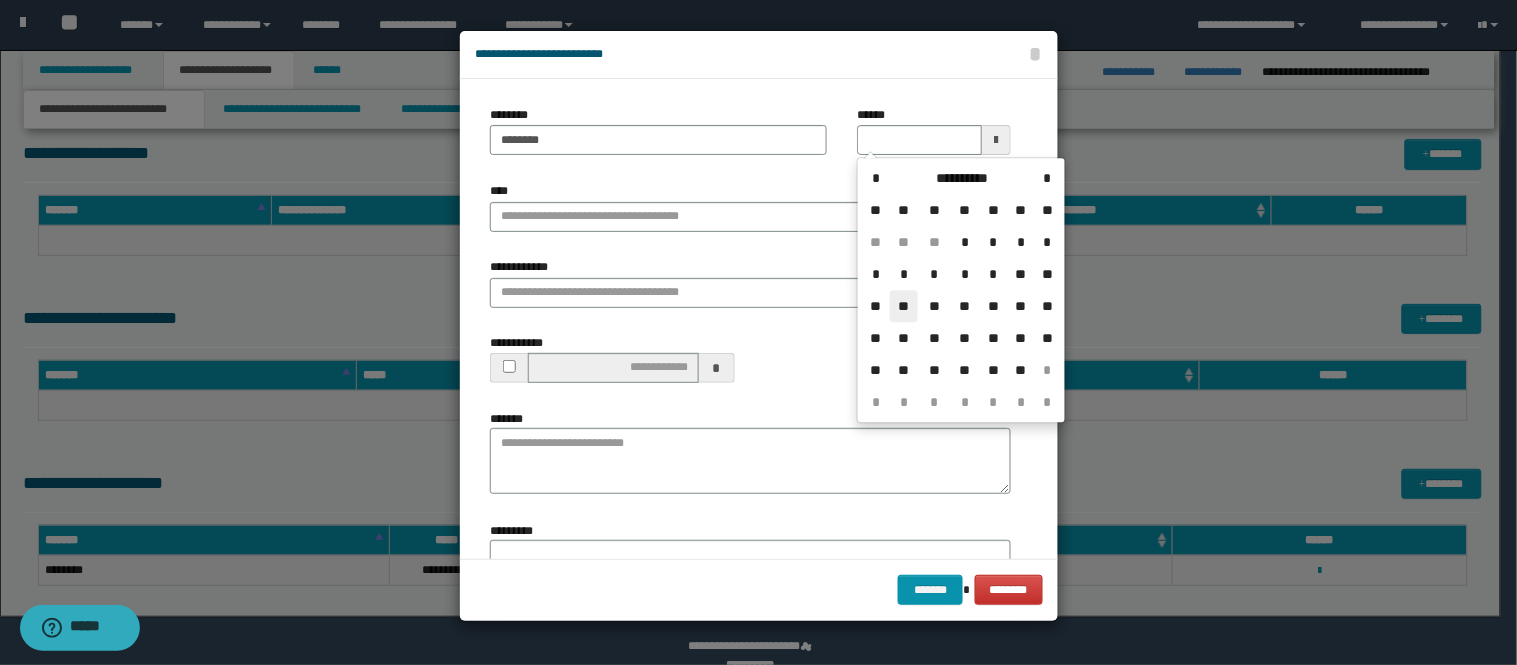 click on "**" at bounding box center (904, 306) 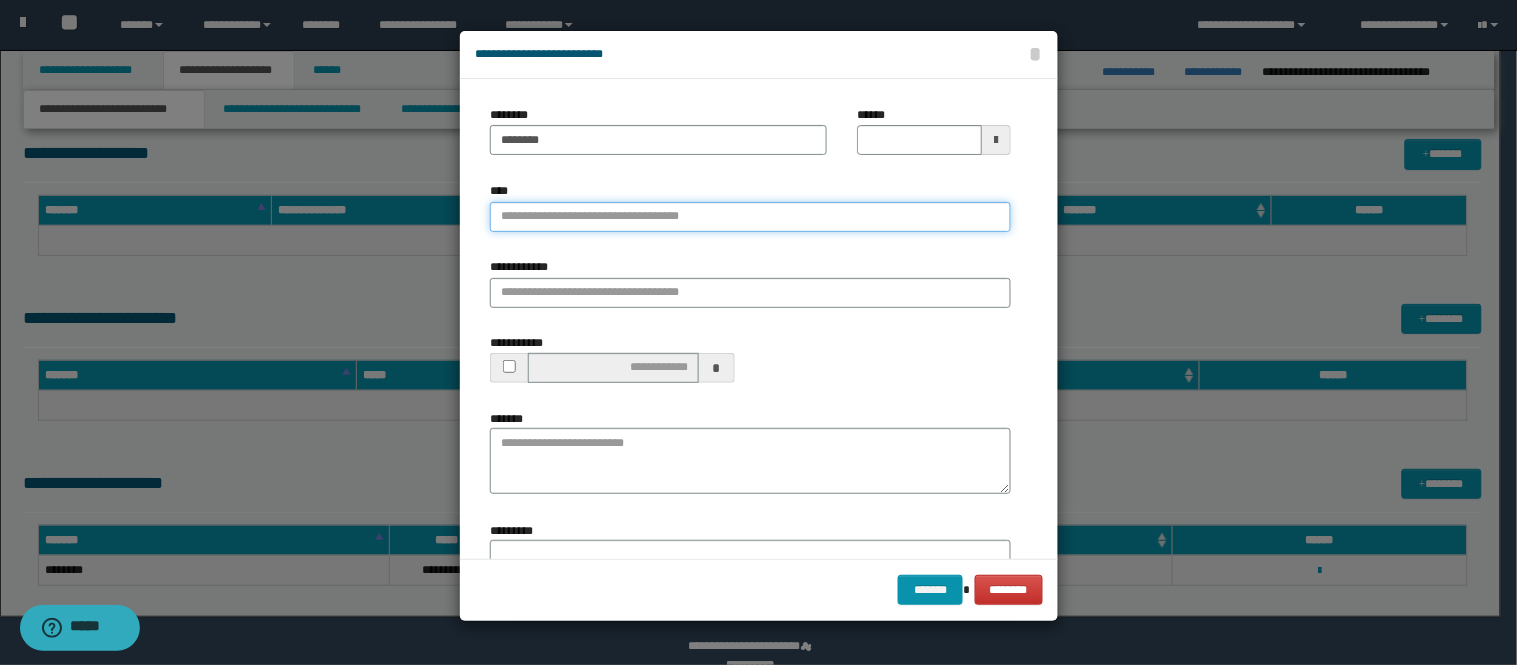 click on "****" at bounding box center [750, 217] 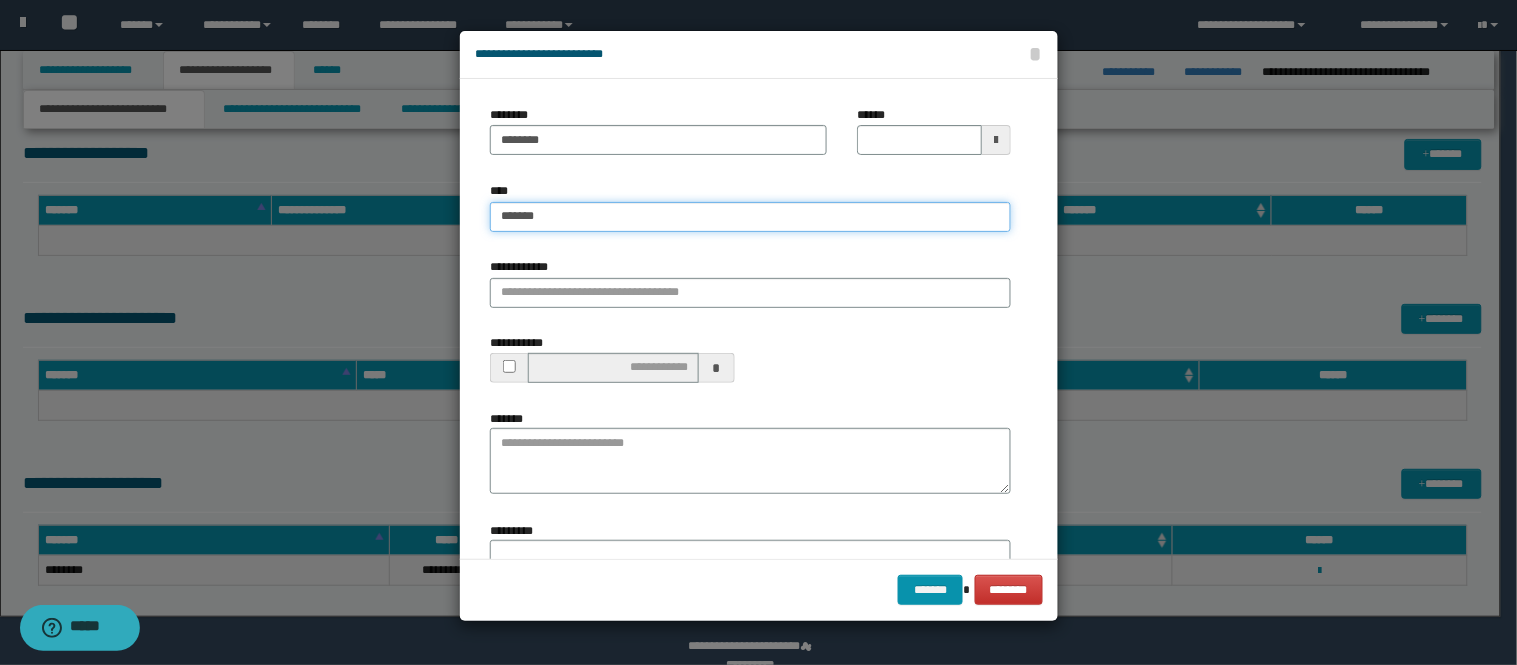 type on "*******" 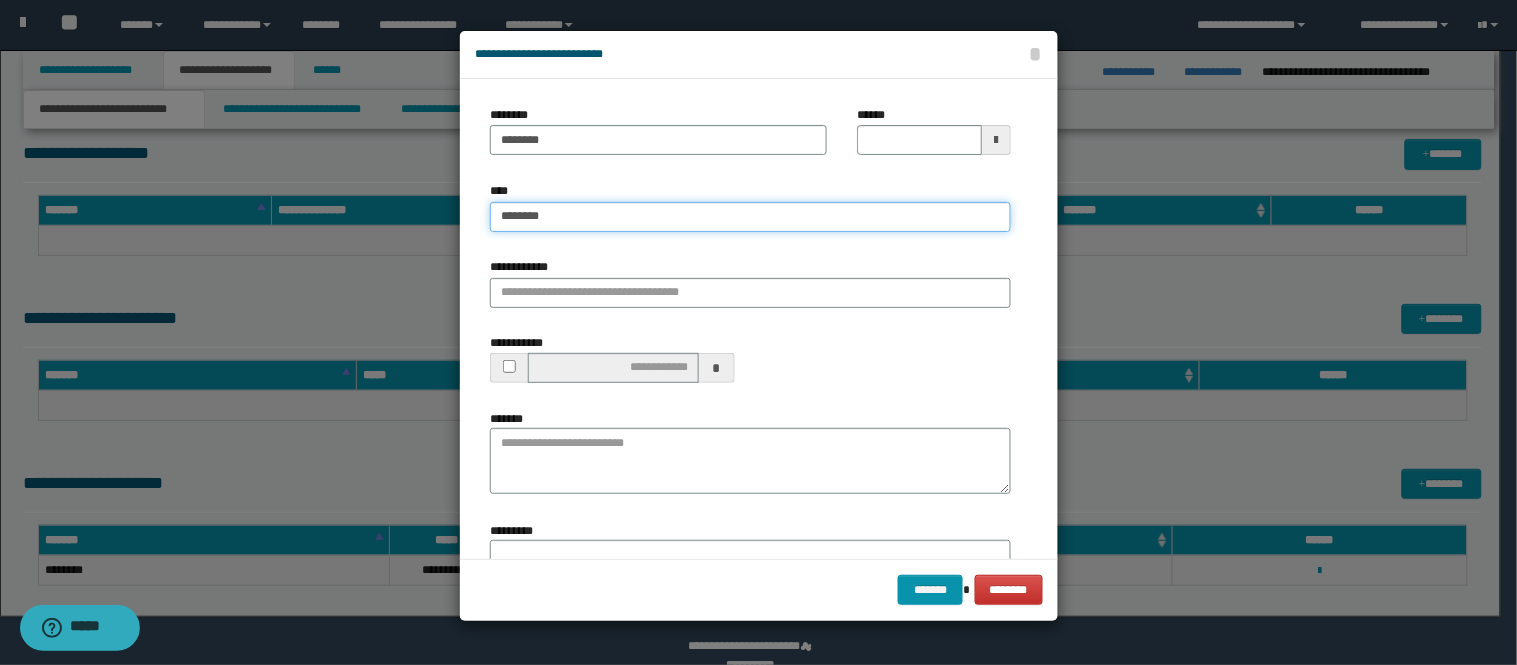 type 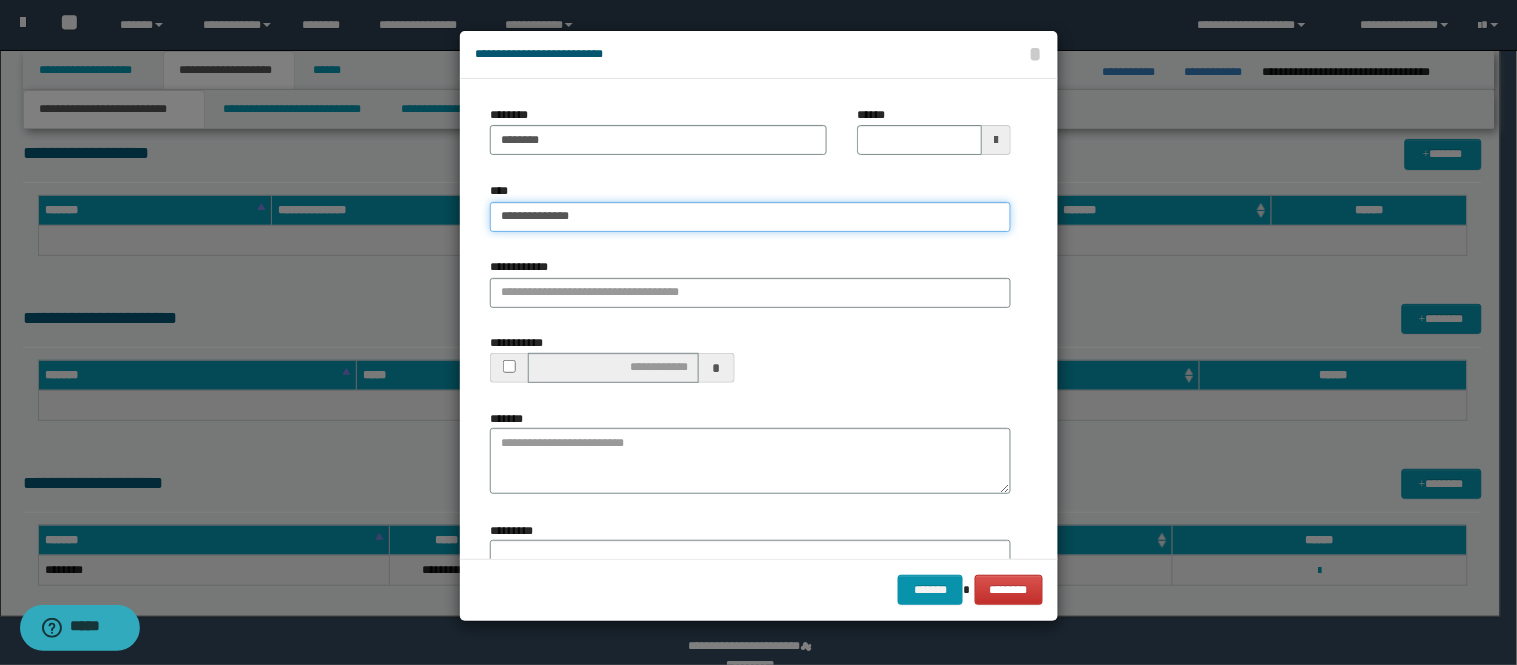 type on "**********" 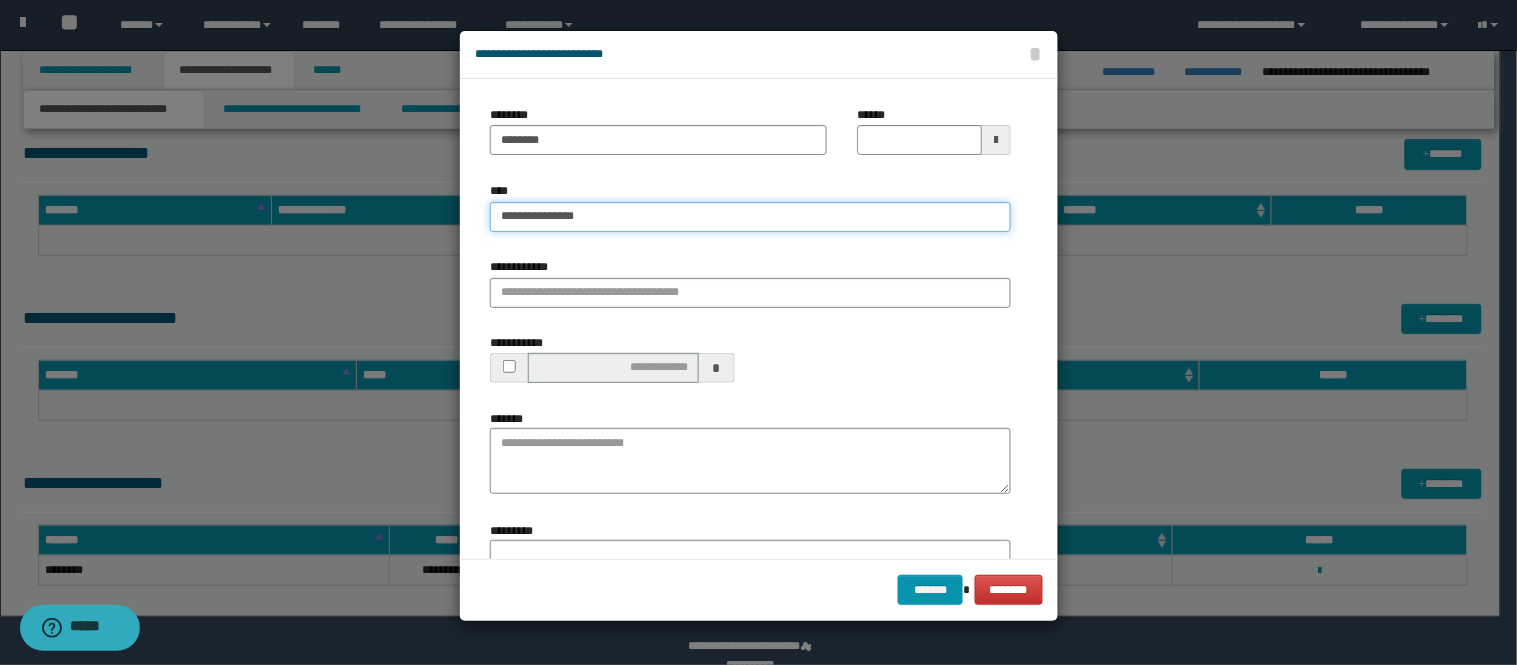 type on "**********" 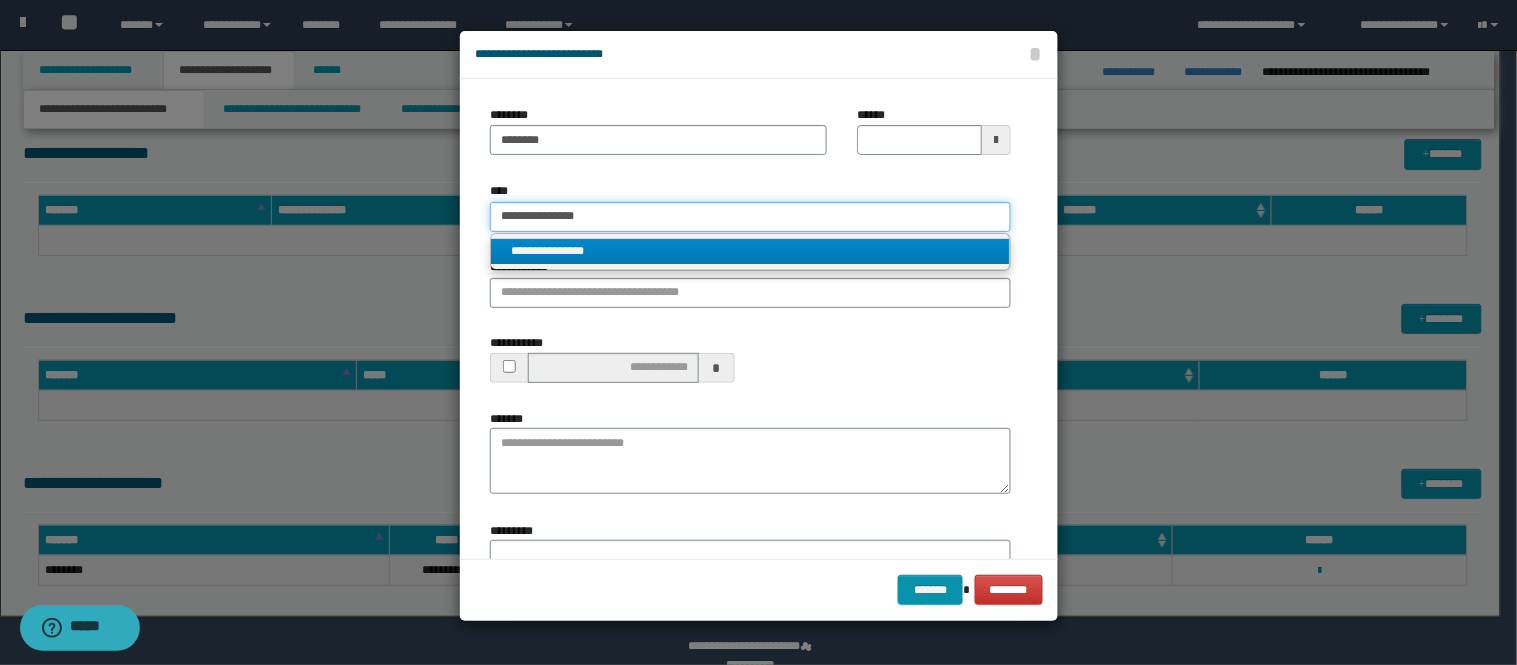 type on "**********" 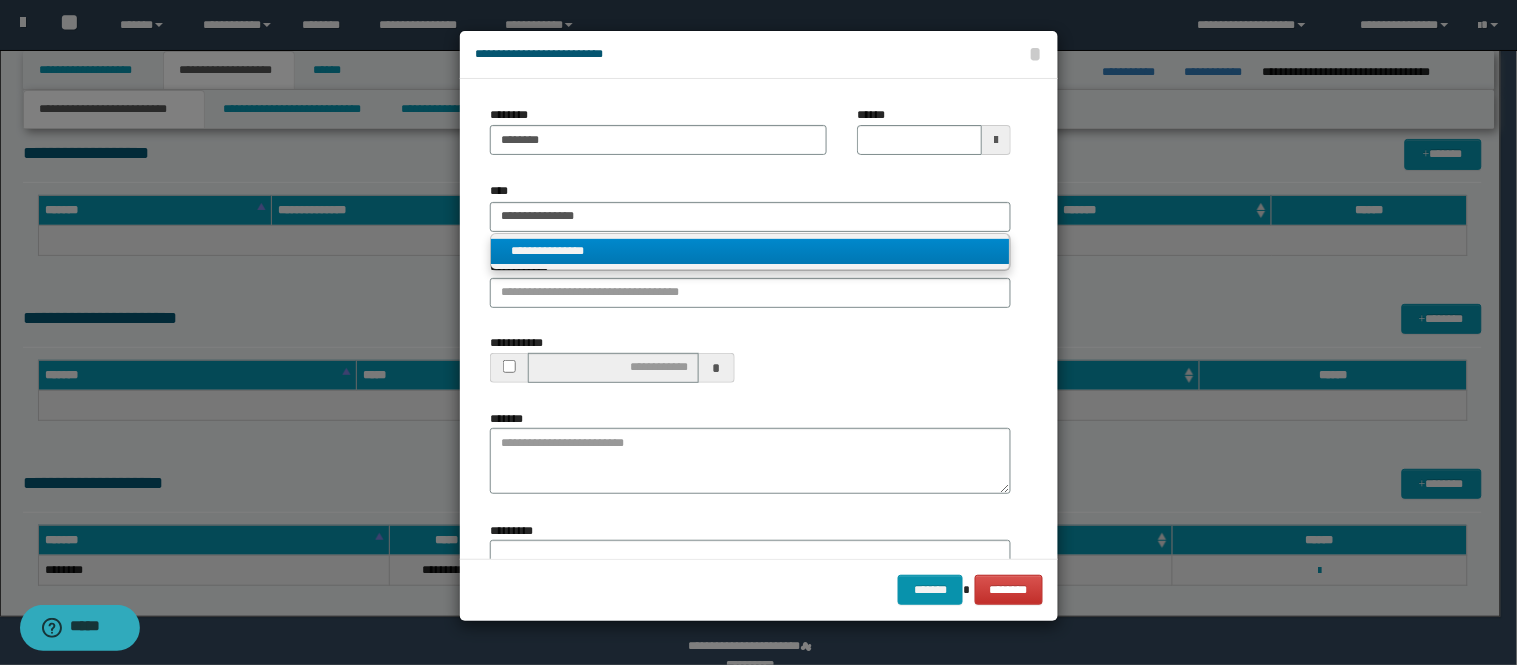click on "**********" at bounding box center [750, 251] 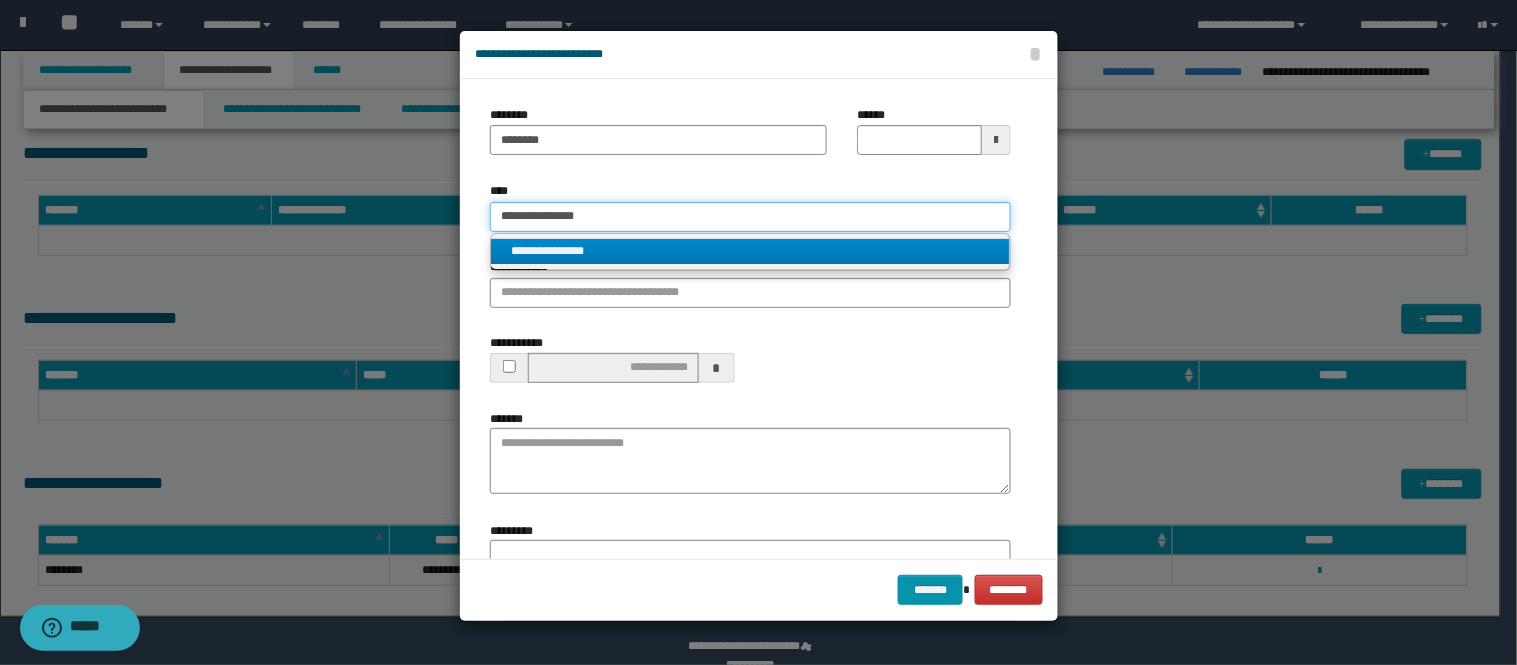 type 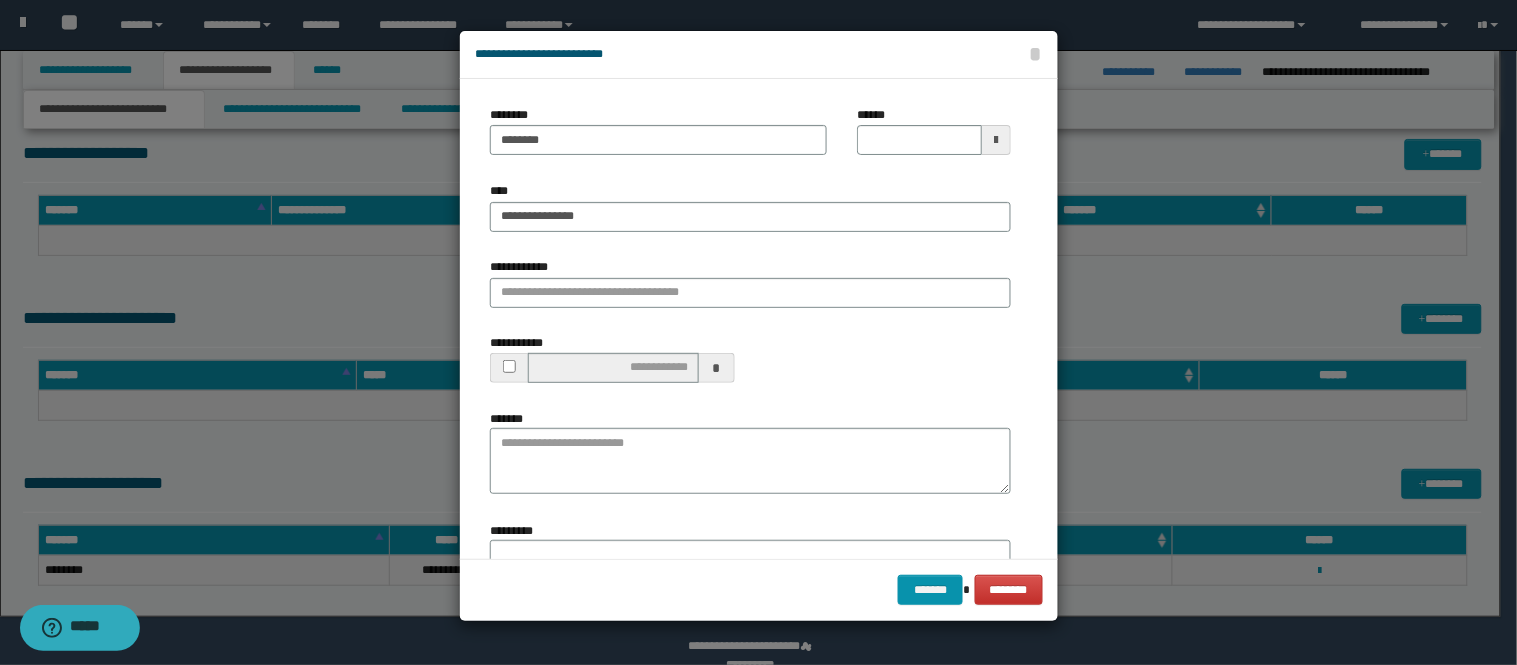 click on "**********" at bounding box center [523, 267] 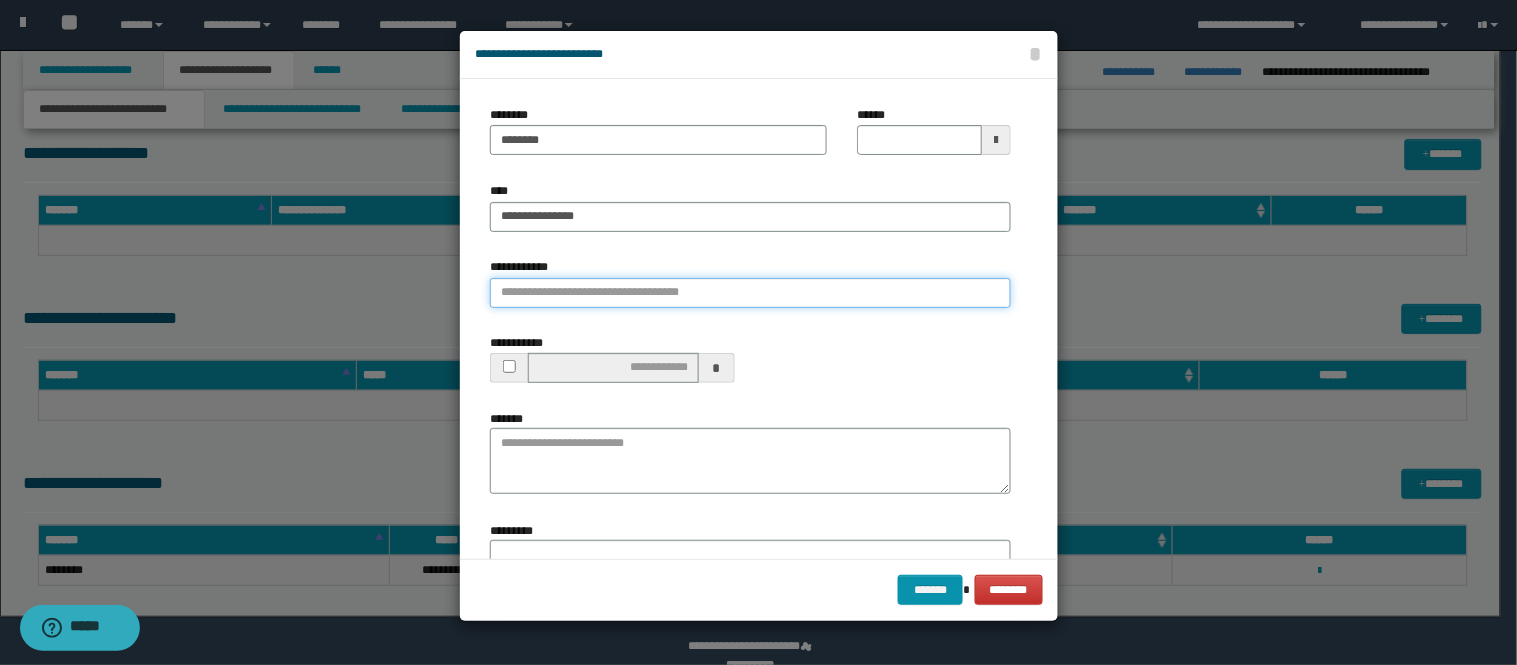 click on "**********" at bounding box center (750, 293) 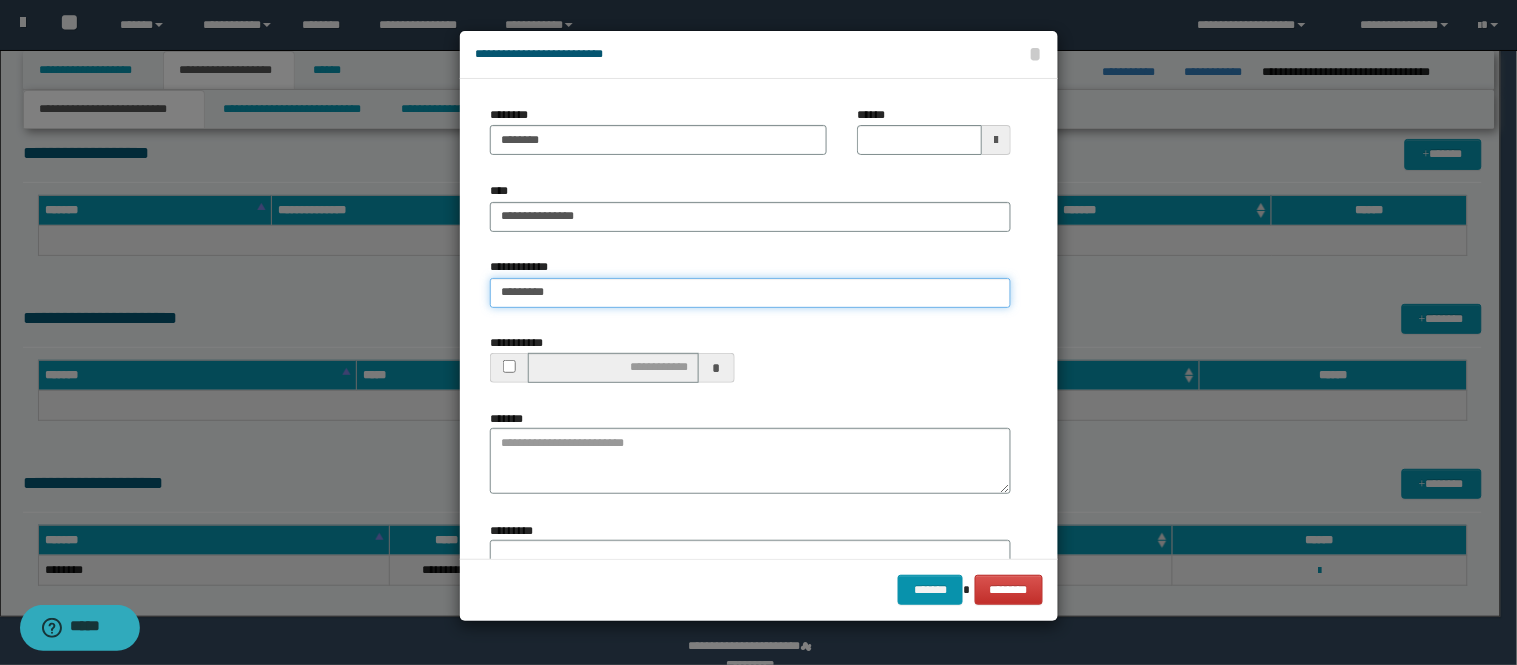 type on "**********" 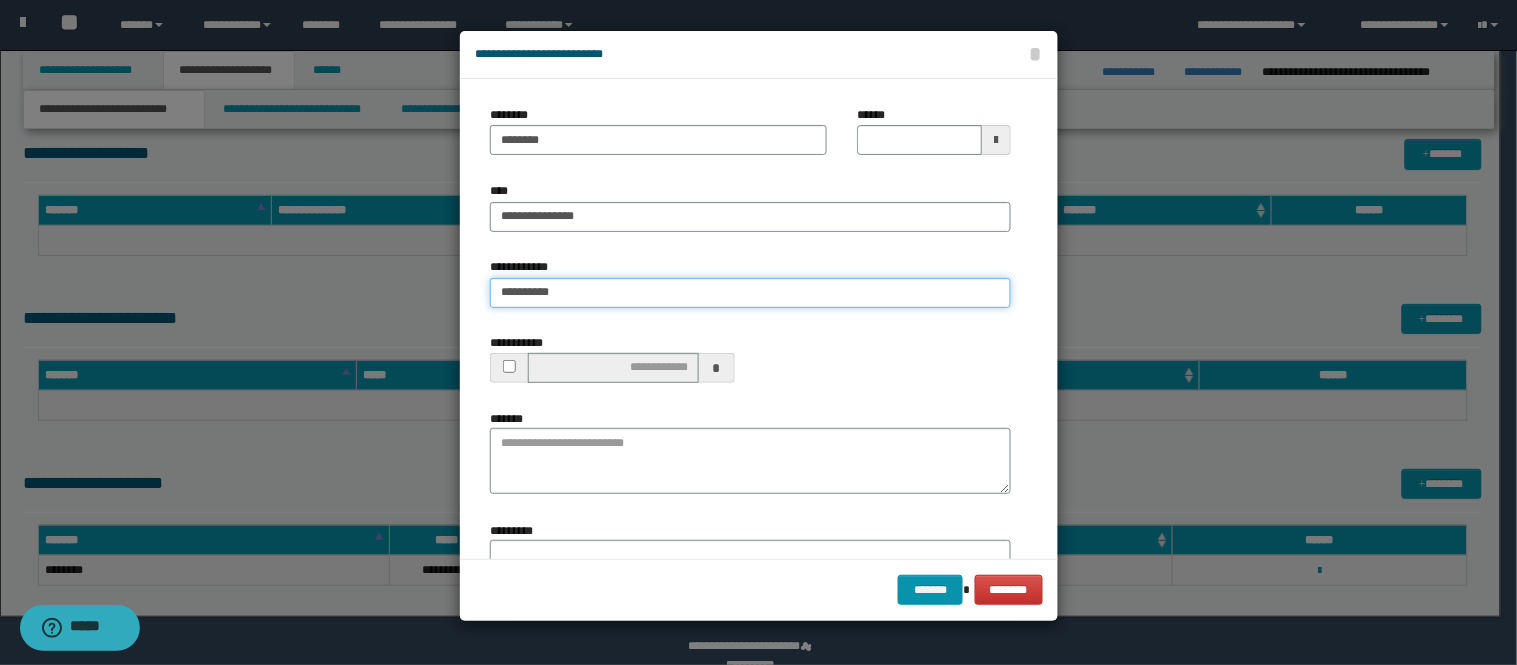 type on "**********" 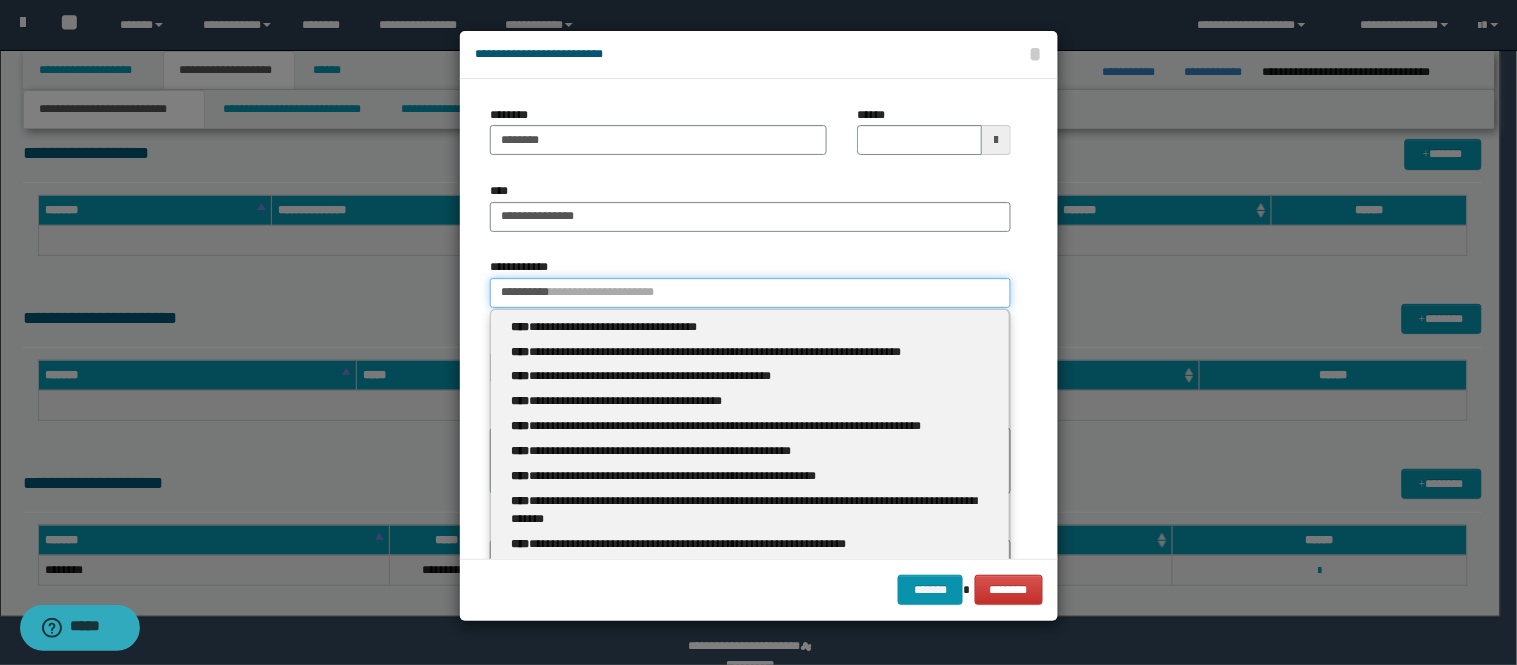 type 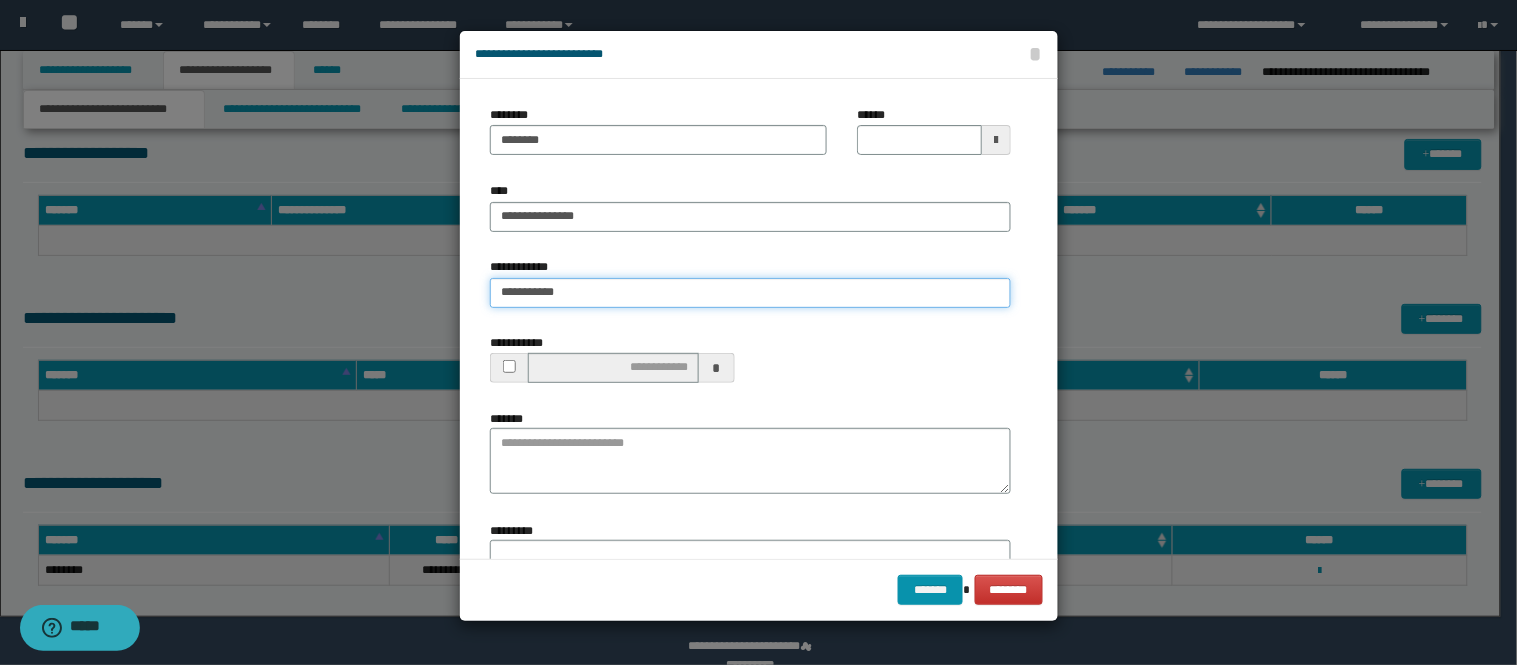 type on "**********" 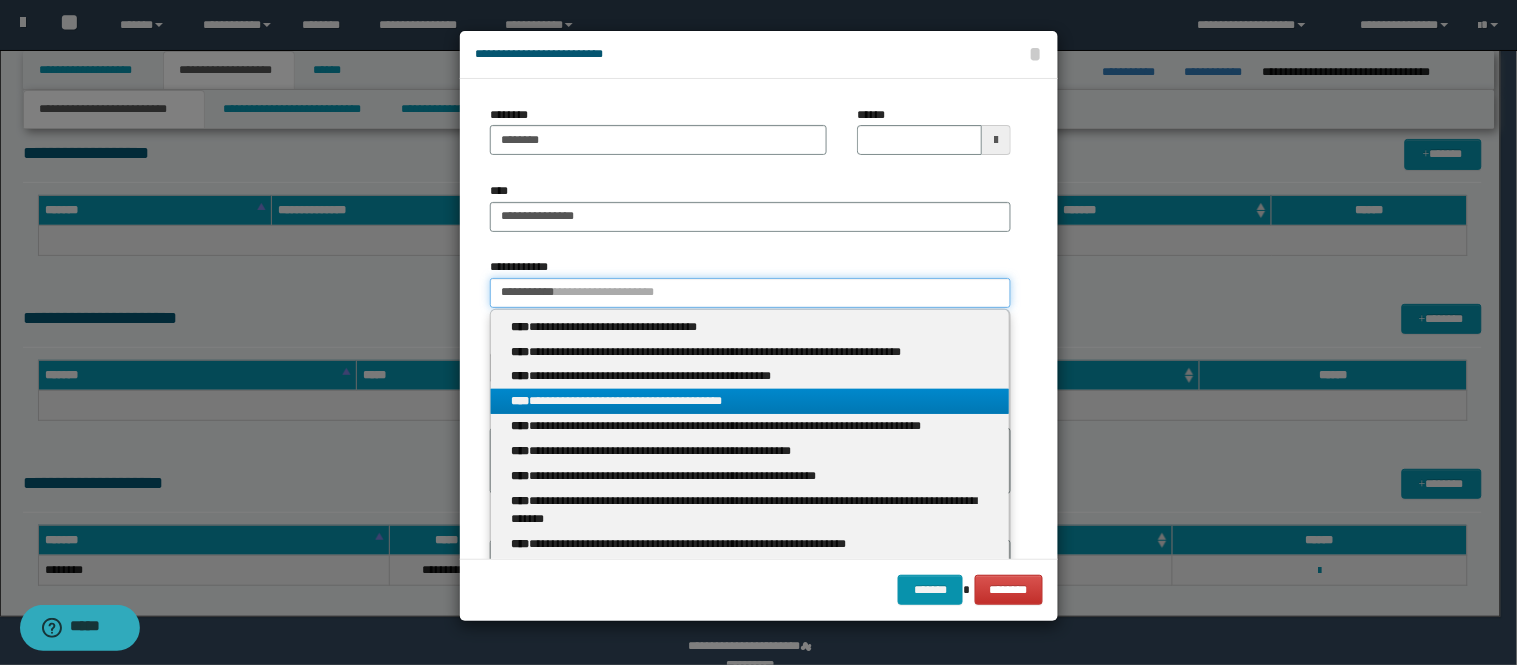 type on "**********" 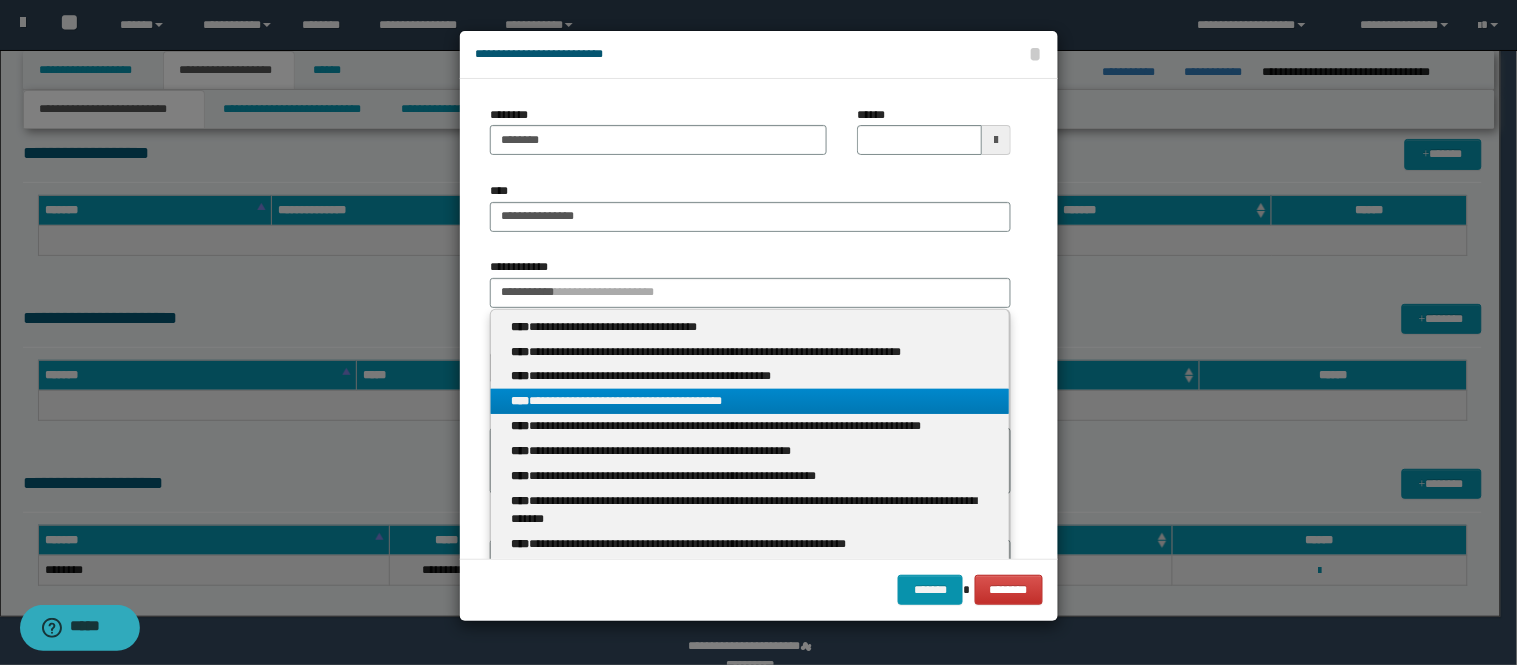 click on "**********" at bounding box center [750, 401] 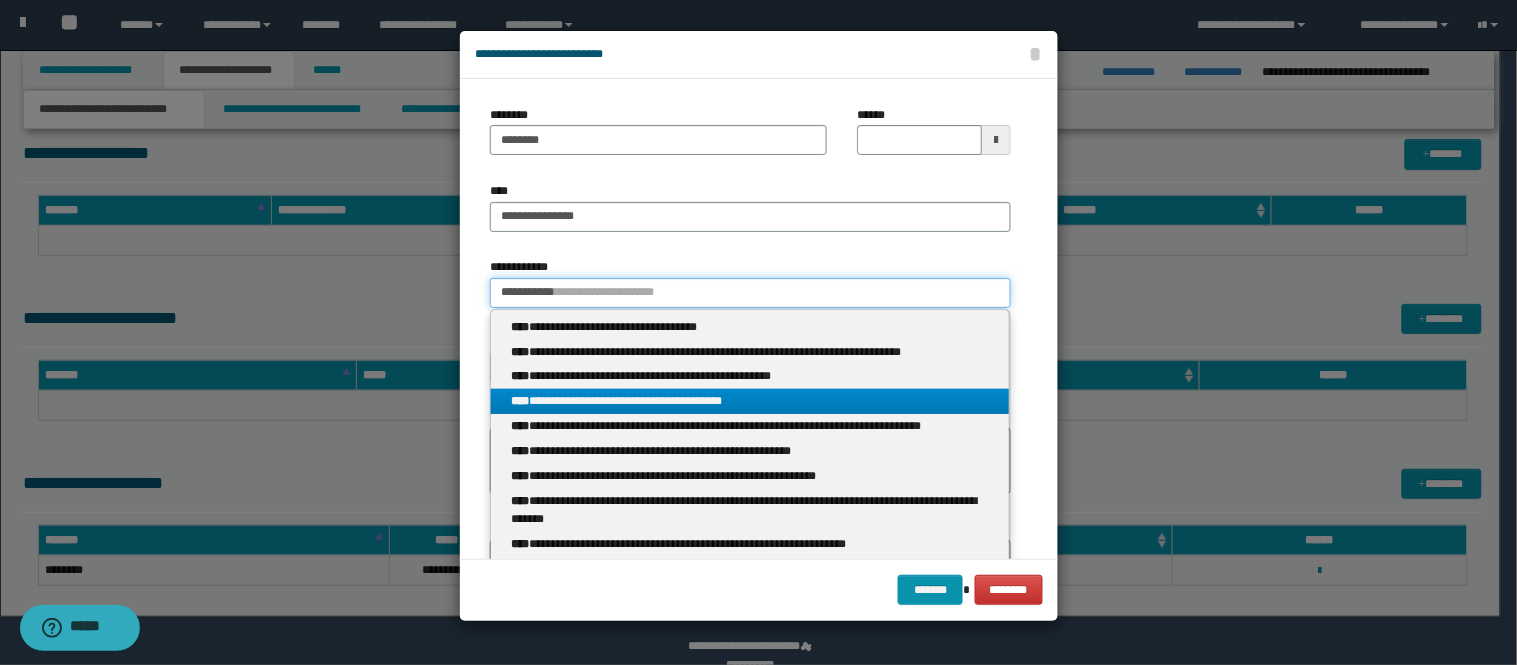 type 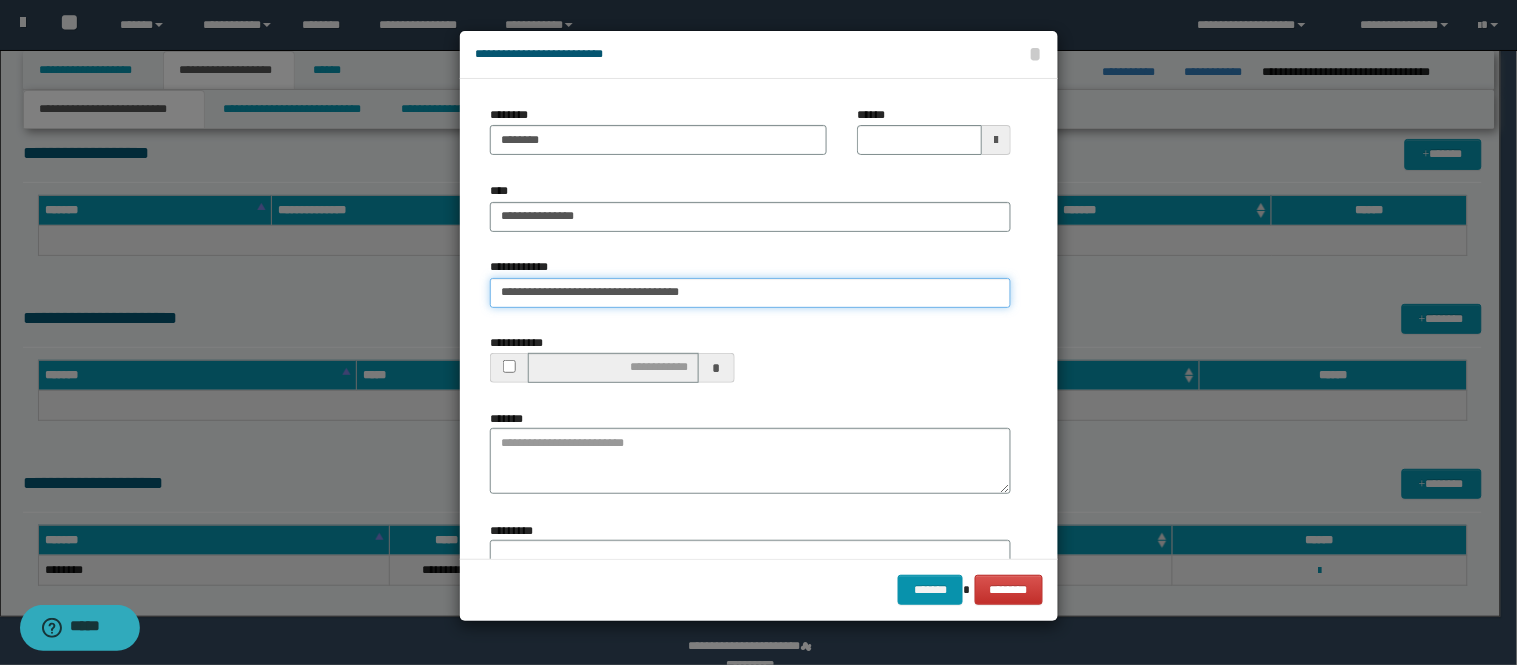 type on "**********" 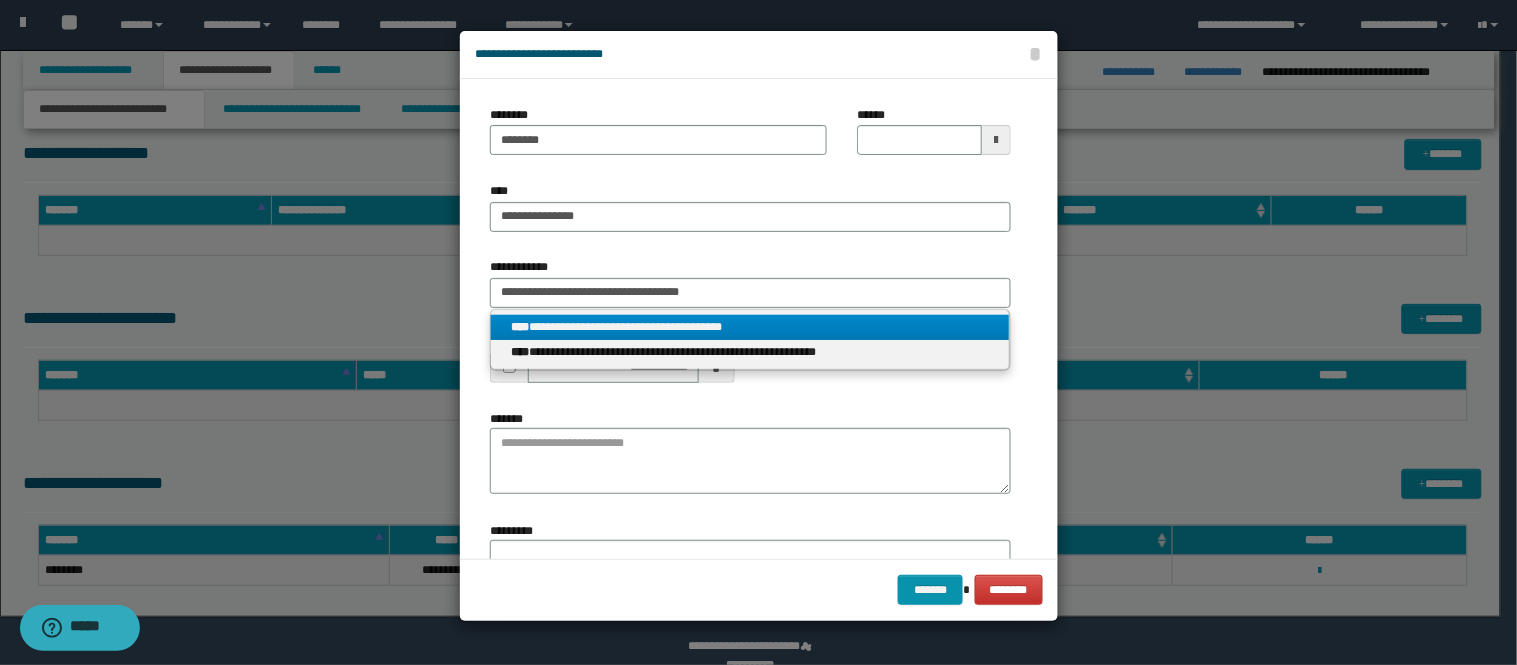 click on "**********" at bounding box center [750, 327] 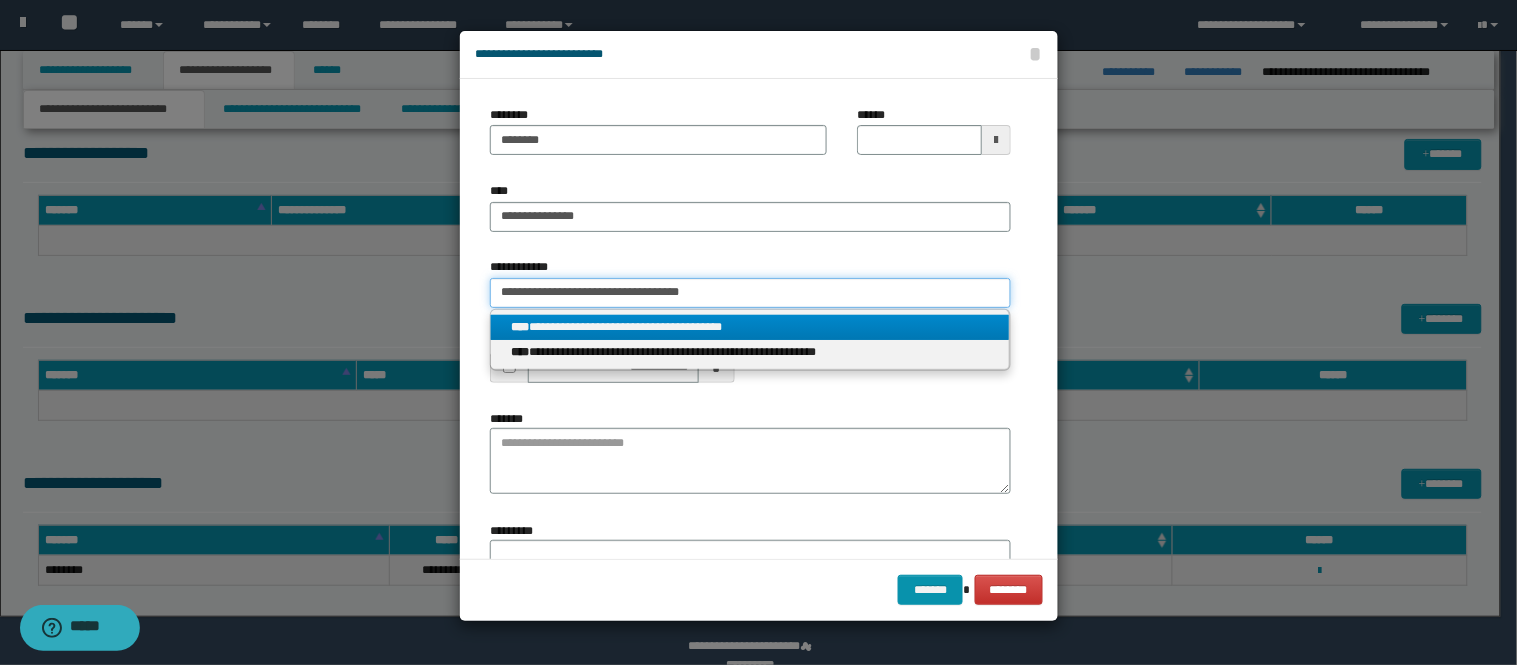 type 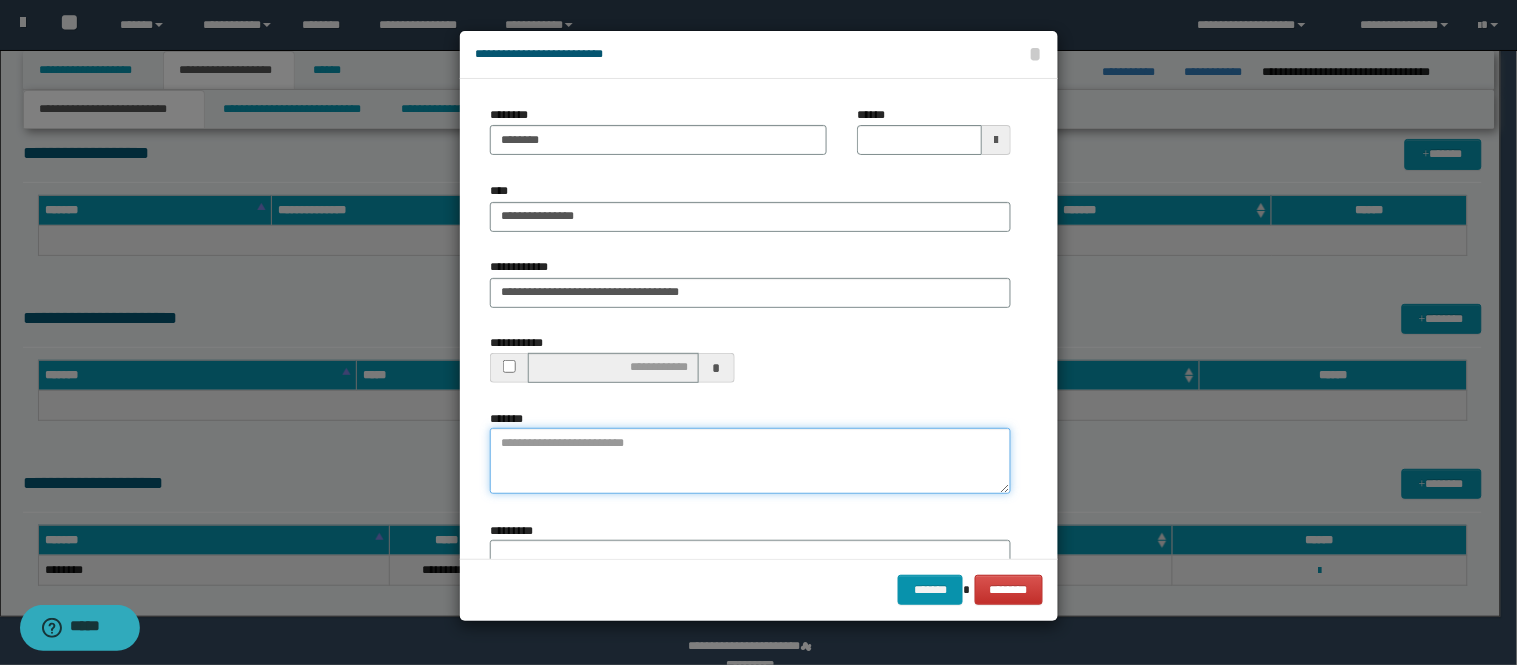 click on "*******" at bounding box center [750, 461] 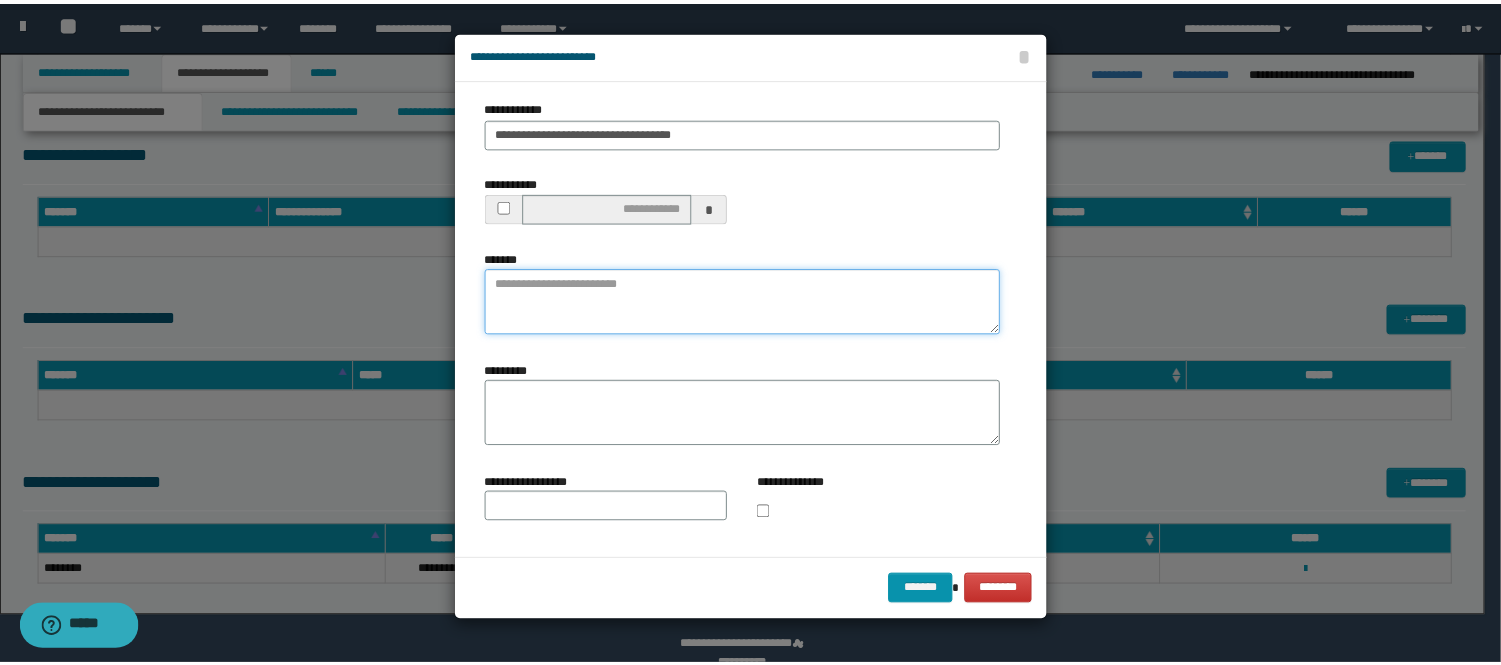 scroll, scrollTop: 171, scrollLeft: 0, axis: vertical 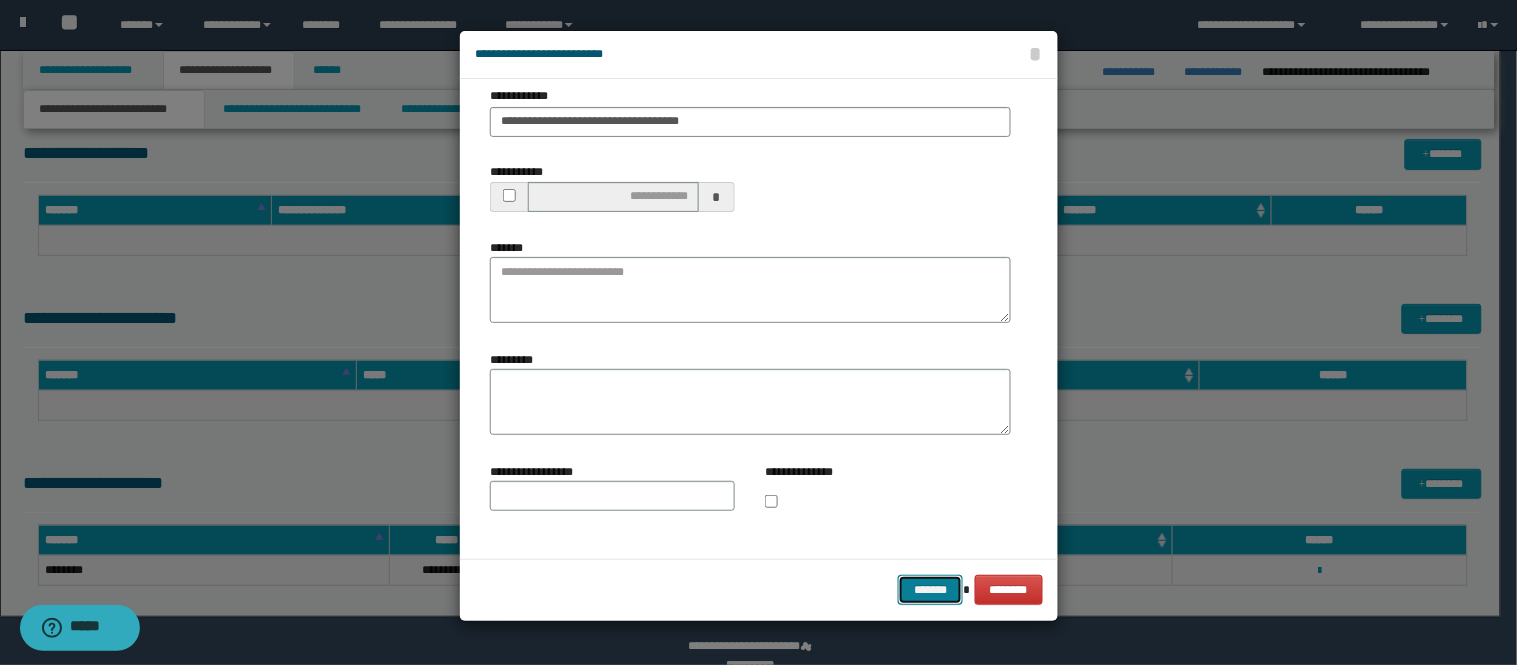 click on "*******" at bounding box center (930, 590) 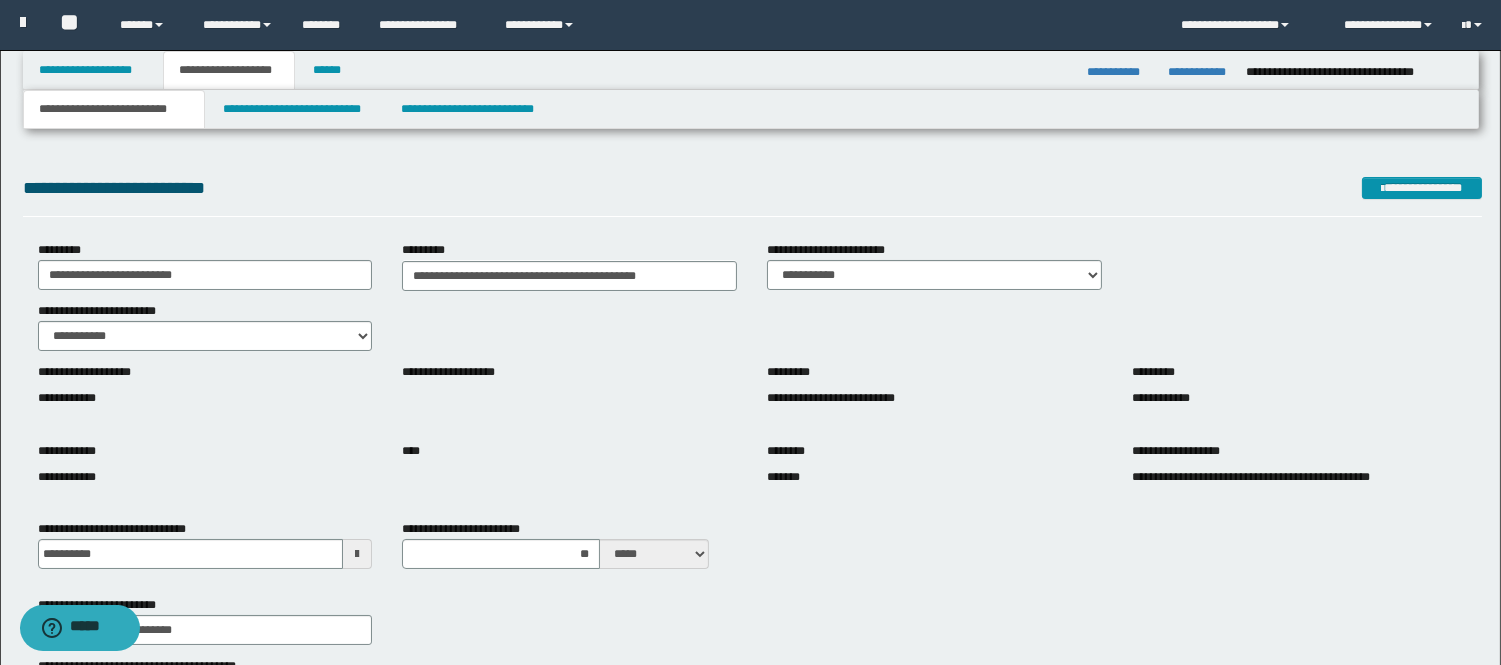 scroll, scrollTop: 0, scrollLeft: 0, axis: both 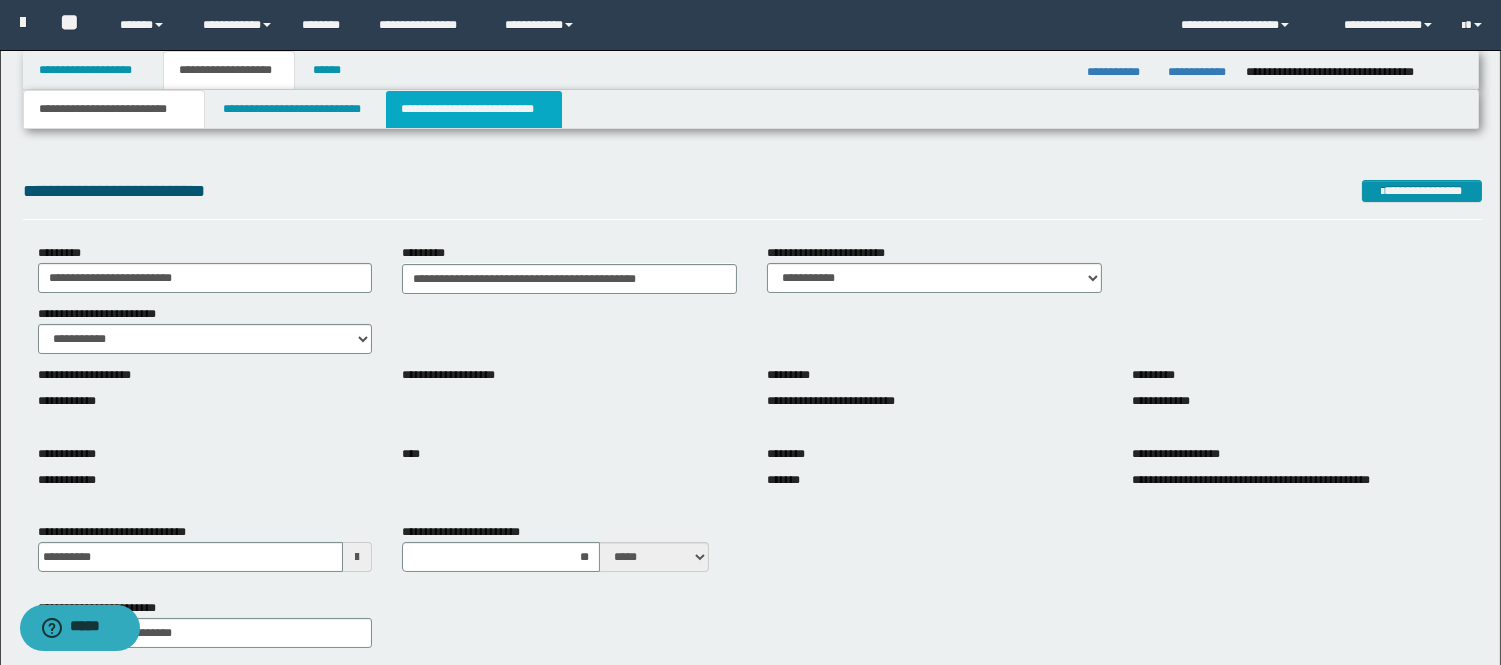 click on "**********" at bounding box center (474, 109) 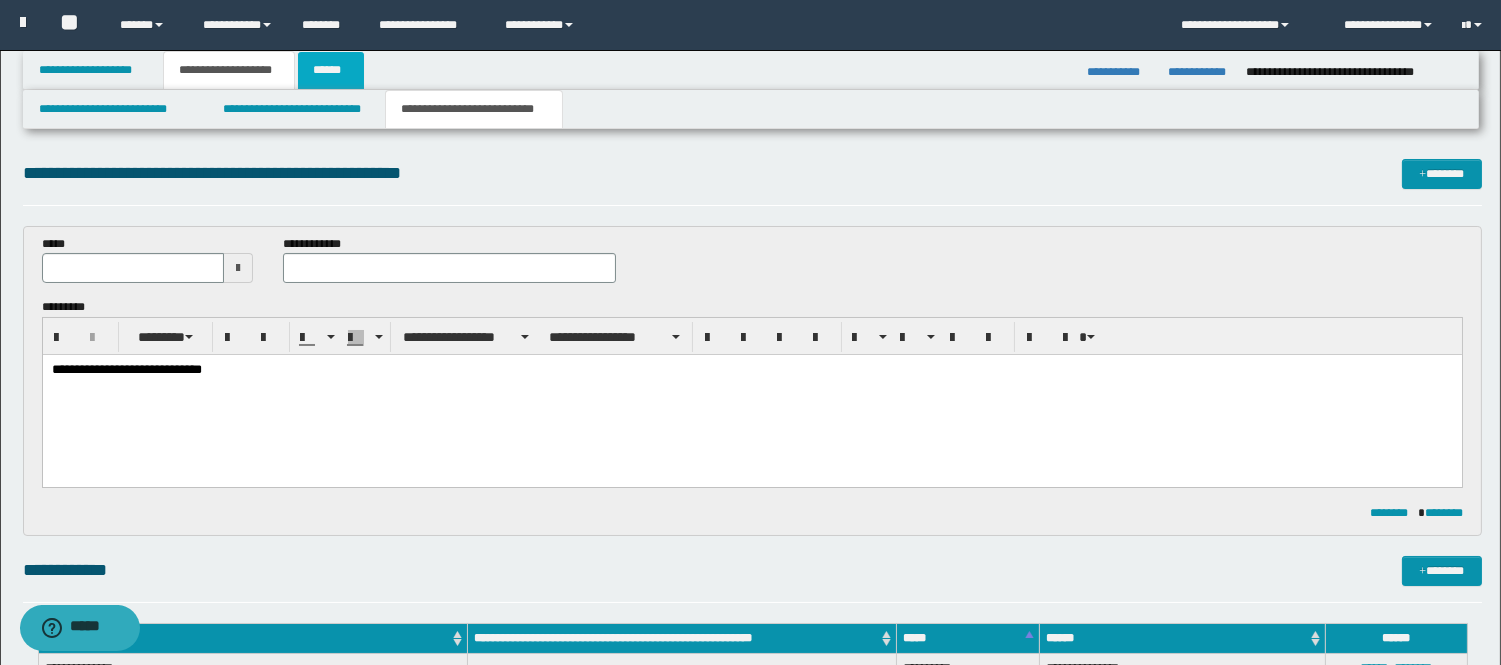 click on "******" at bounding box center (331, 70) 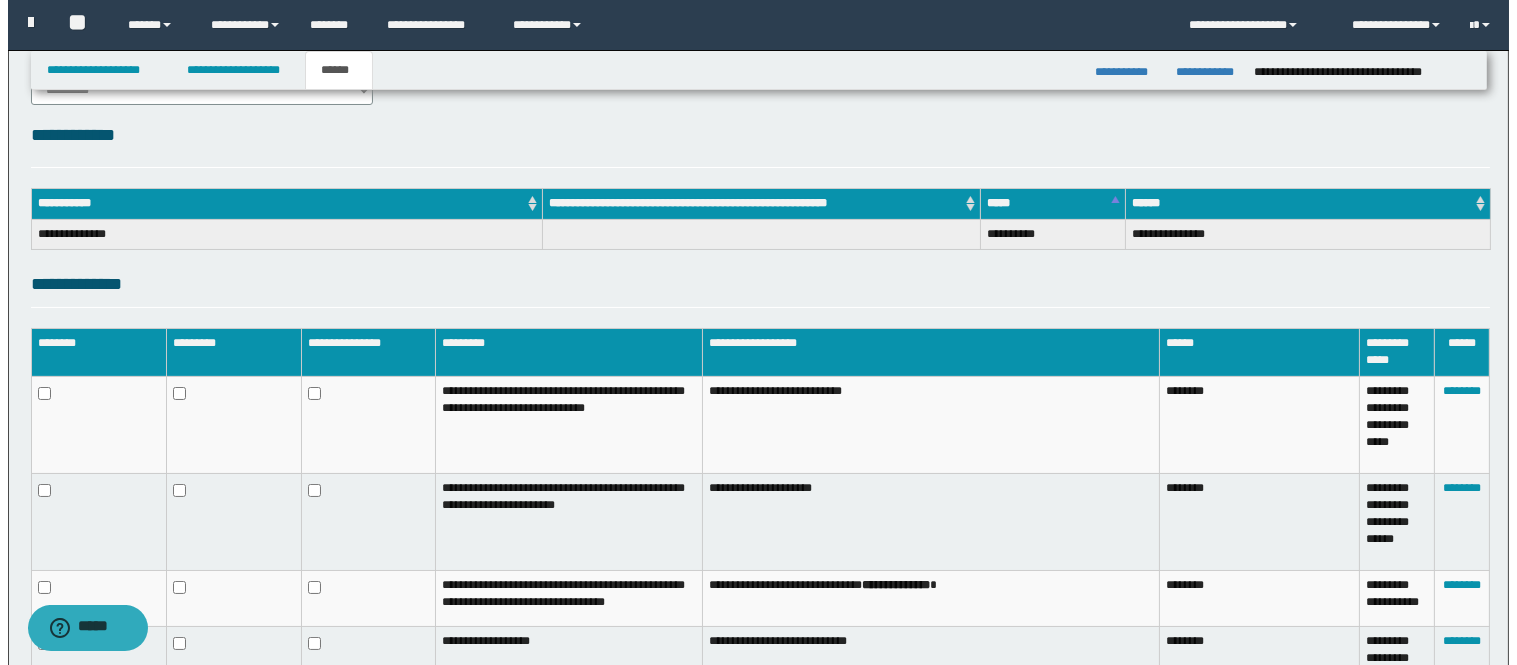 scroll, scrollTop: 425, scrollLeft: 0, axis: vertical 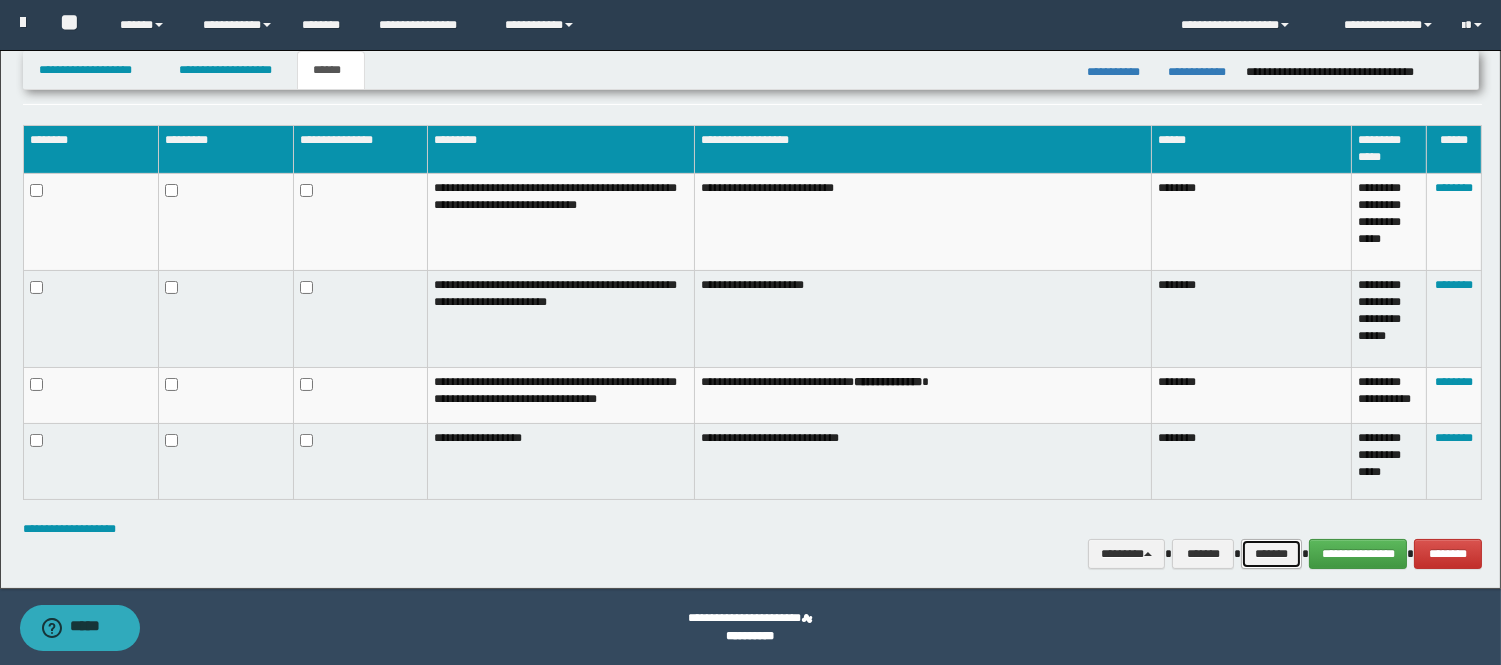 click on "*******" at bounding box center [1271, 554] 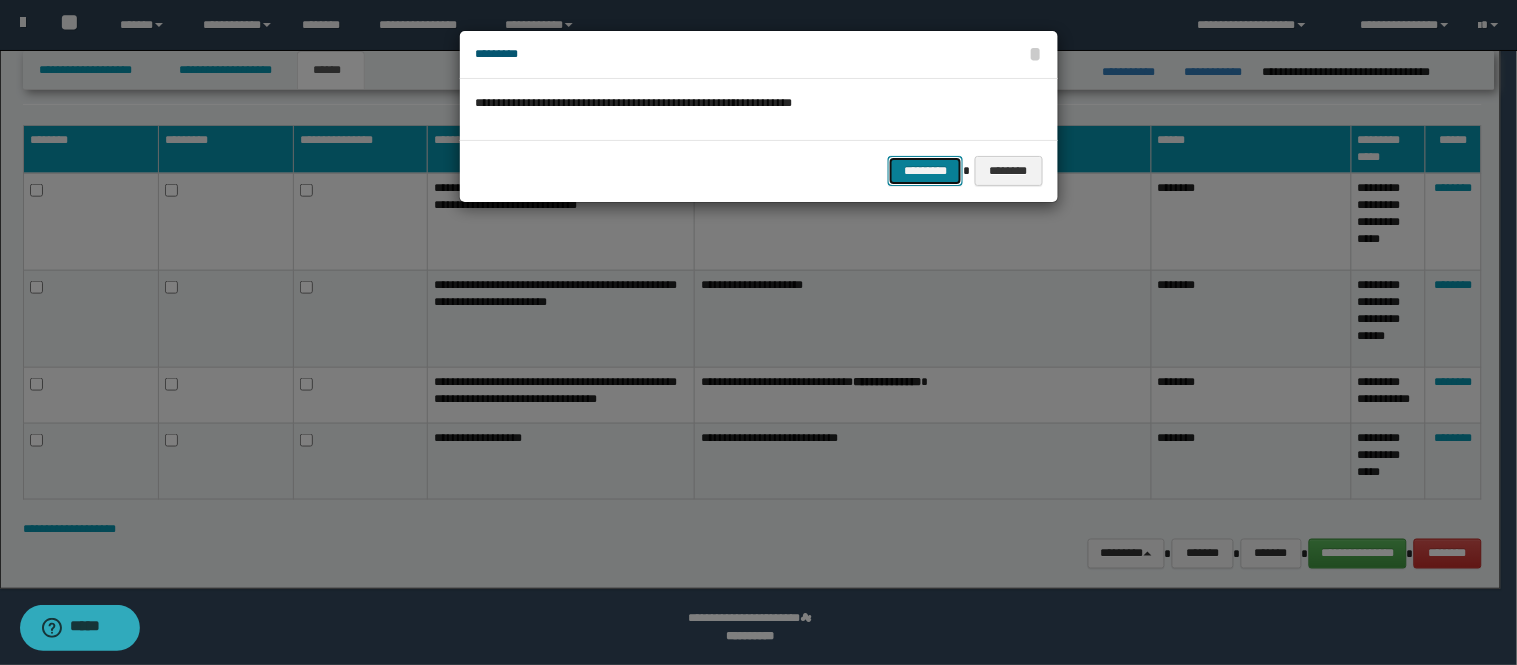 click on "*********" at bounding box center [925, 171] 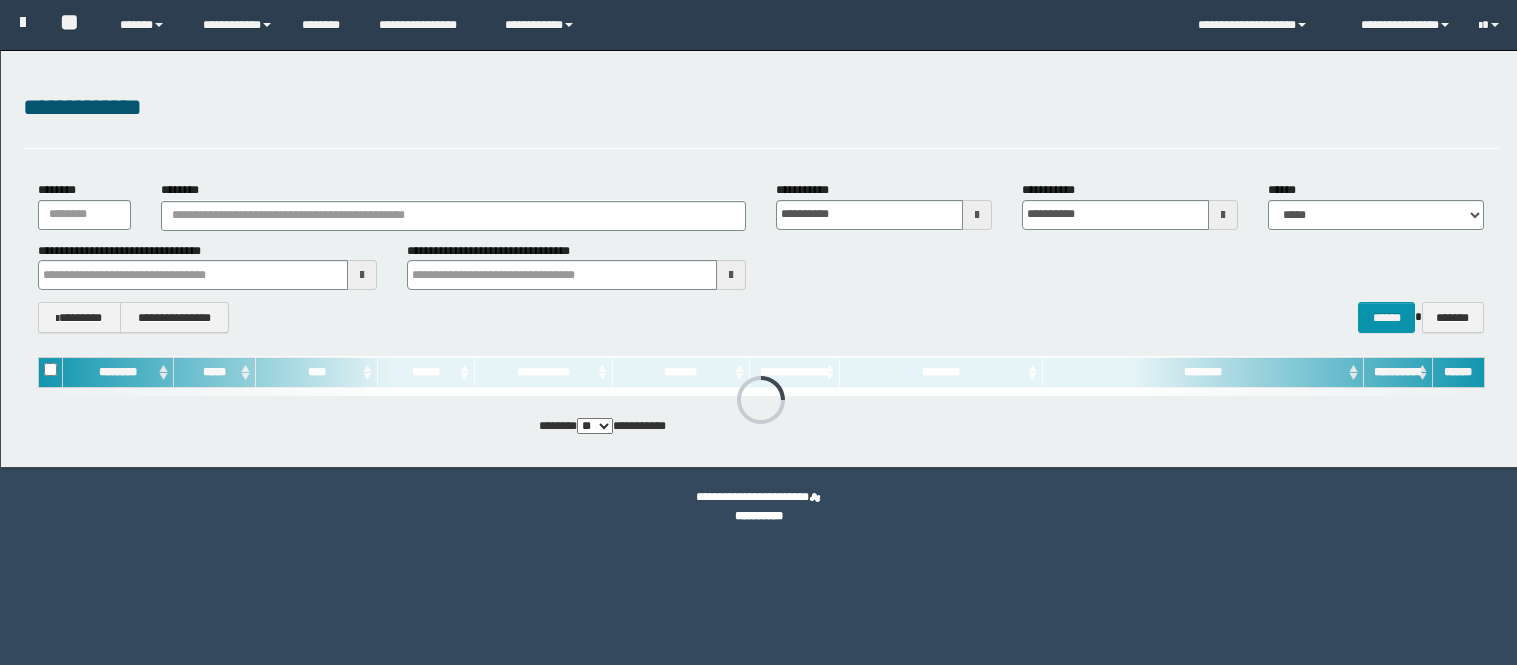 scroll, scrollTop: 0, scrollLeft: 0, axis: both 